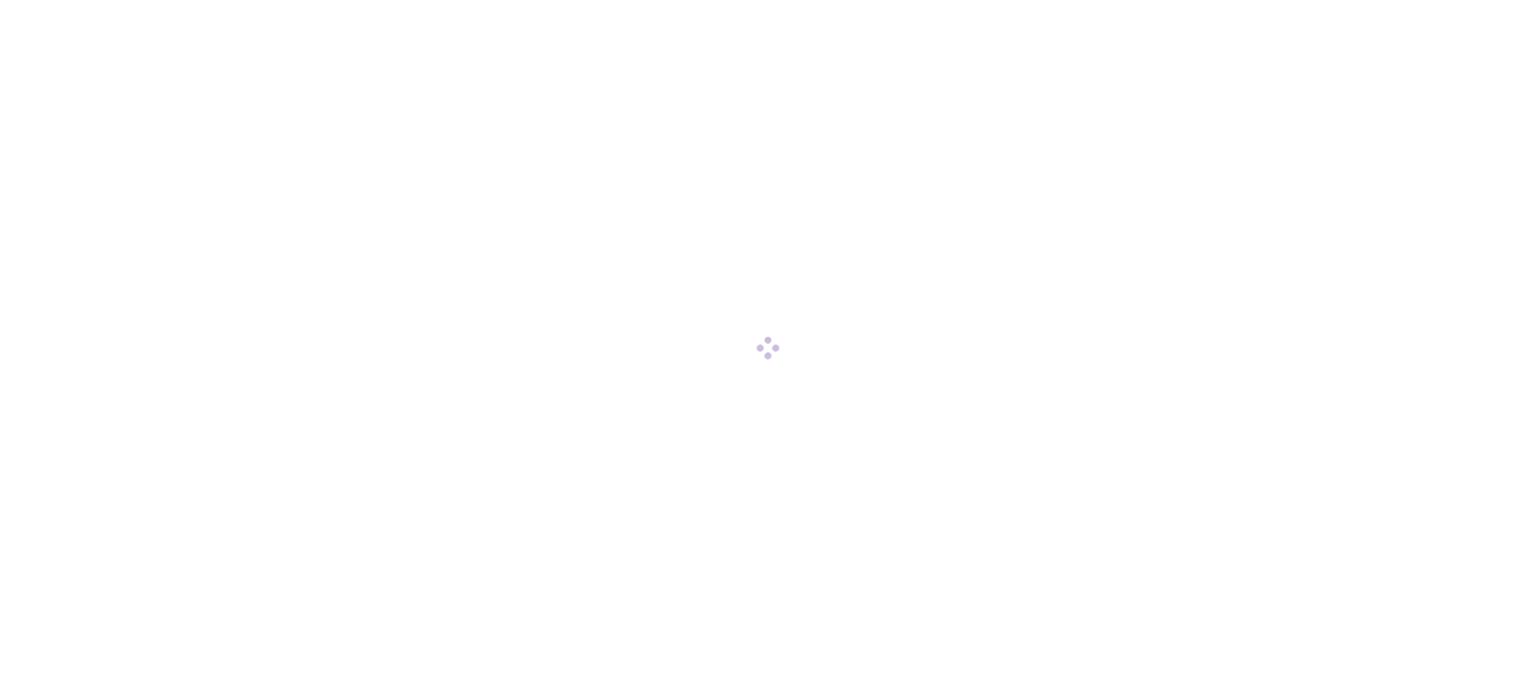 scroll, scrollTop: 0, scrollLeft: 0, axis: both 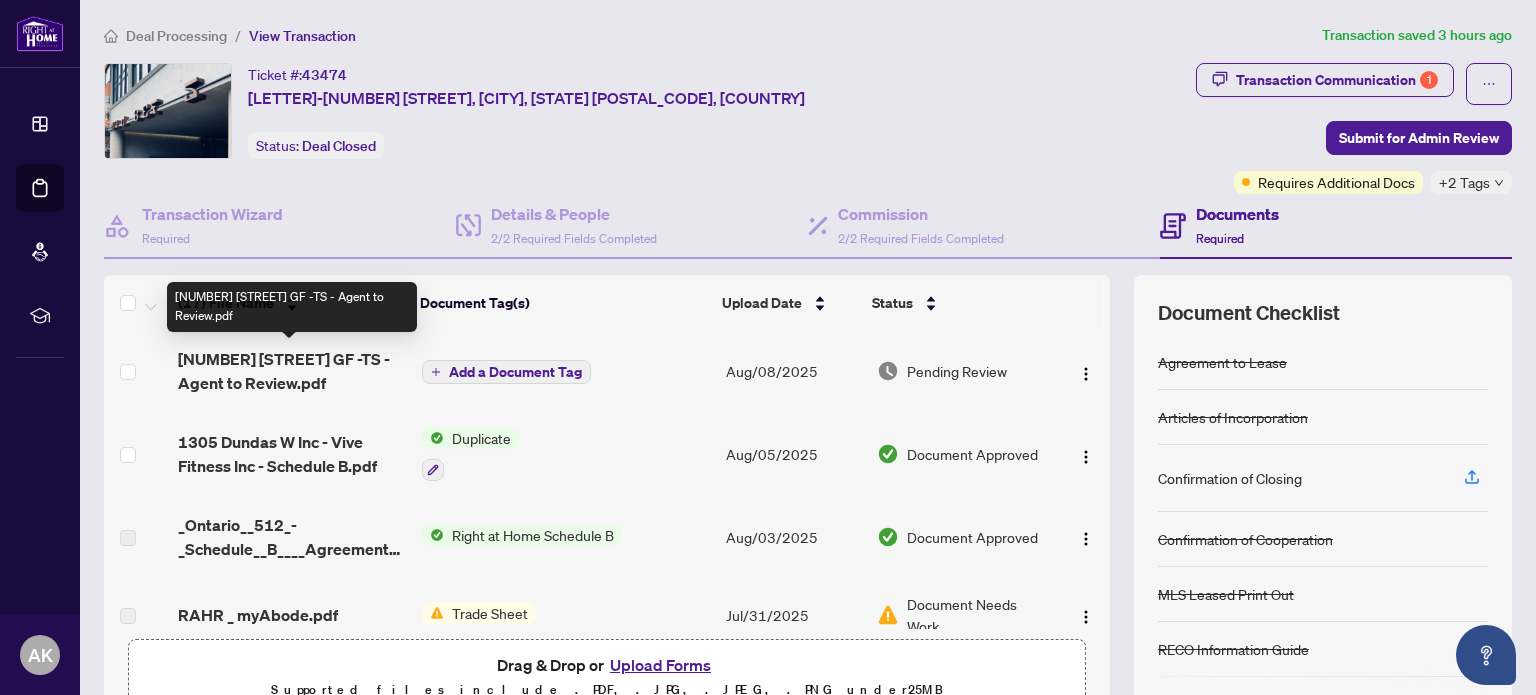 click on "[NUMBER] [STREET] GF -TS - Agent to Review.pdf" at bounding box center (291, 371) 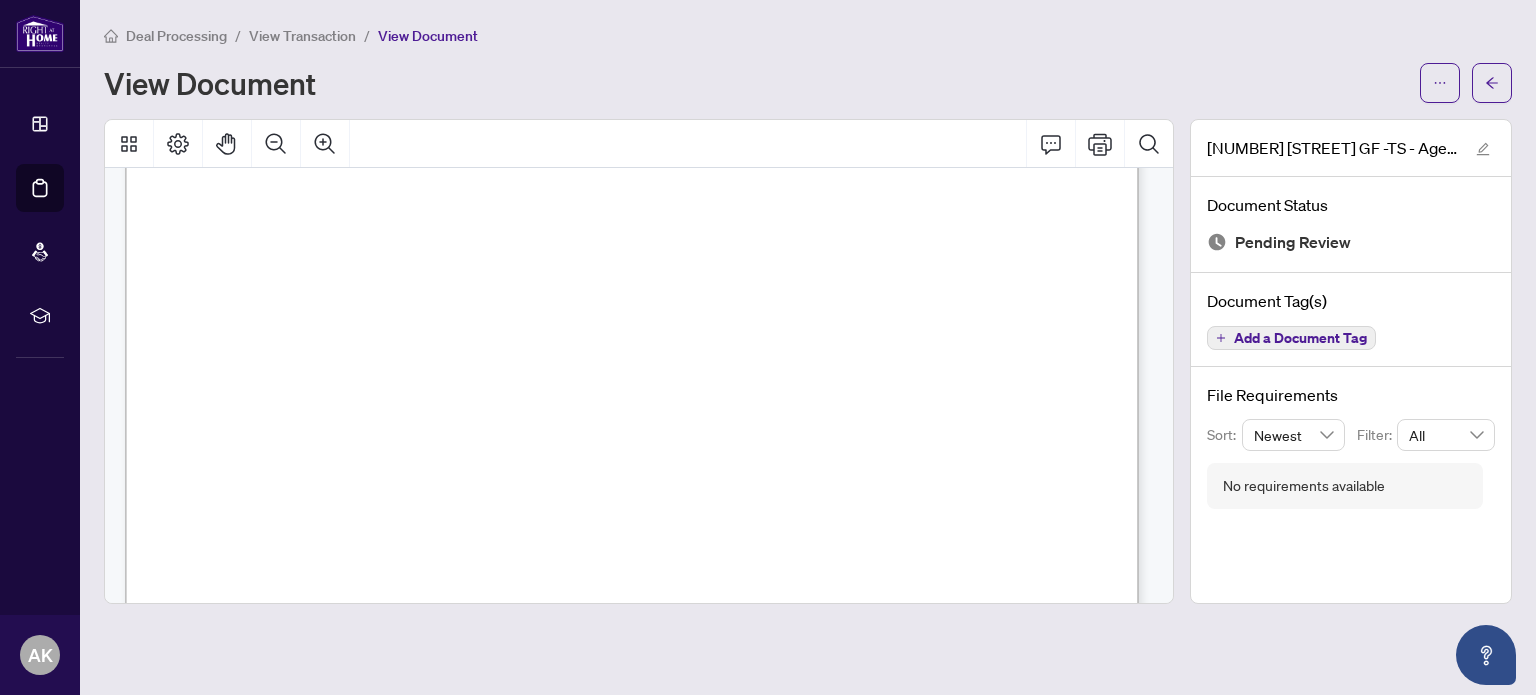 scroll, scrollTop: 333, scrollLeft: 0, axis: vertical 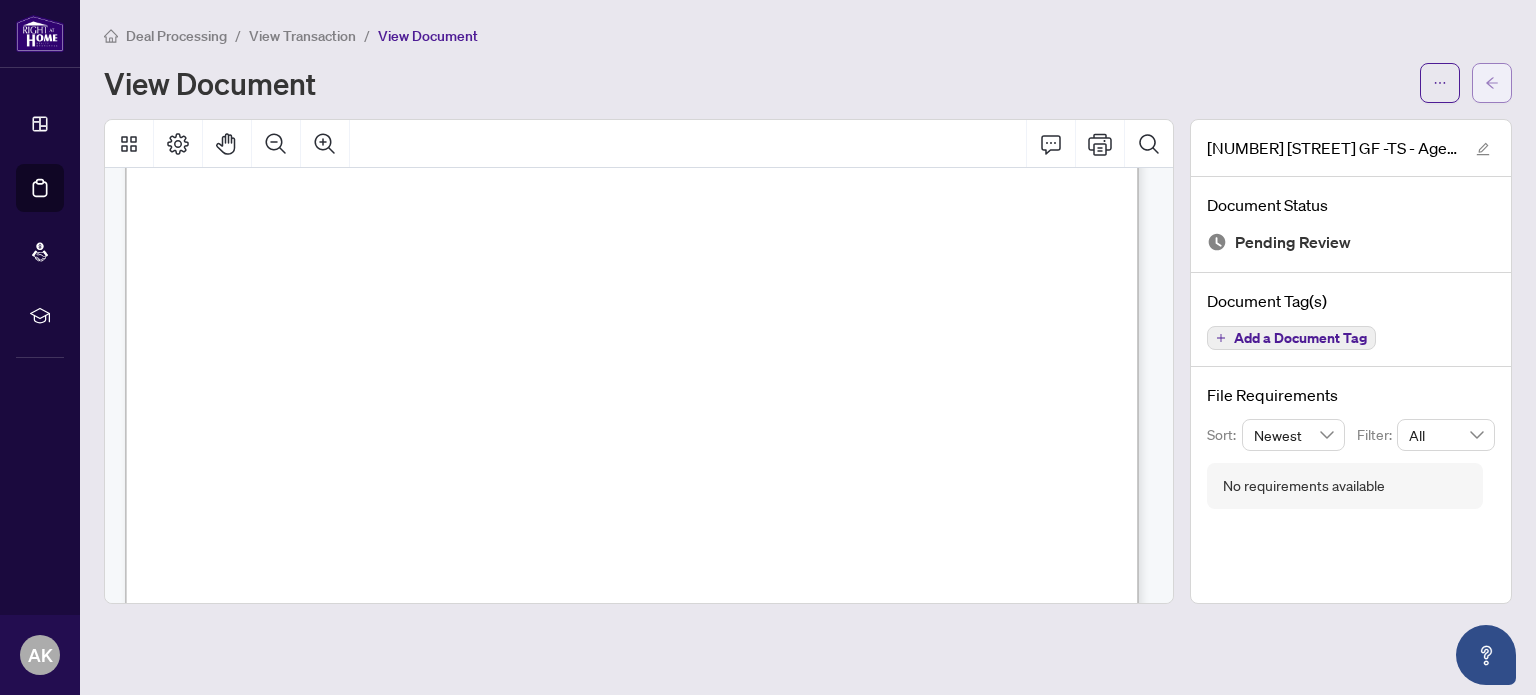 click 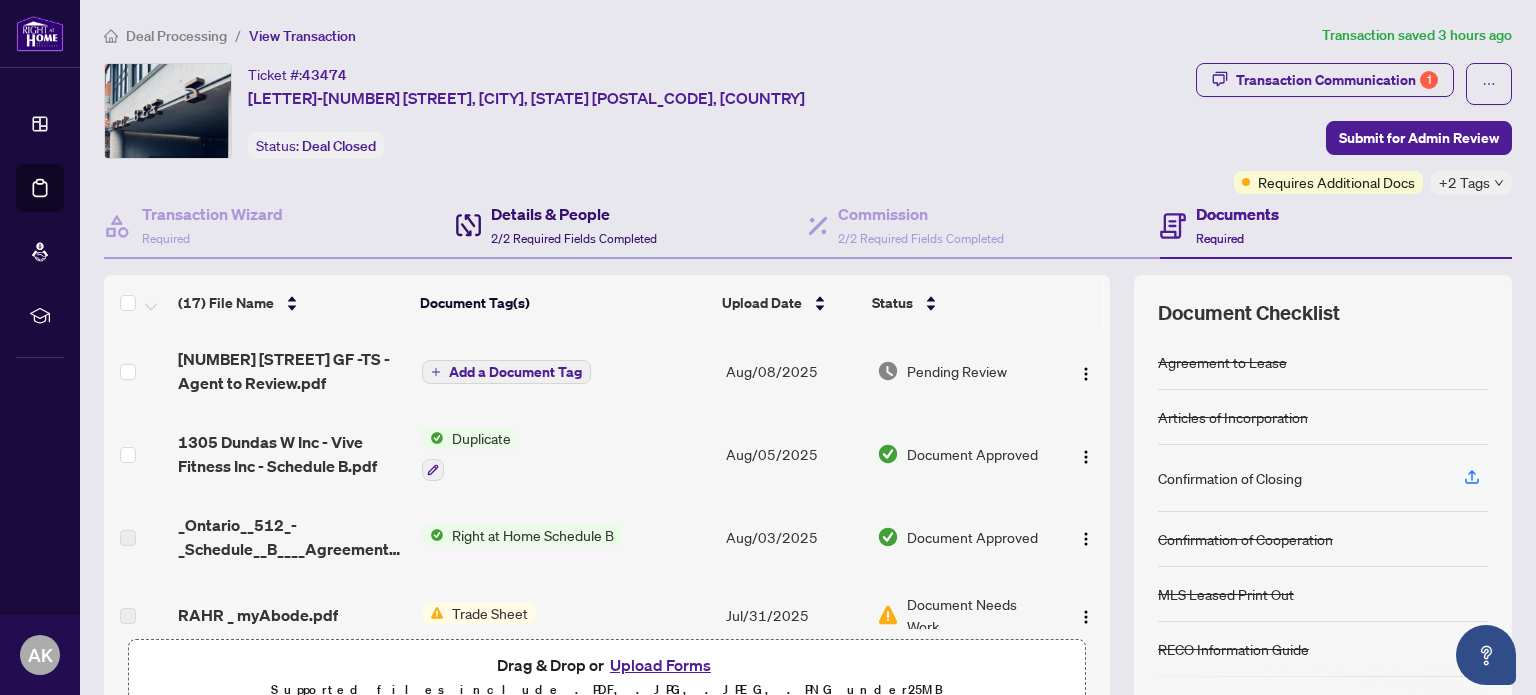 click on "2/2 Required Fields Completed" at bounding box center [574, 238] 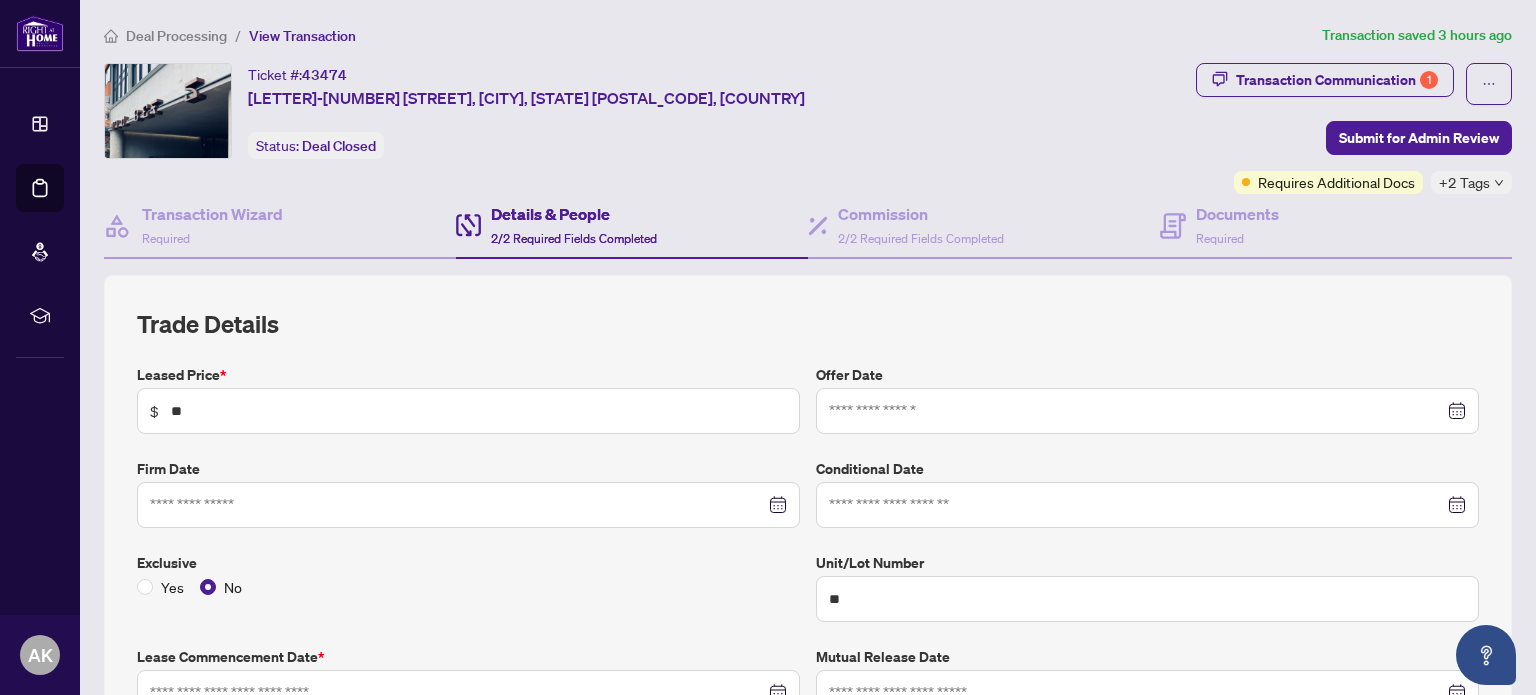 type on "**********" 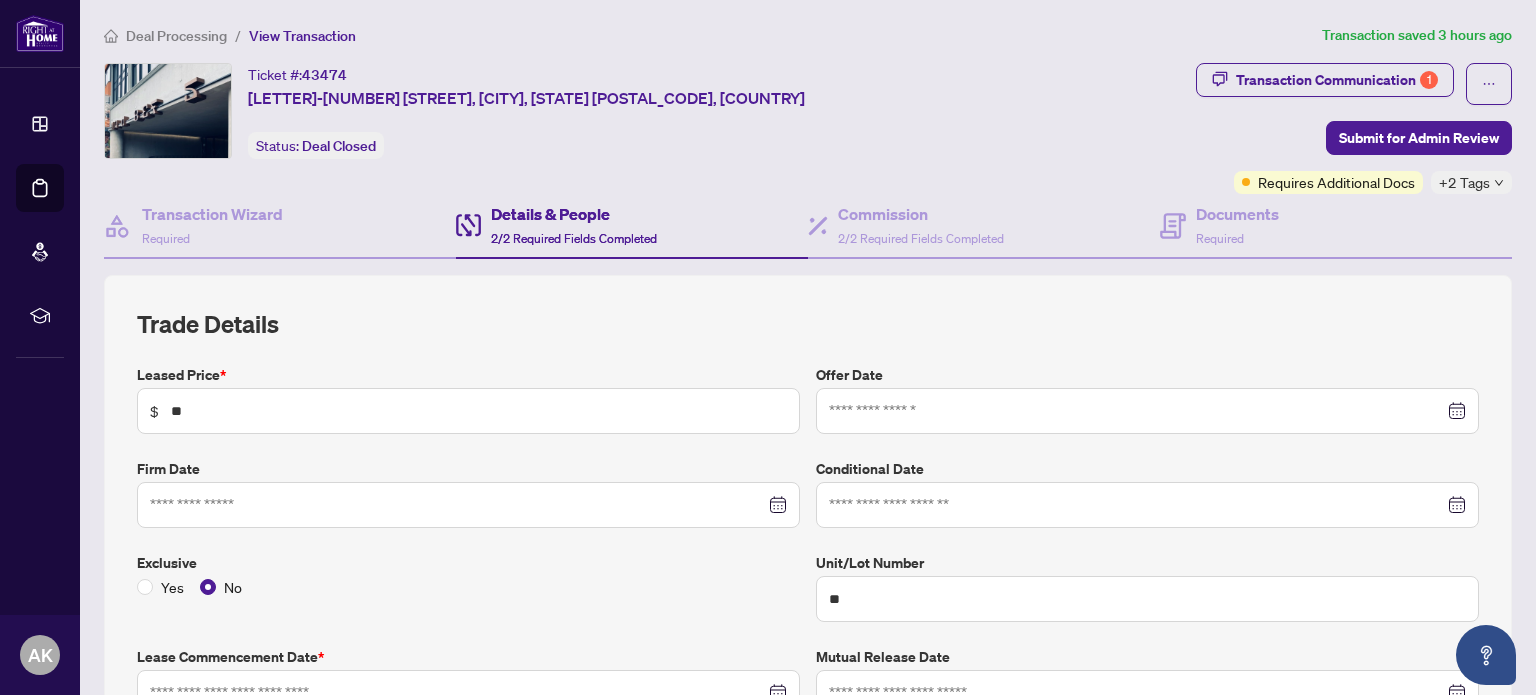 type on "**********" 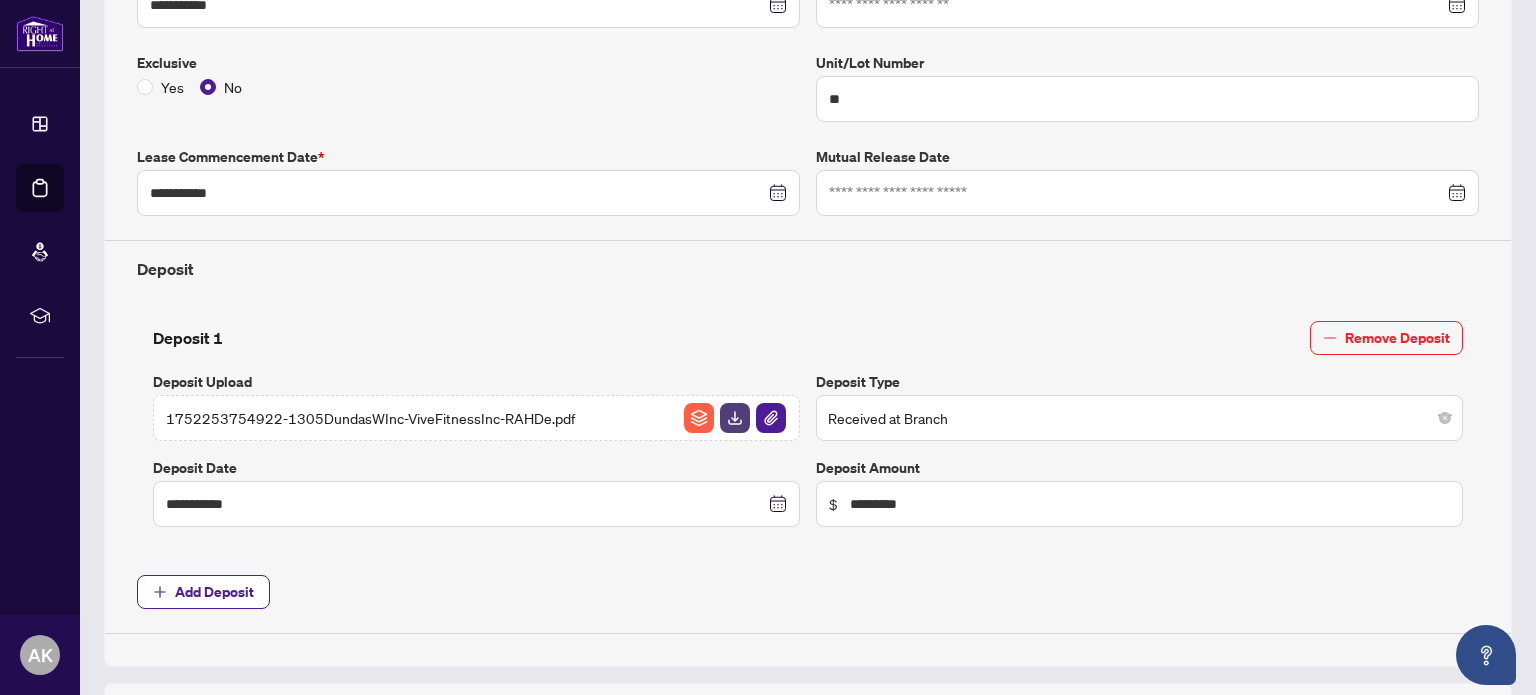 scroll, scrollTop: 0, scrollLeft: 0, axis: both 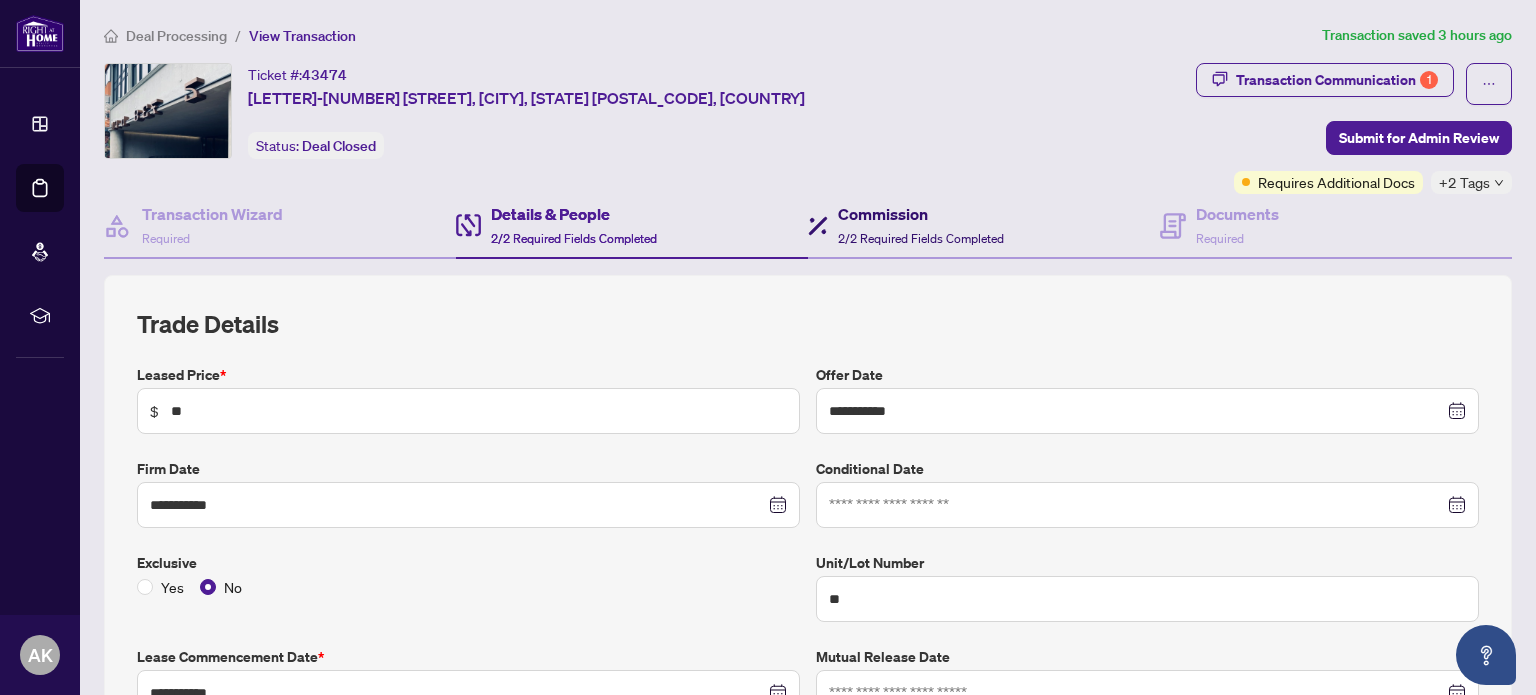 click 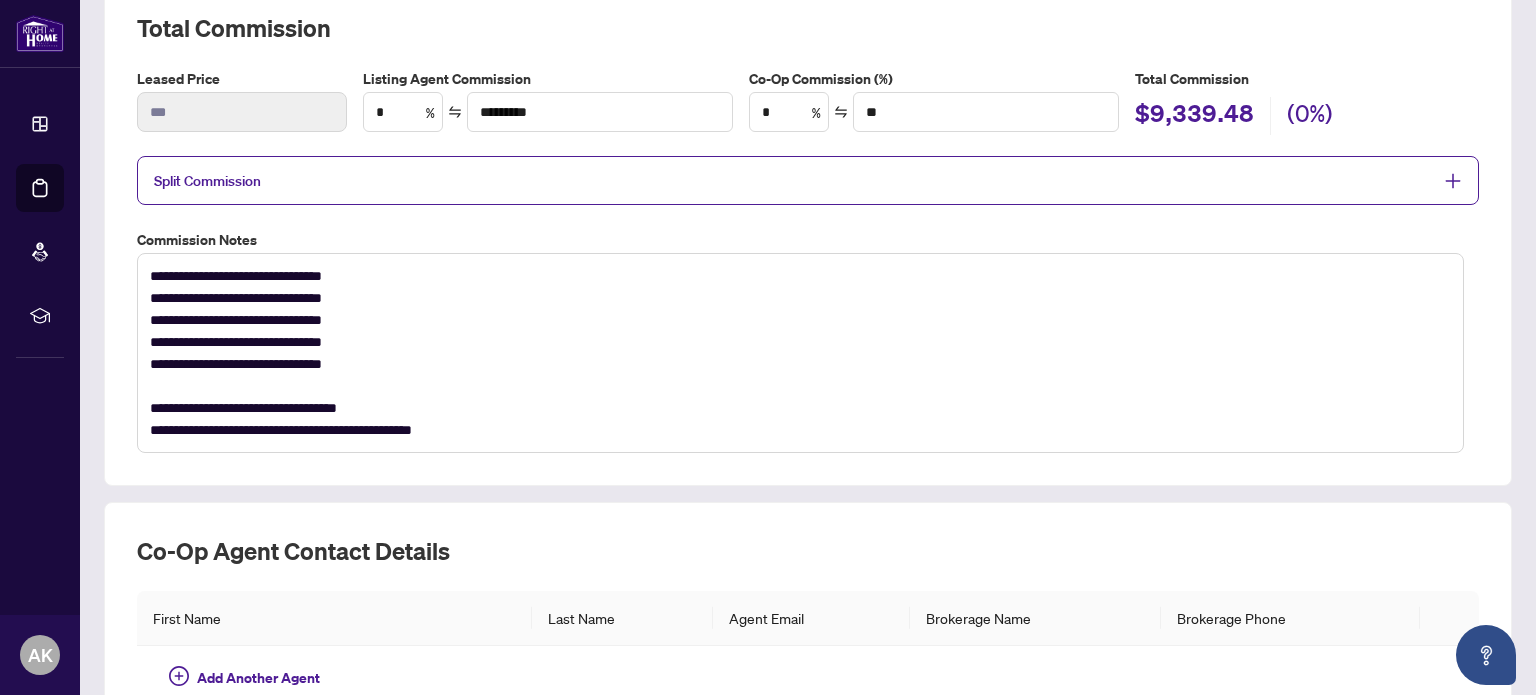 scroll, scrollTop: 333, scrollLeft: 0, axis: vertical 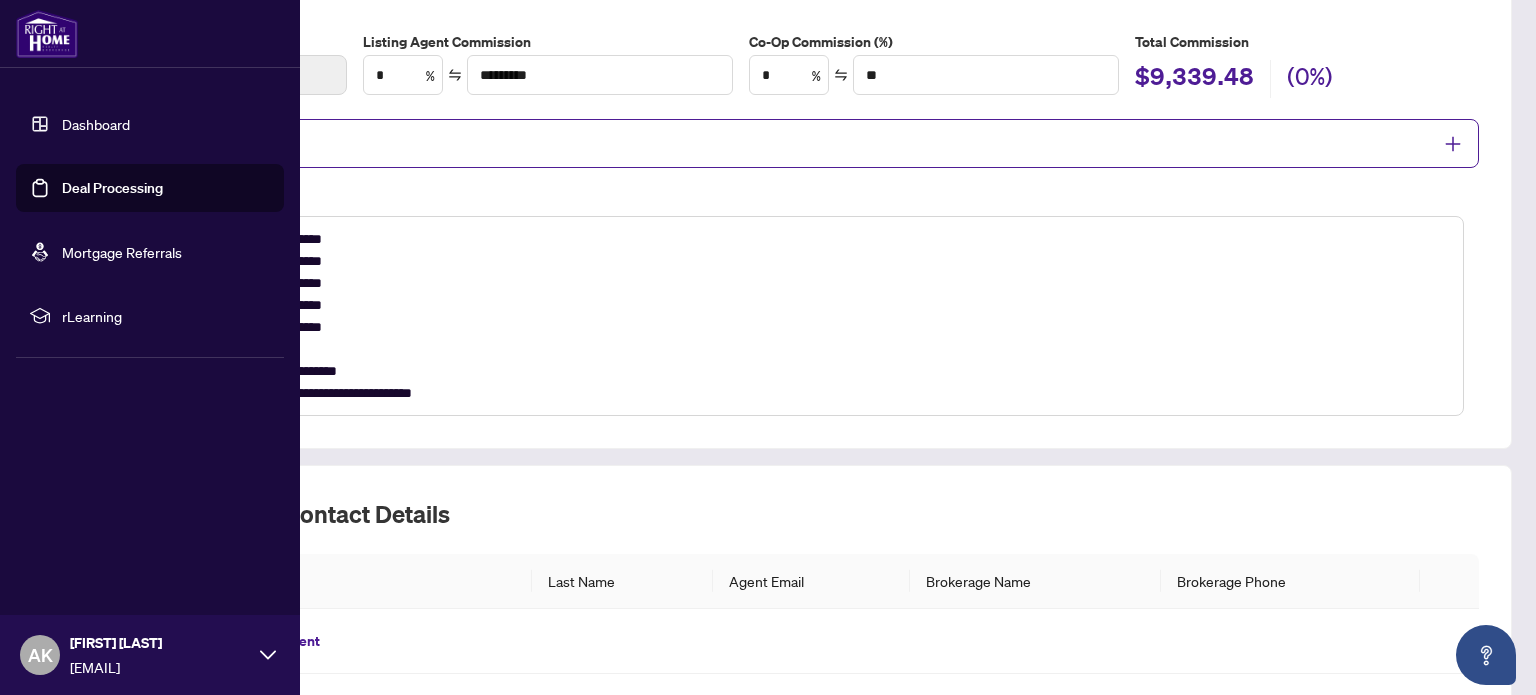 click on "Dashboard" at bounding box center (96, 124) 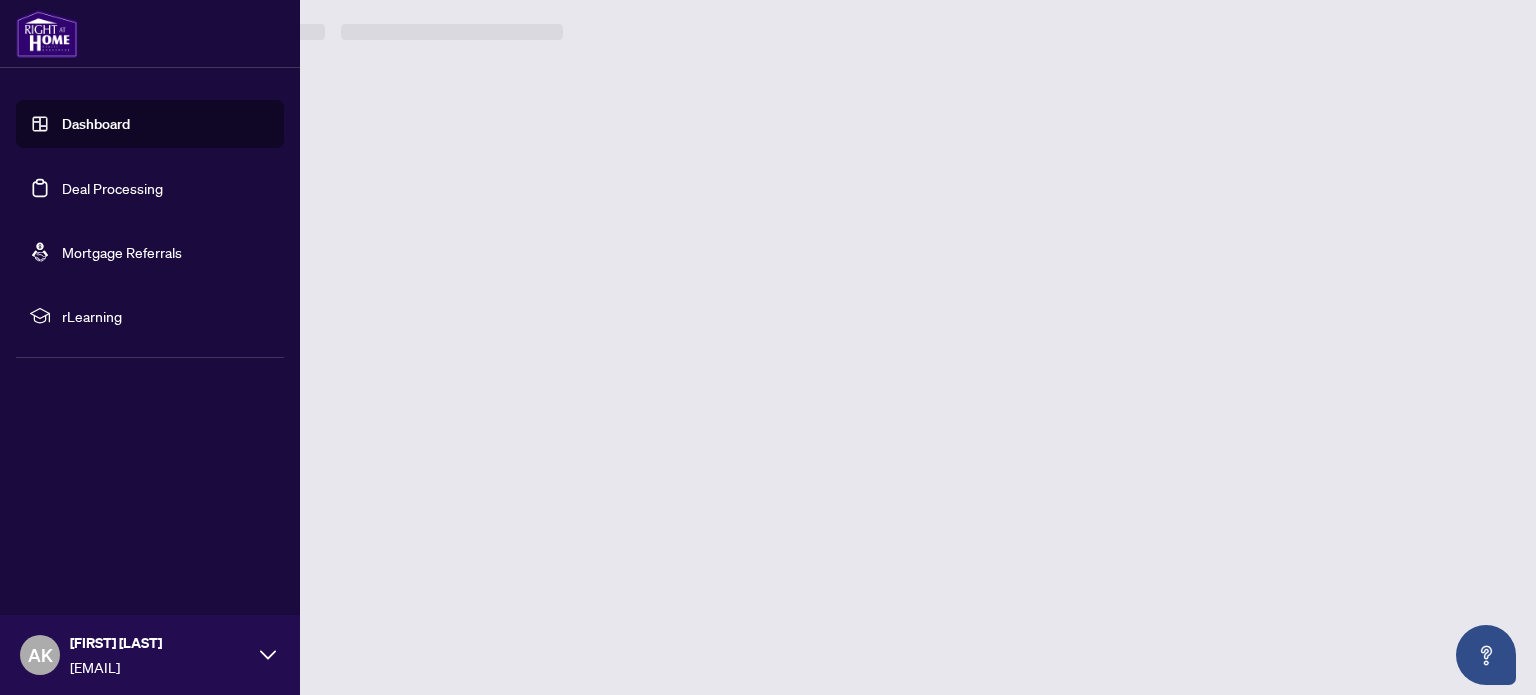 scroll, scrollTop: 0, scrollLeft: 0, axis: both 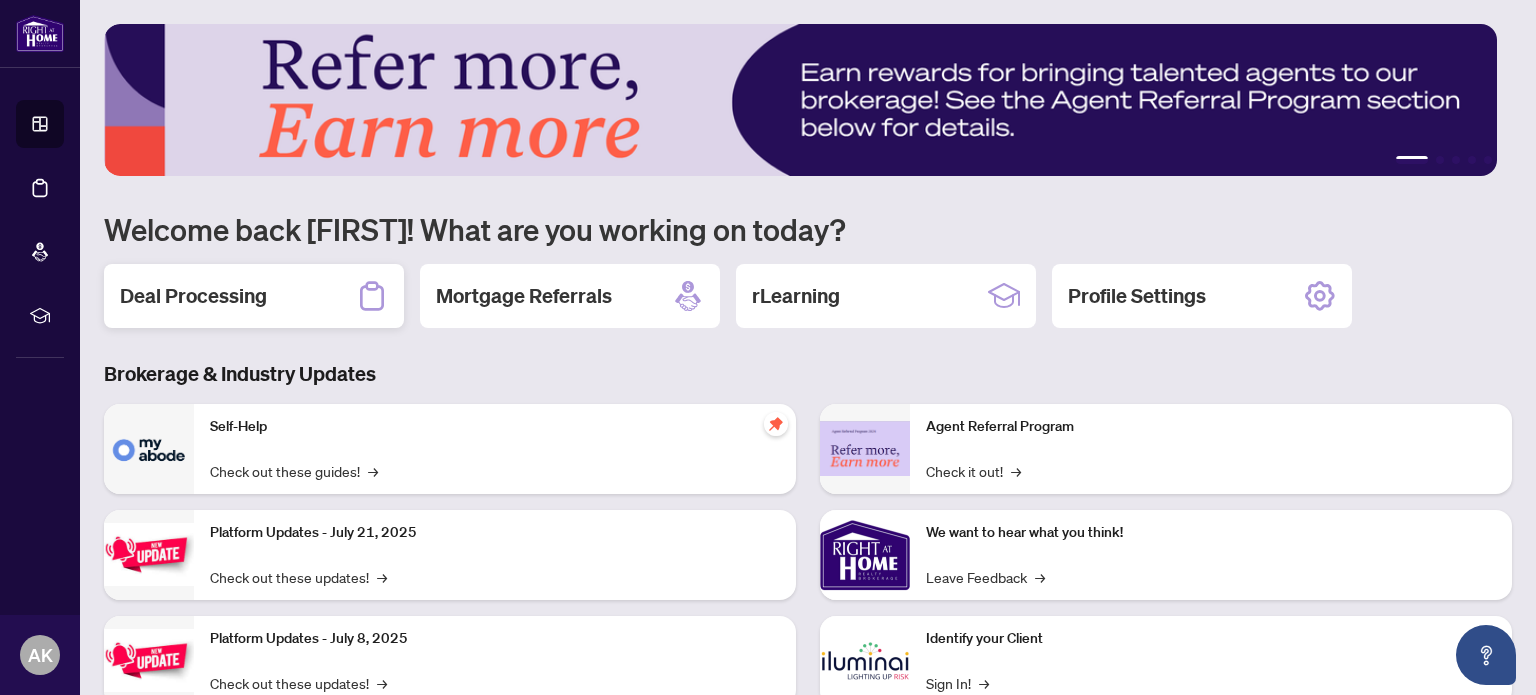 click on "Deal Processing" at bounding box center [254, 296] 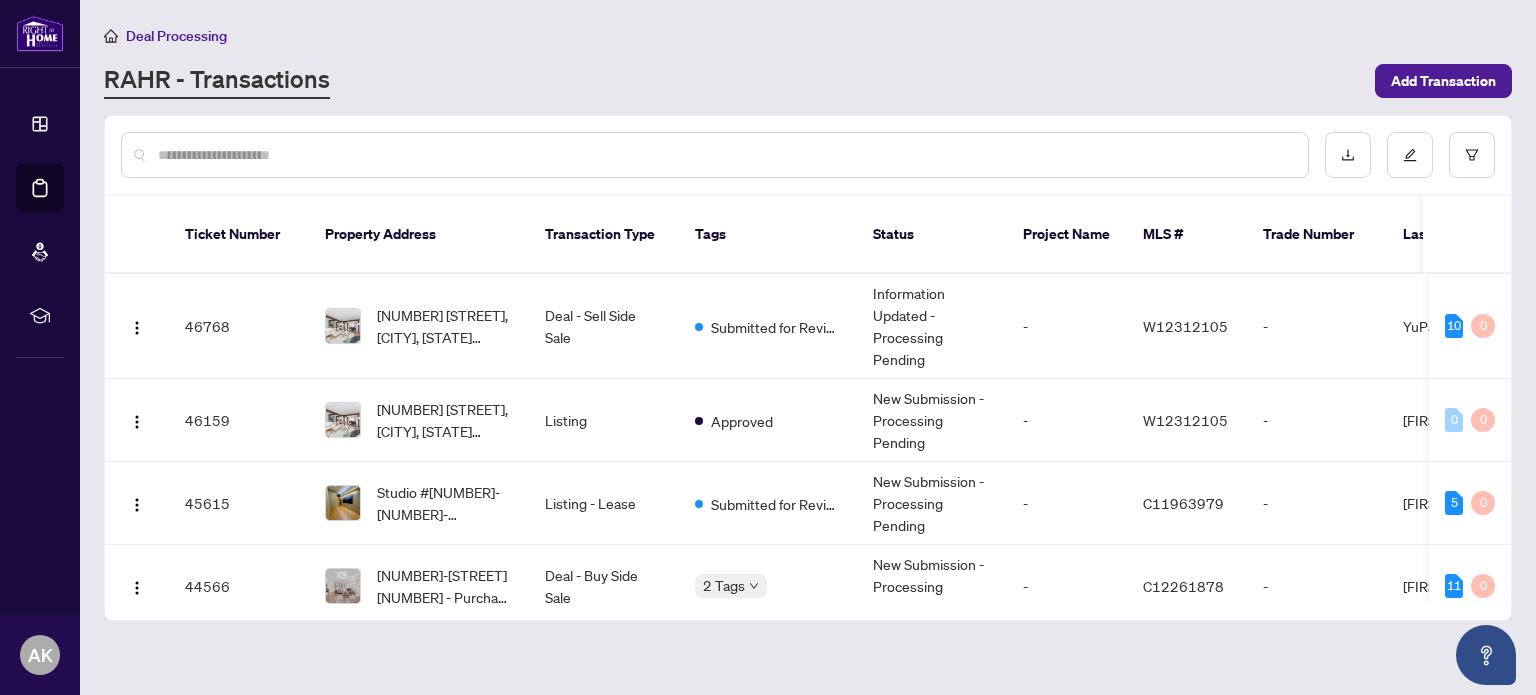 click at bounding box center [725, 155] 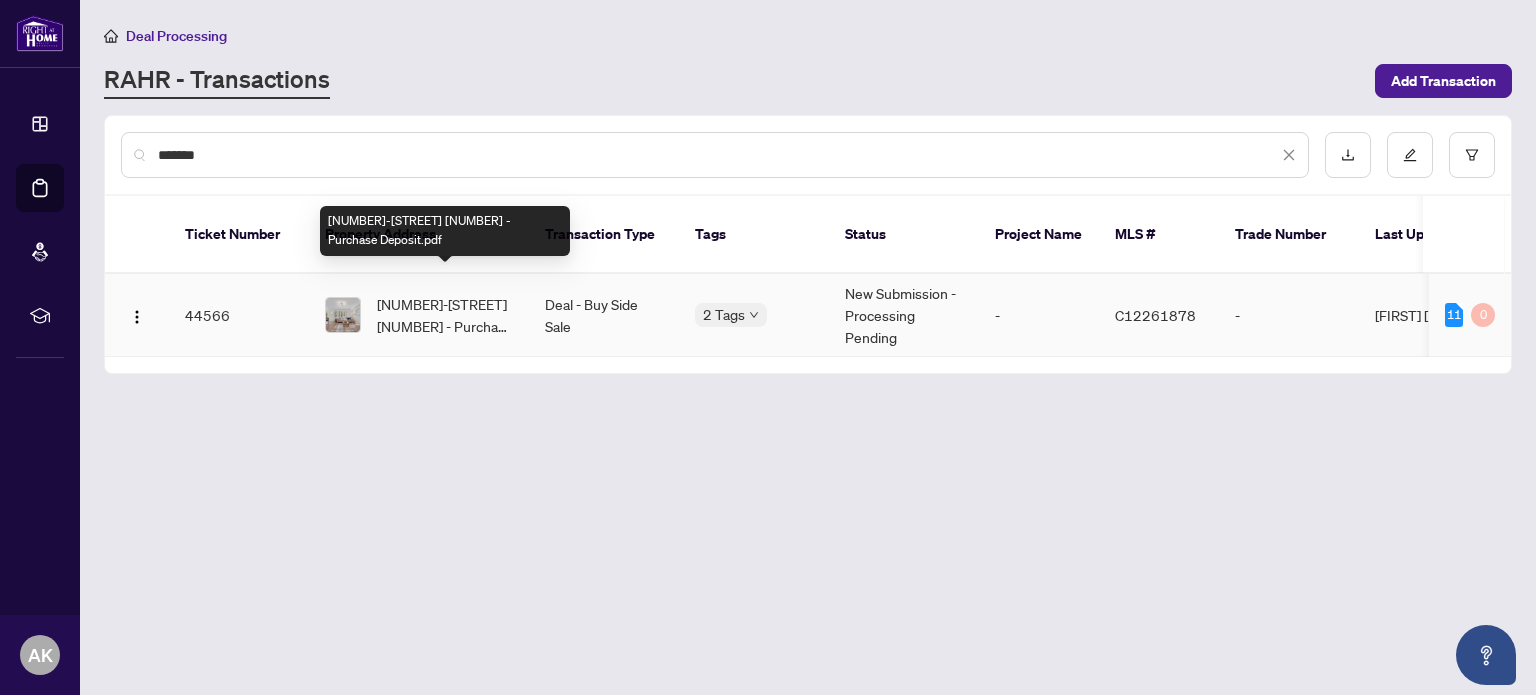 type on "*******" 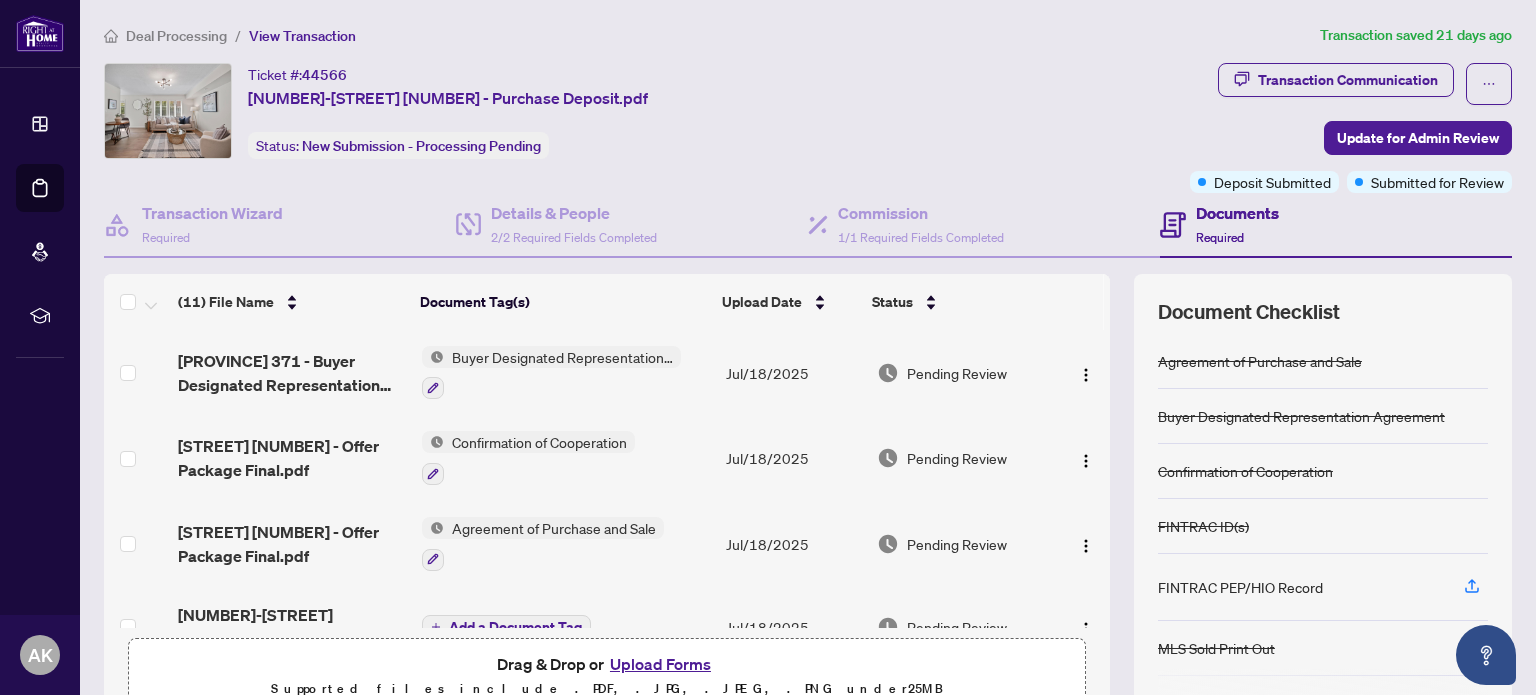 scroll, scrollTop: 630, scrollLeft: 0, axis: vertical 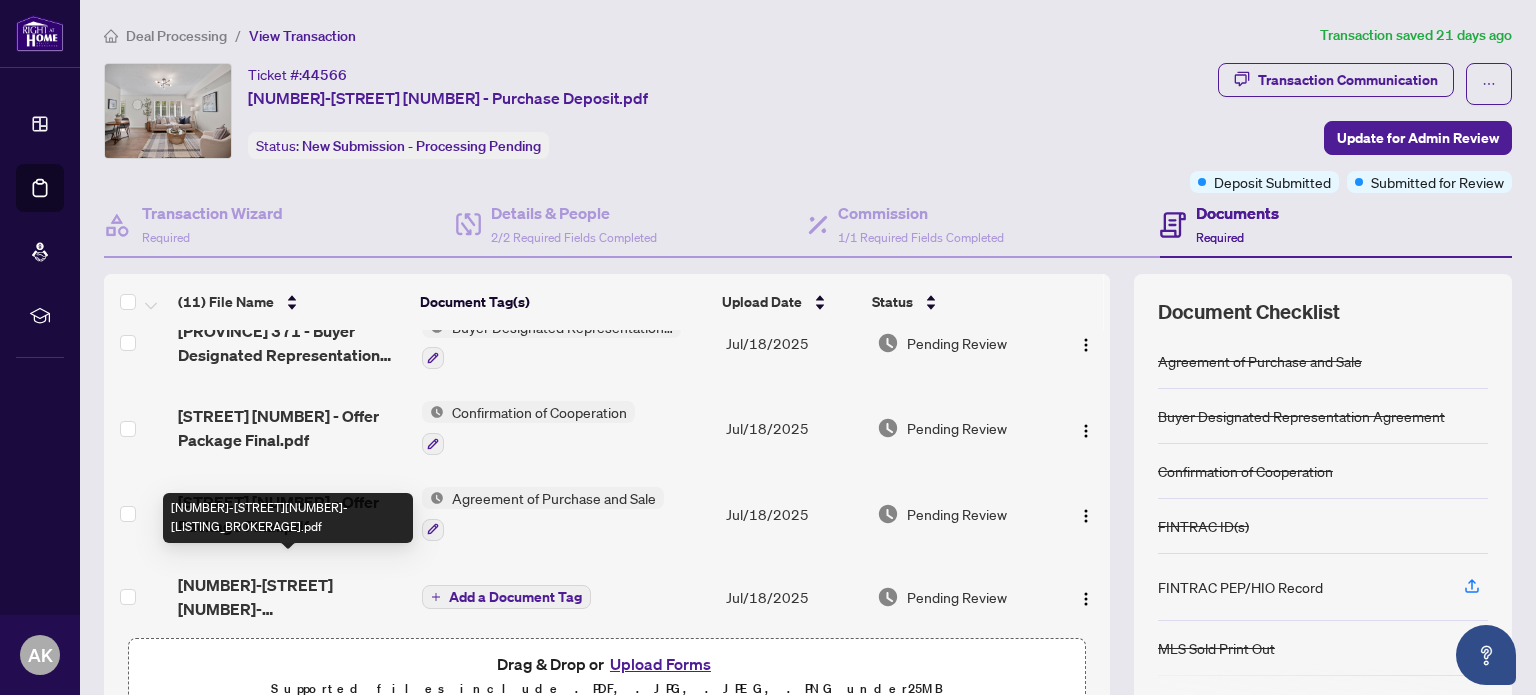 click on "1752850690311-54EastLibertySt1001-ListingBrokerageD.pdf" at bounding box center [291, 597] 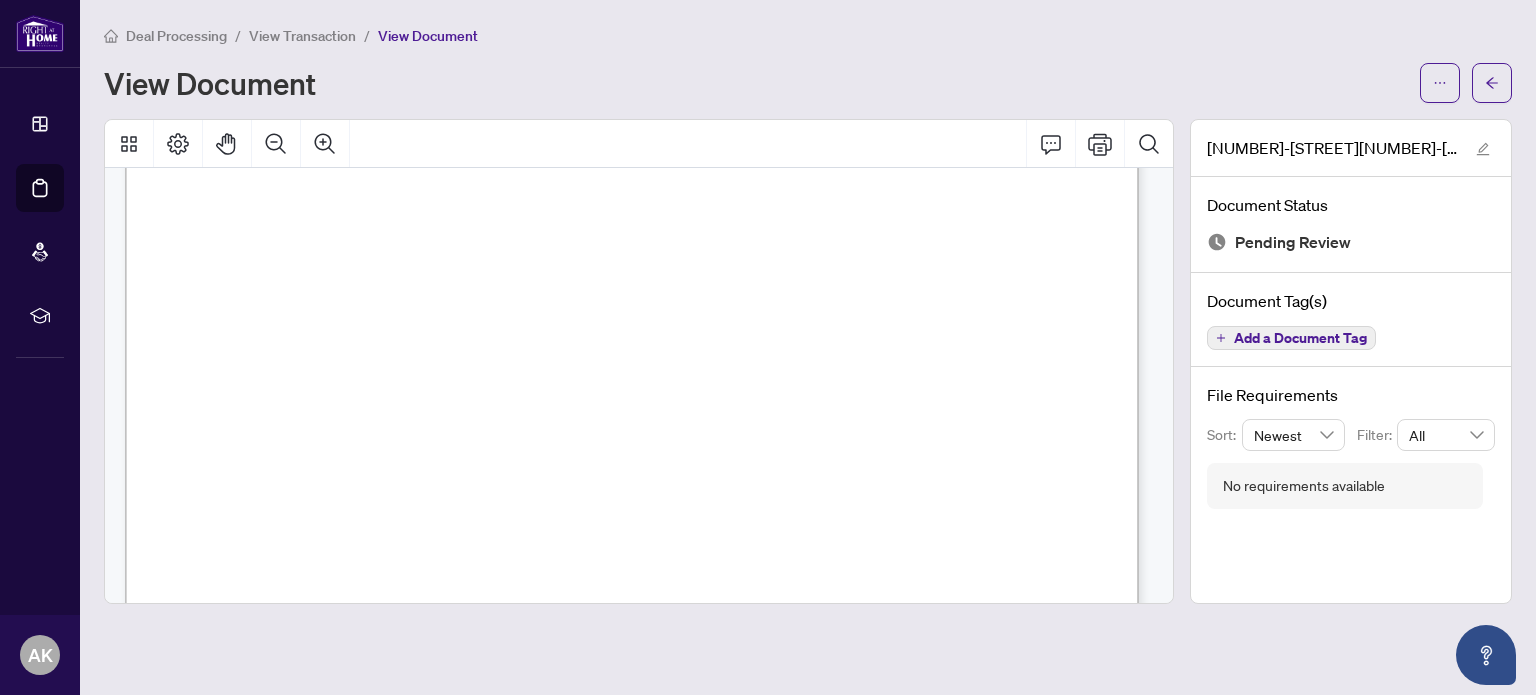 scroll, scrollTop: 500, scrollLeft: 0, axis: vertical 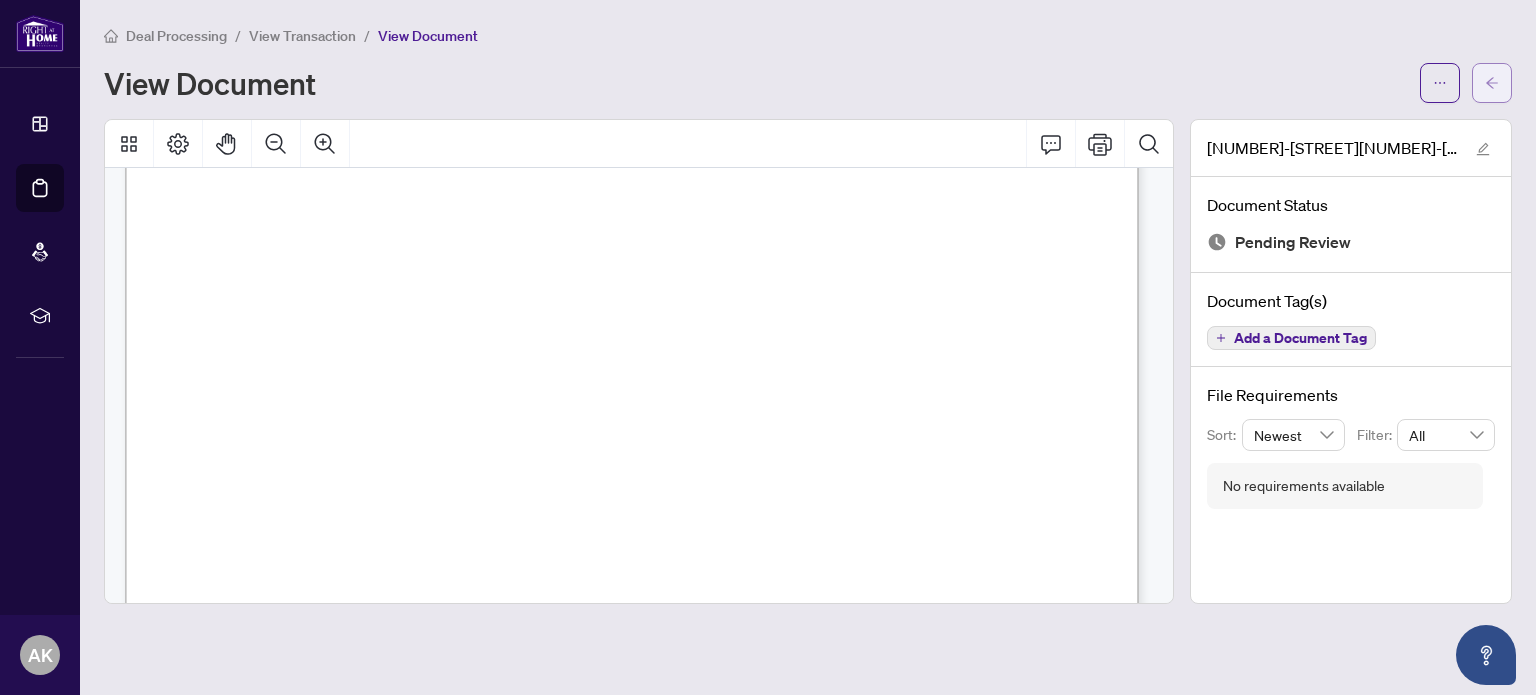 click 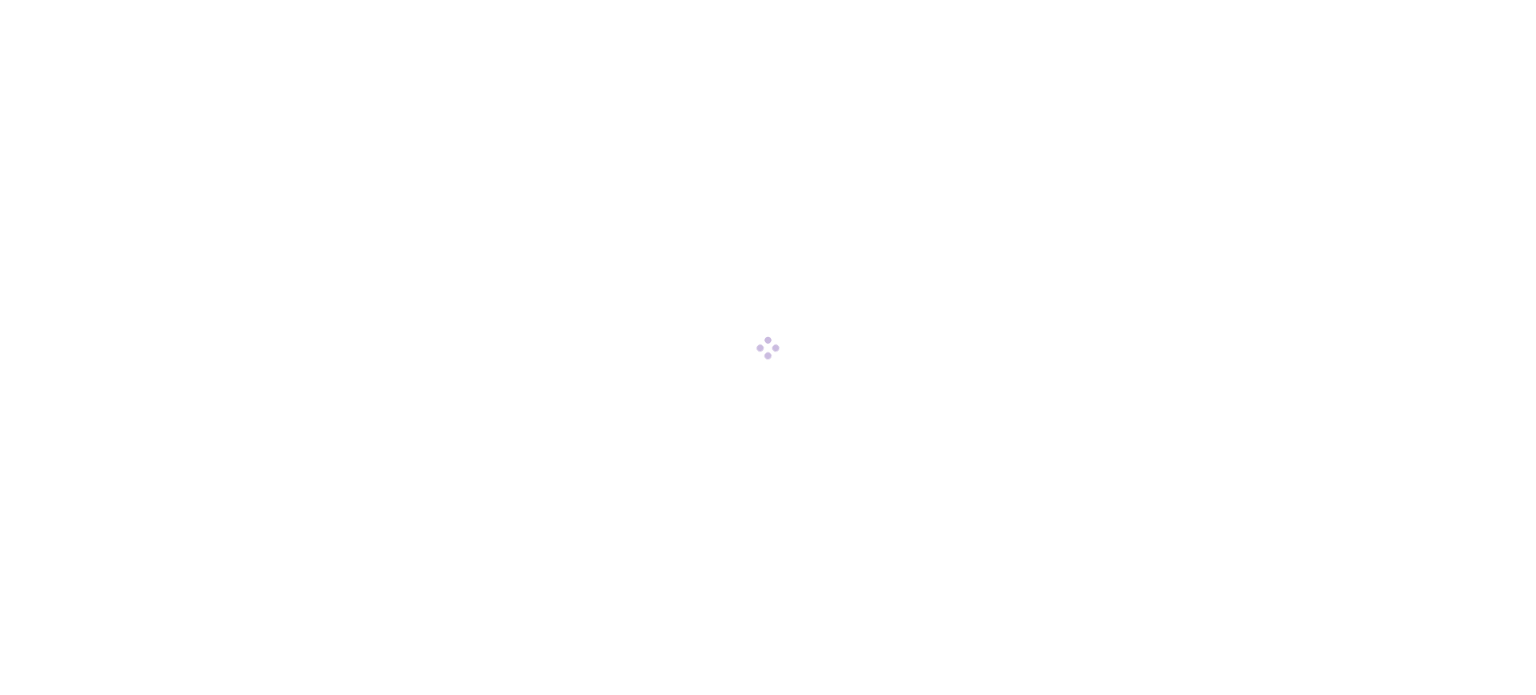 scroll, scrollTop: 0, scrollLeft: 0, axis: both 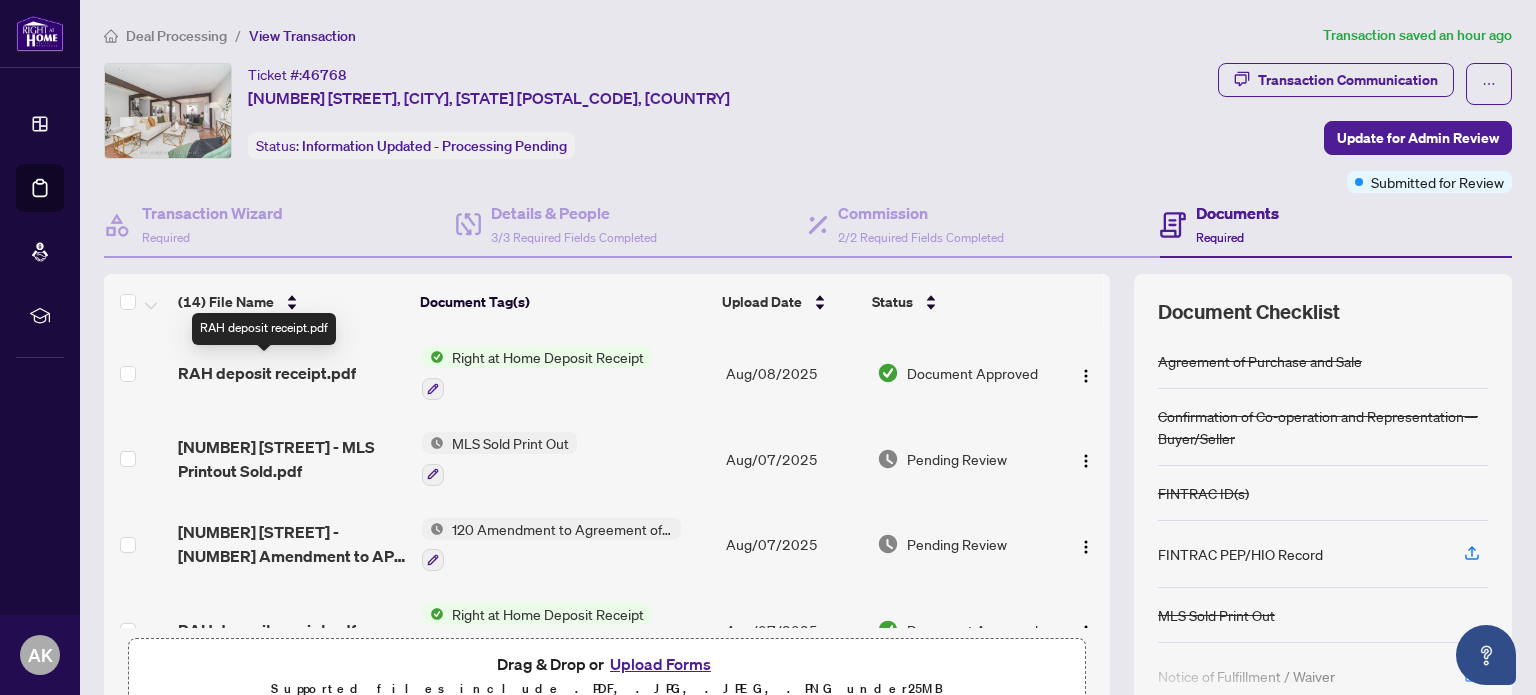 click on "RAH deposit receipt.pdf" at bounding box center [267, 373] 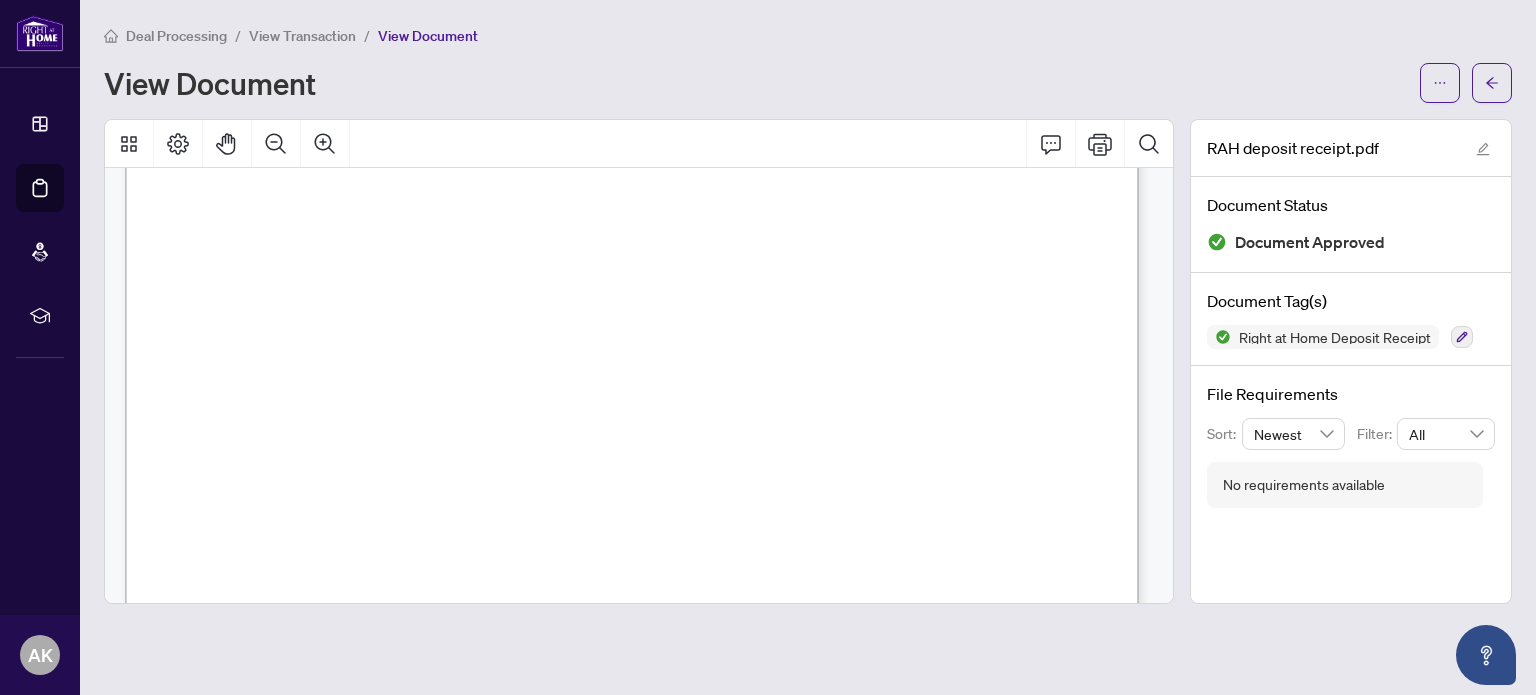 scroll, scrollTop: 0, scrollLeft: 0, axis: both 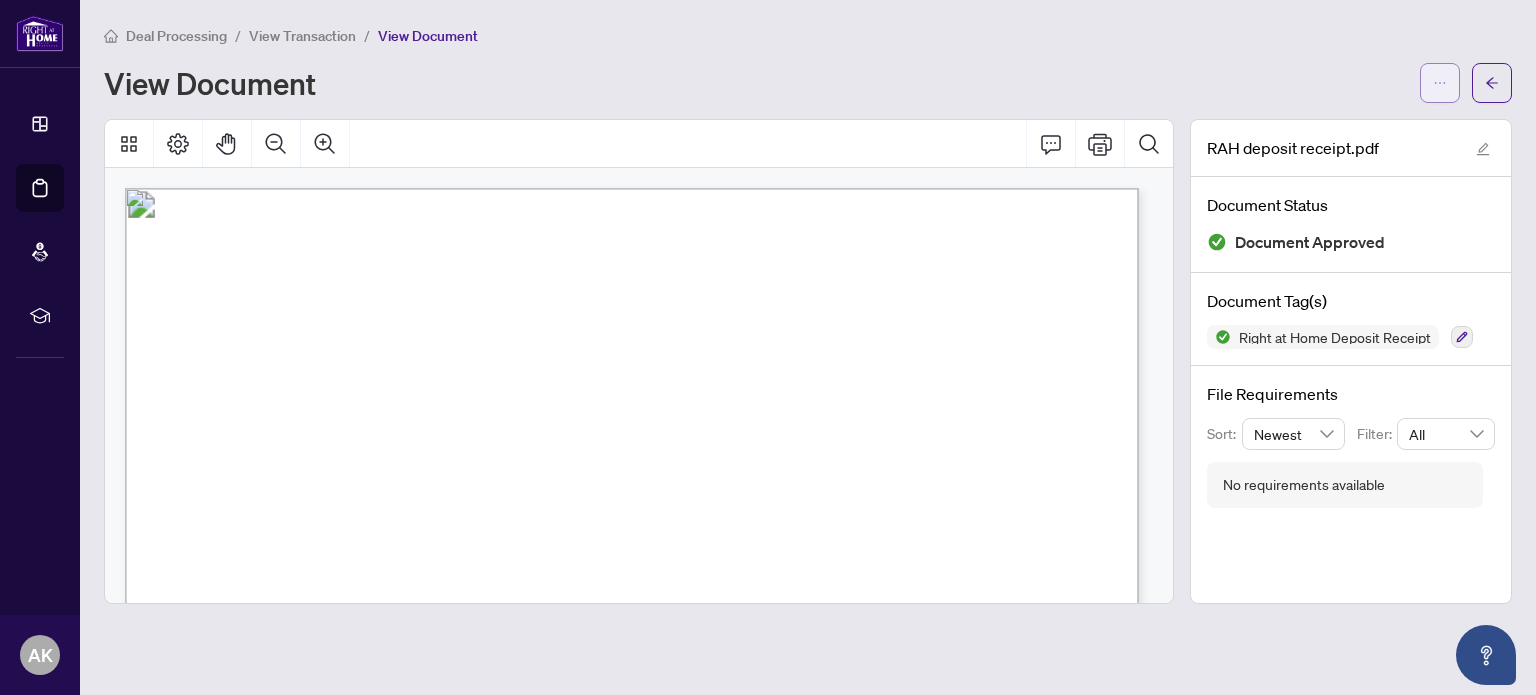 click at bounding box center (1440, 83) 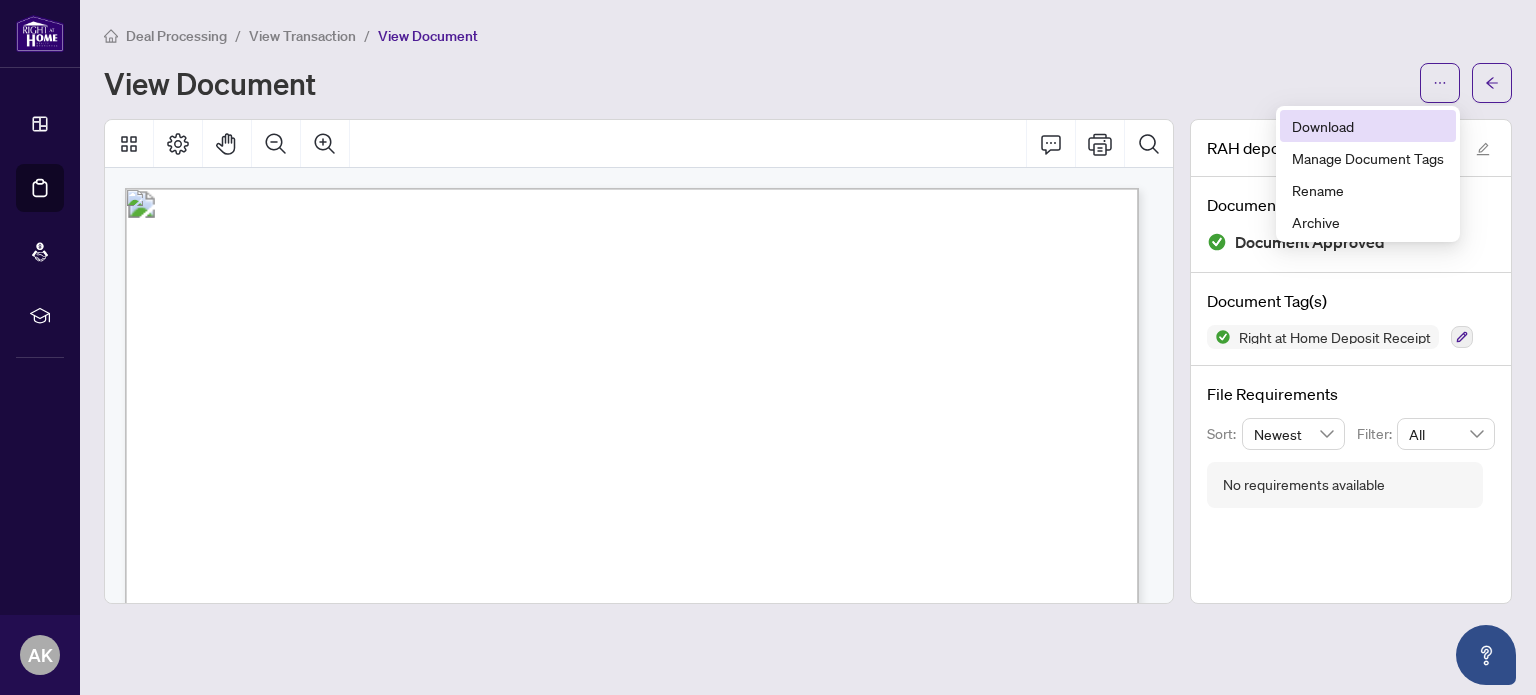 click on "Download" at bounding box center (1368, 126) 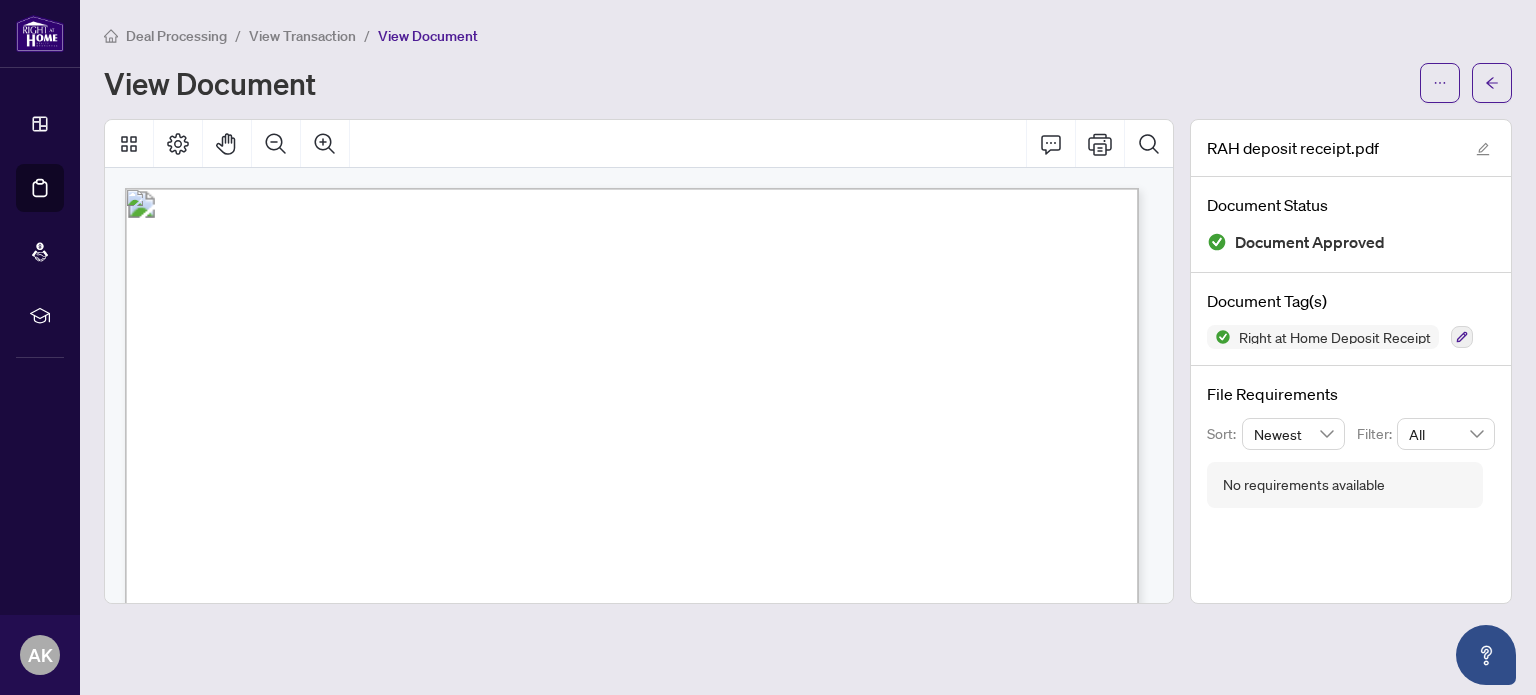 click on "Deal Processing" at bounding box center [176, 36] 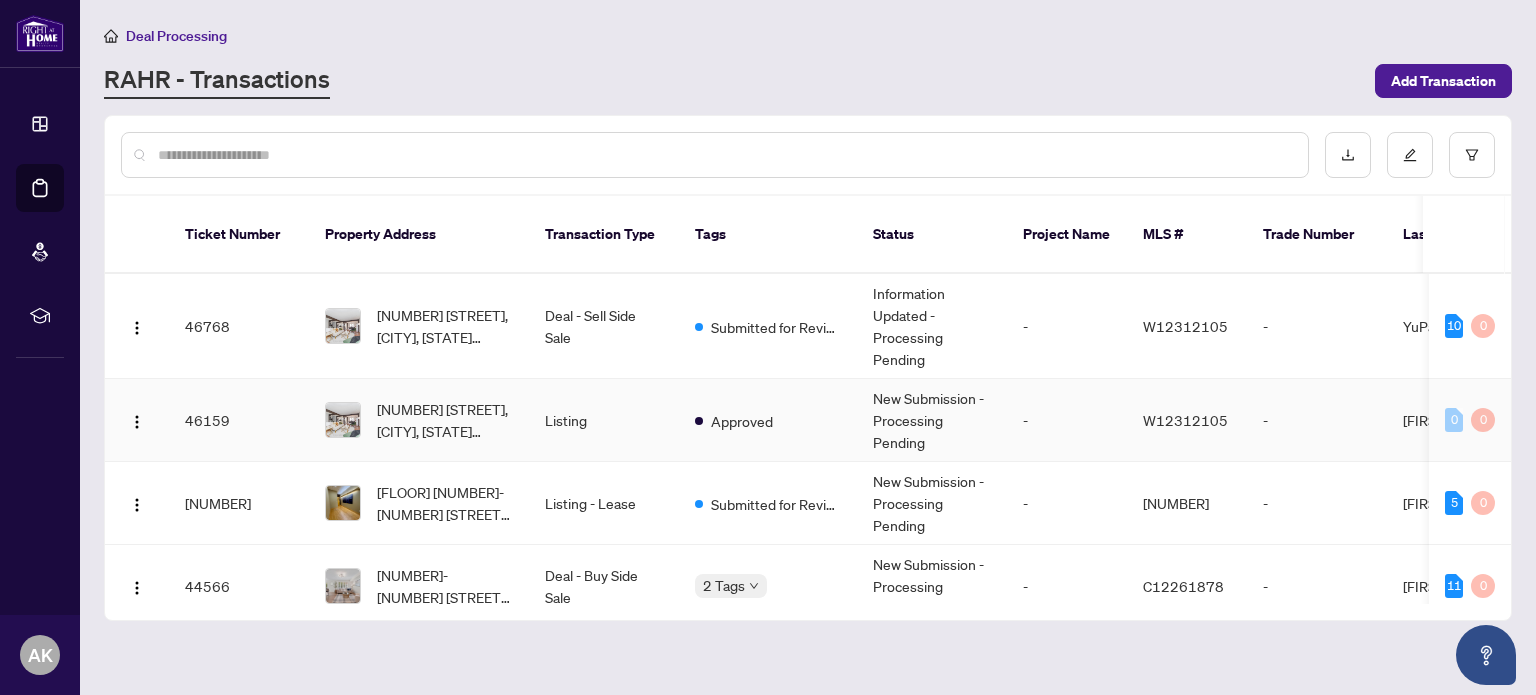click on "[NUMBER] [STREET], [CITY], [STATE] [POSTAL_CODE], [COUNTRY]" at bounding box center (445, 420) 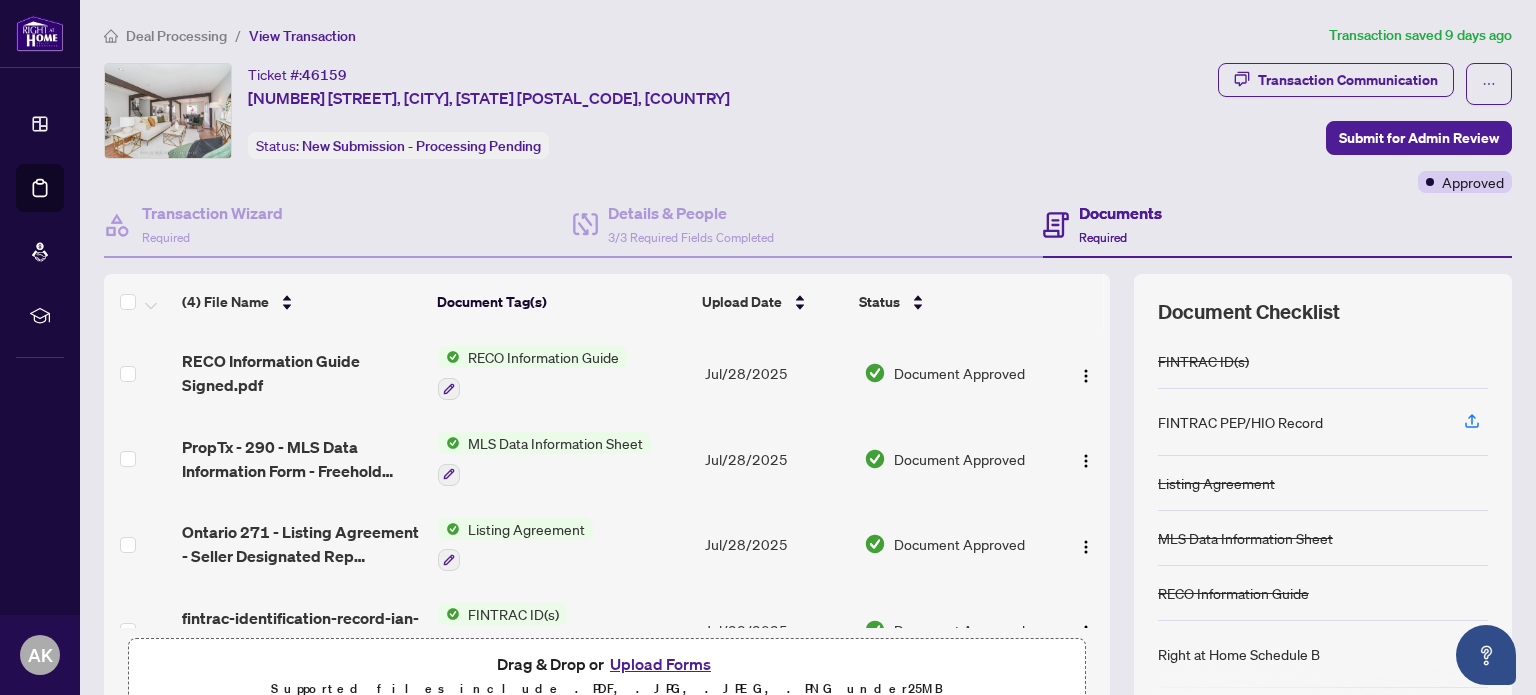 click on "Deal Processing" at bounding box center [176, 36] 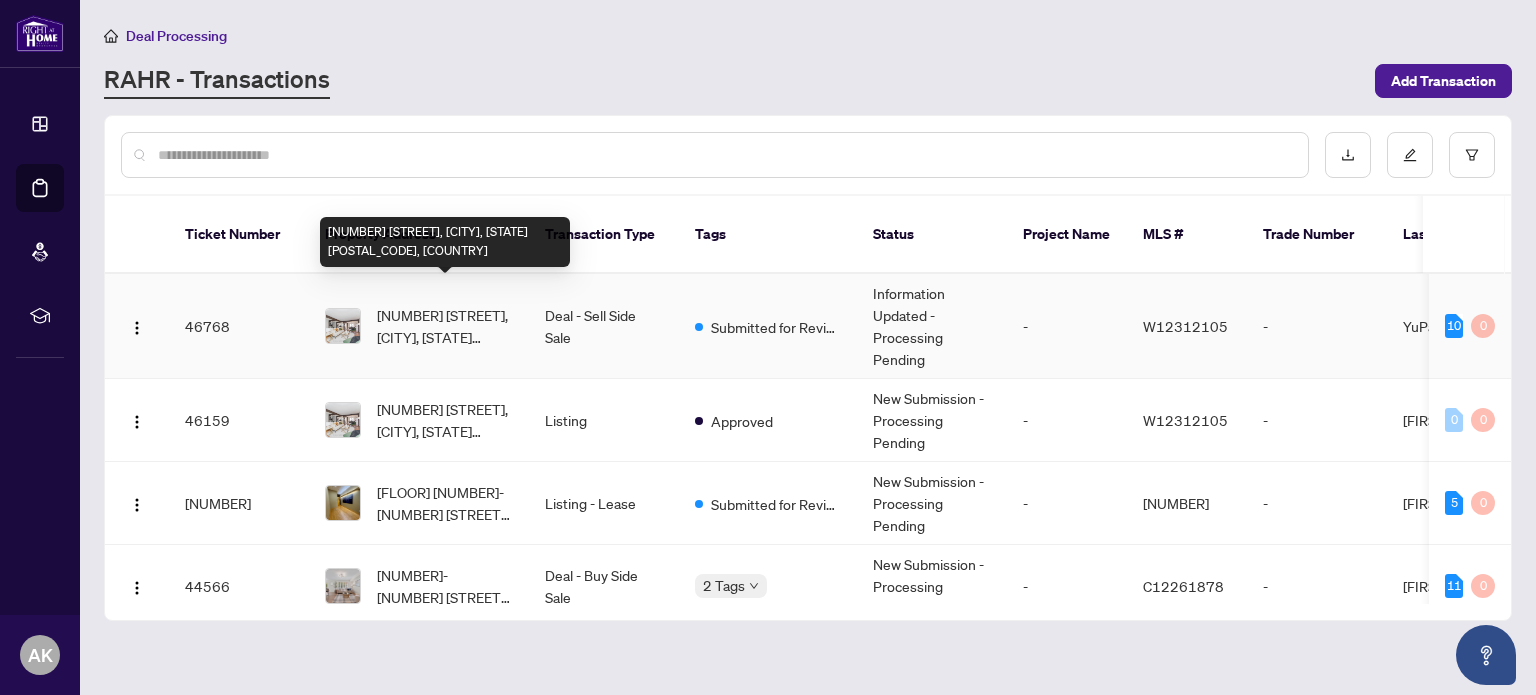 click on "2396 Homelands Dr, Mississauga, Ontario L5K 1H2, Canada" at bounding box center [445, 326] 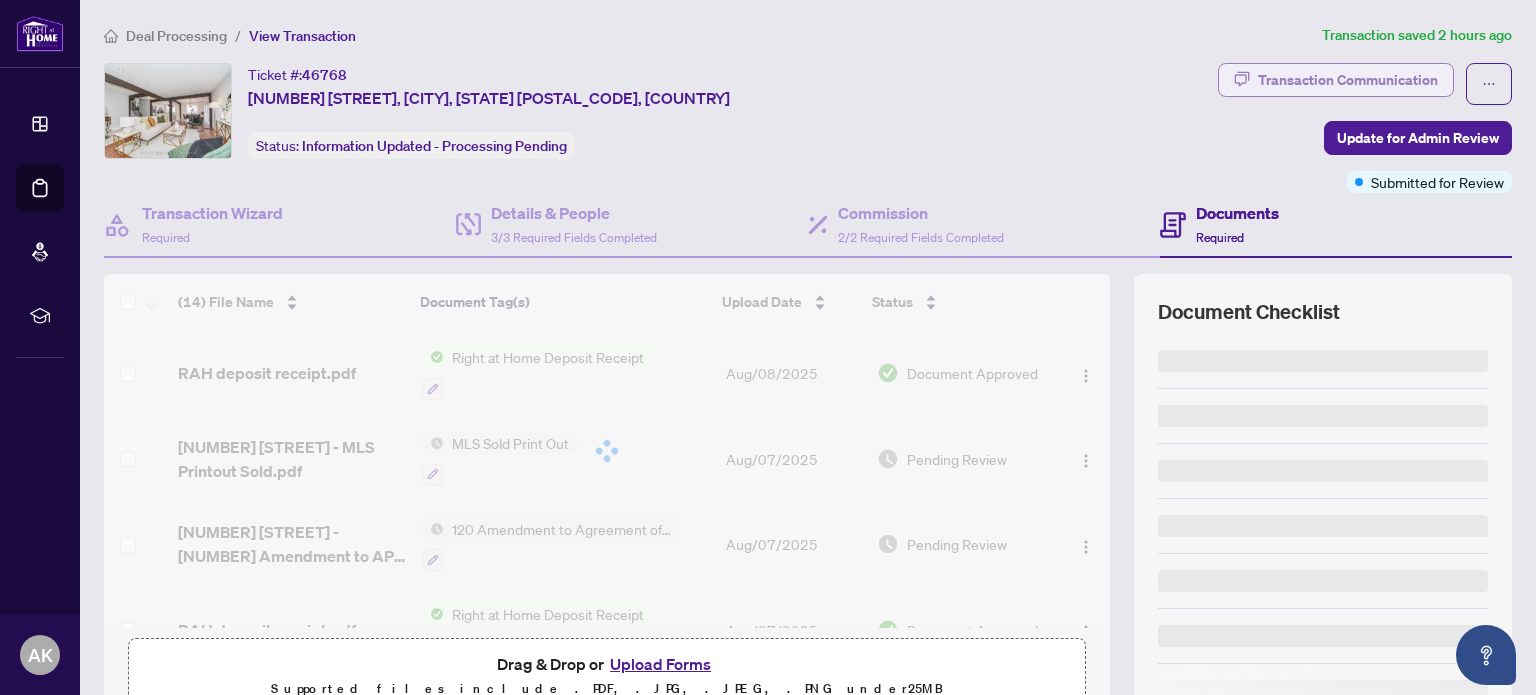 click on "Transaction Communication" at bounding box center [1348, 80] 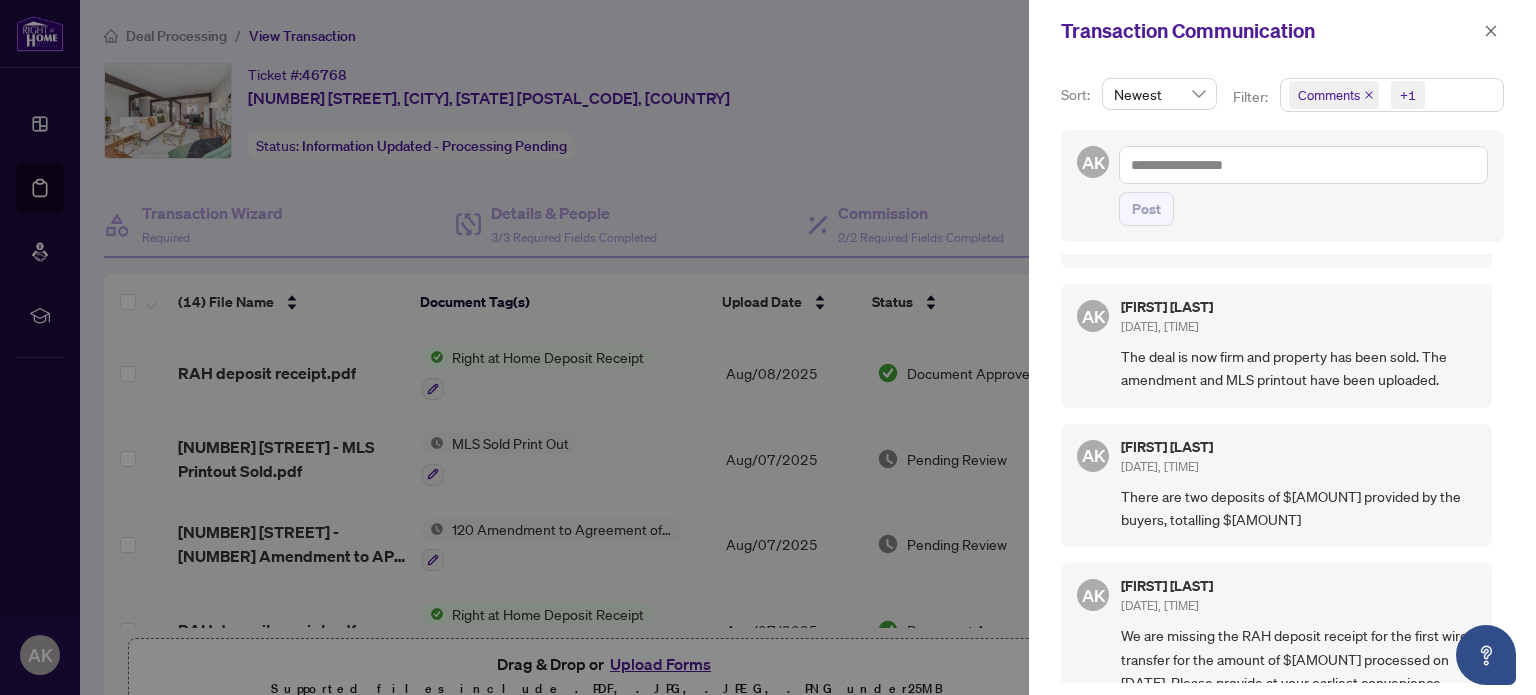 scroll, scrollTop: 333, scrollLeft: 0, axis: vertical 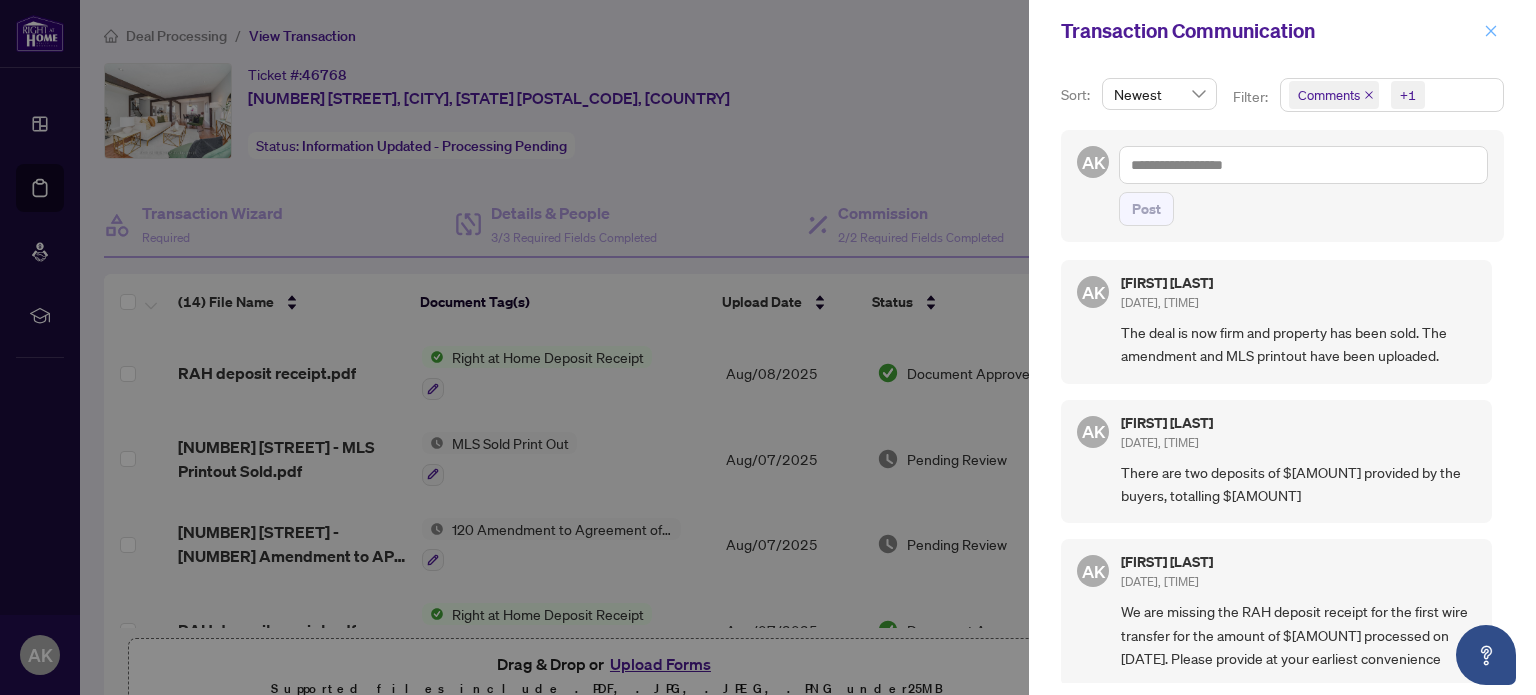 click 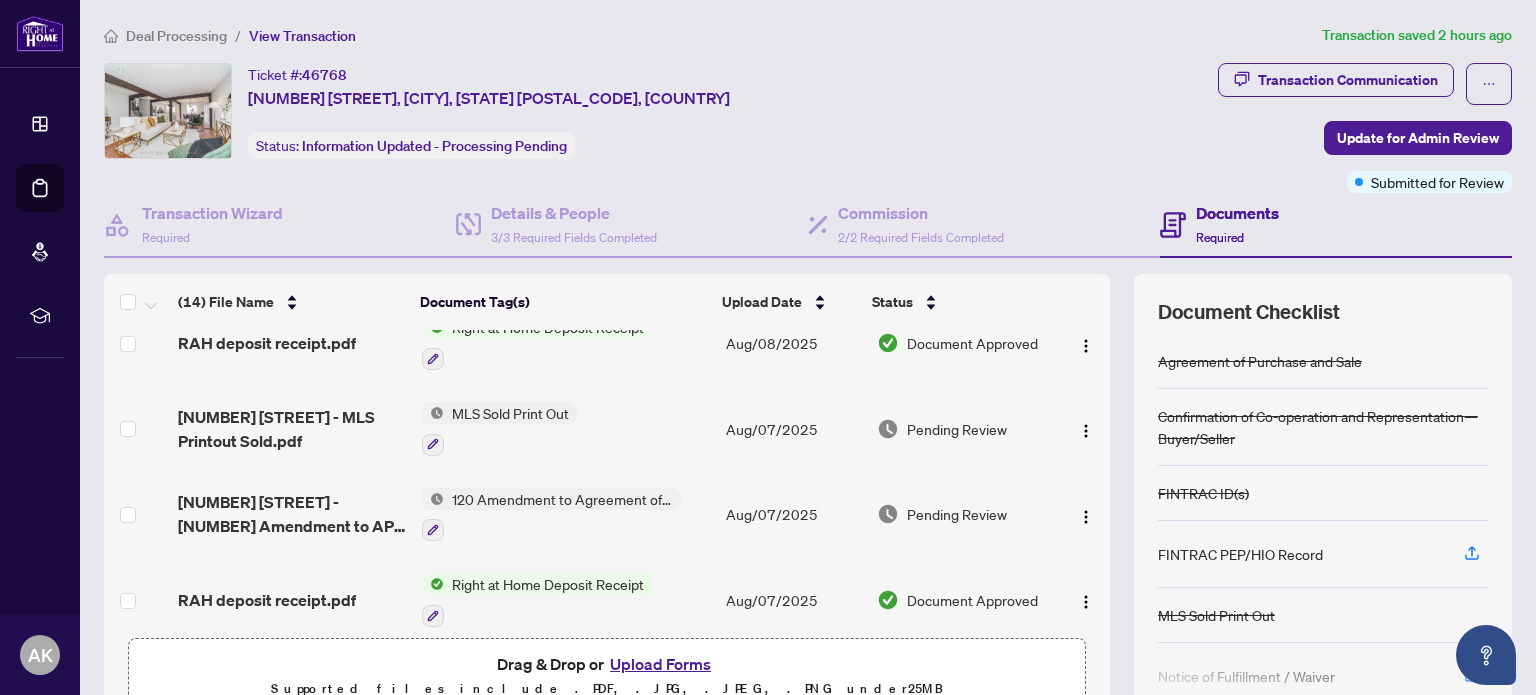 scroll, scrollTop: 0, scrollLeft: 0, axis: both 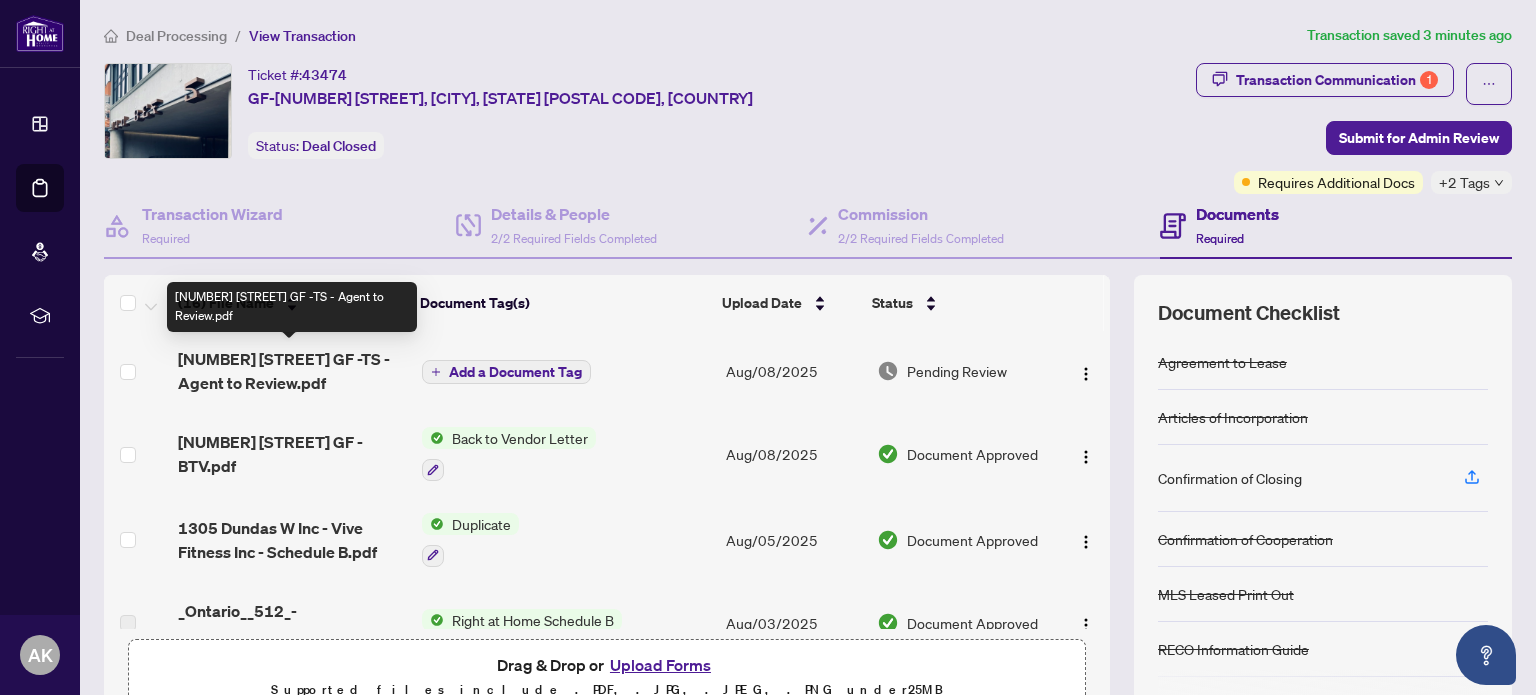 click on "[NUMBER] [STREET] GF -TS - Agent to Review.pdf" at bounding box center [291, 371] 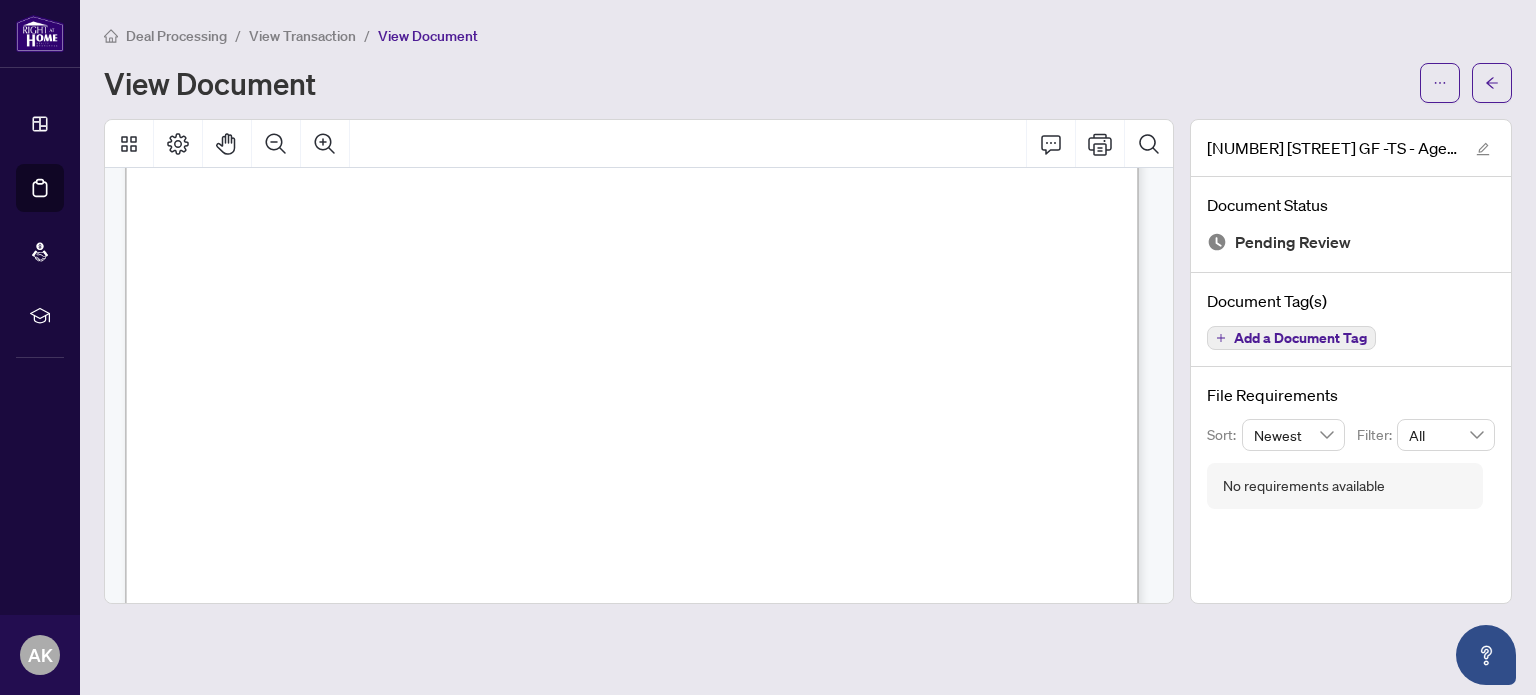 scroll, scrollTop: 500, scrollLeft: 0, axis: vertical 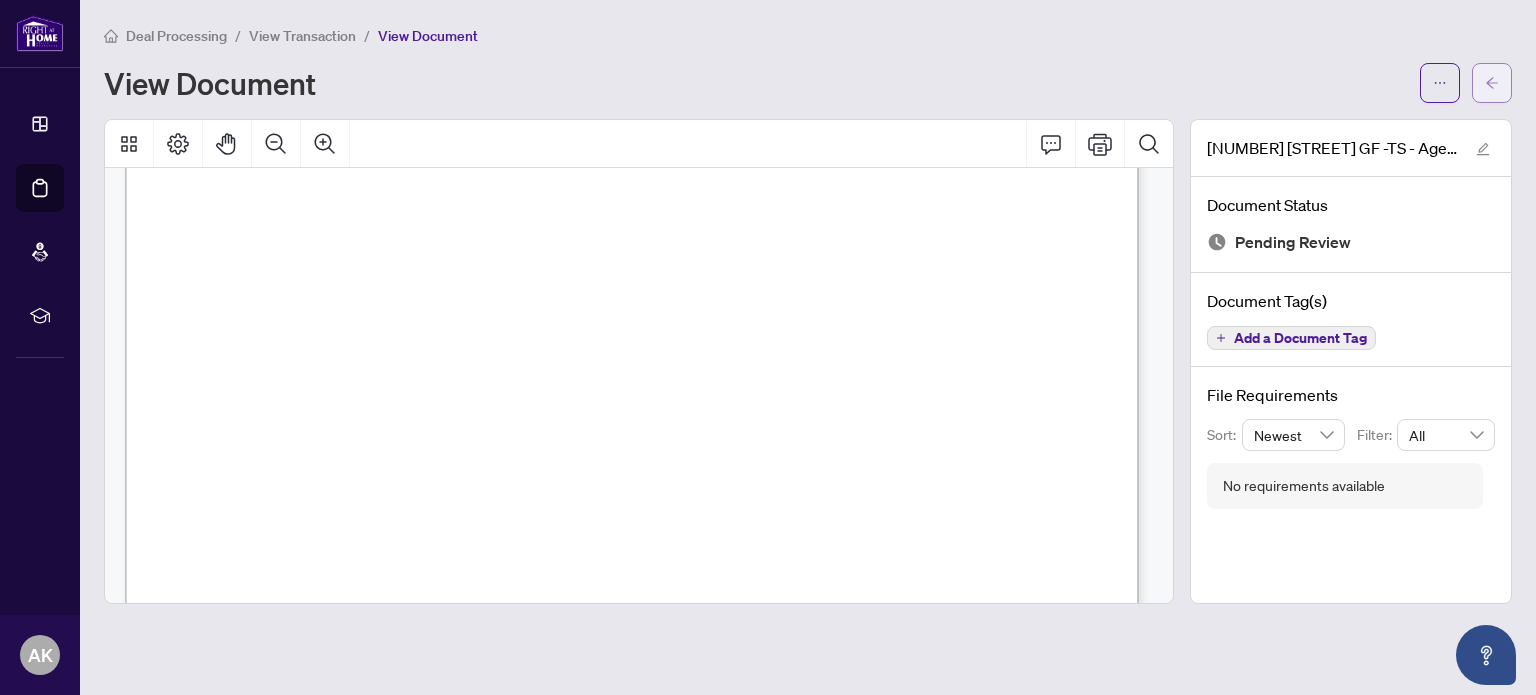 click at bounding box center (1492, 83) 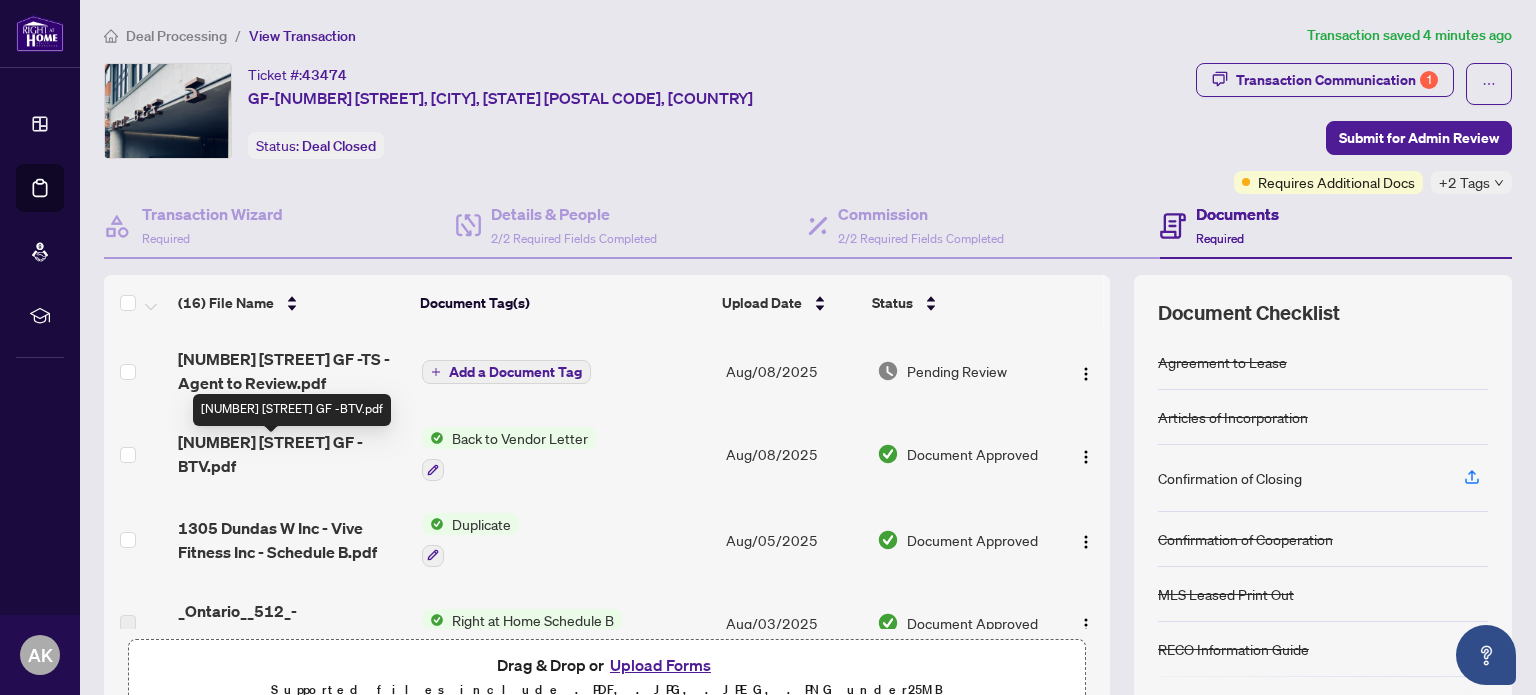 click on "[NUMBER] [STREET] GF -BTV.pdf" at bounding box center (291, 454) 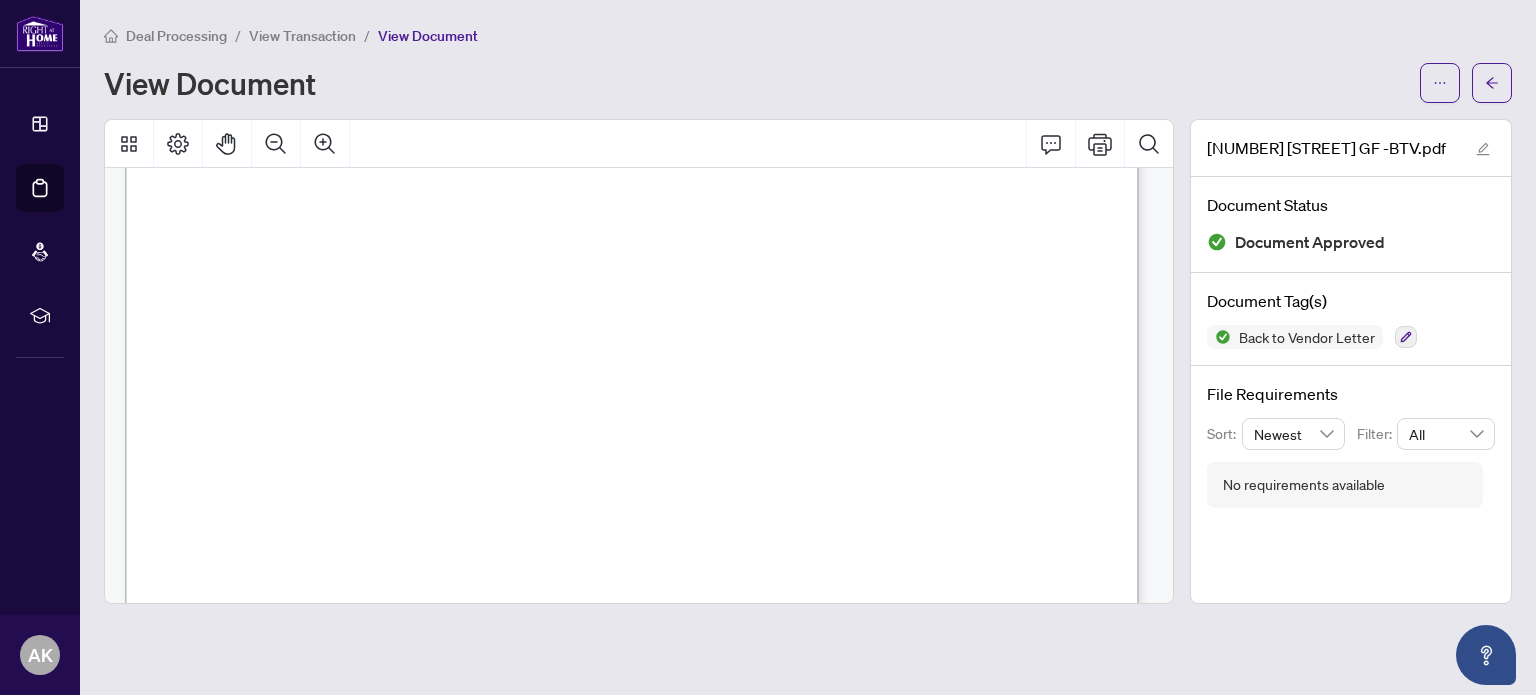 scroll, scrollTop: 333, scrollLeft: 0, axis: vertical 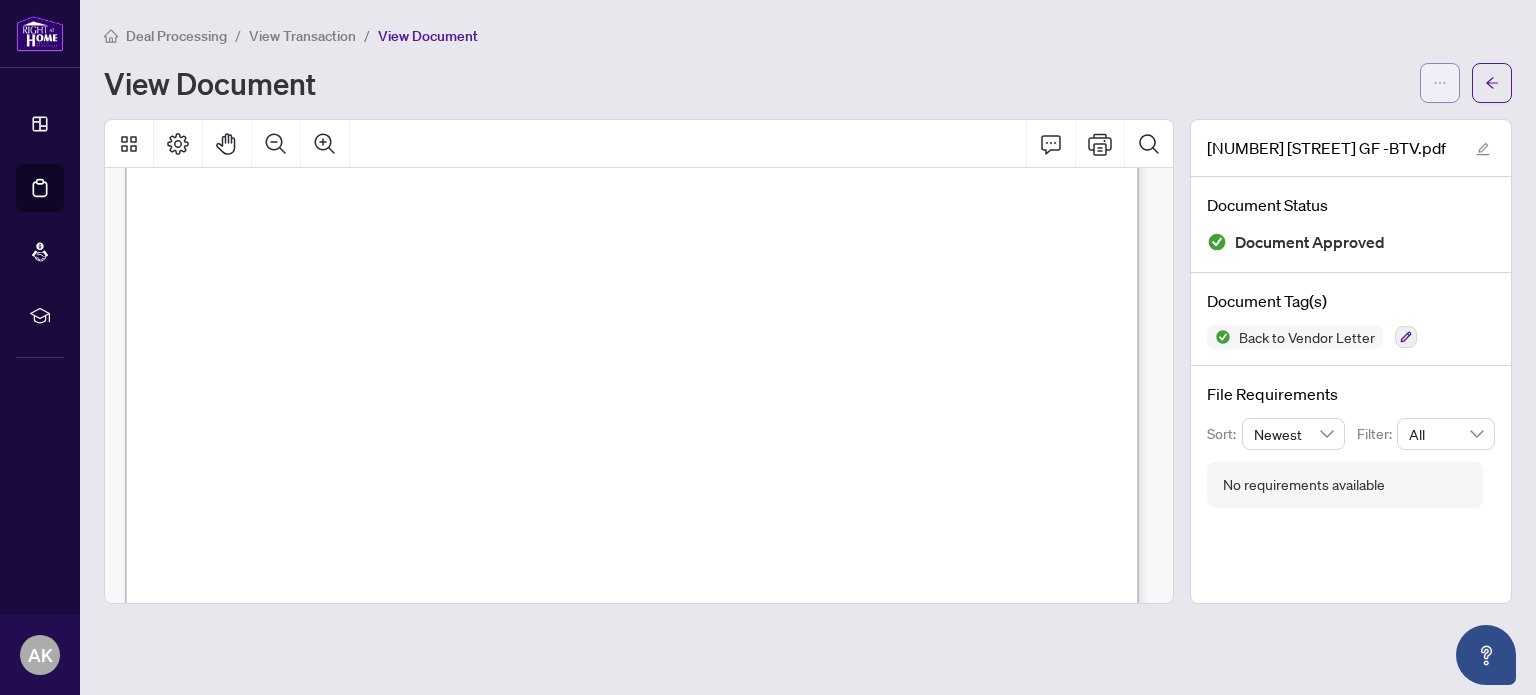 click 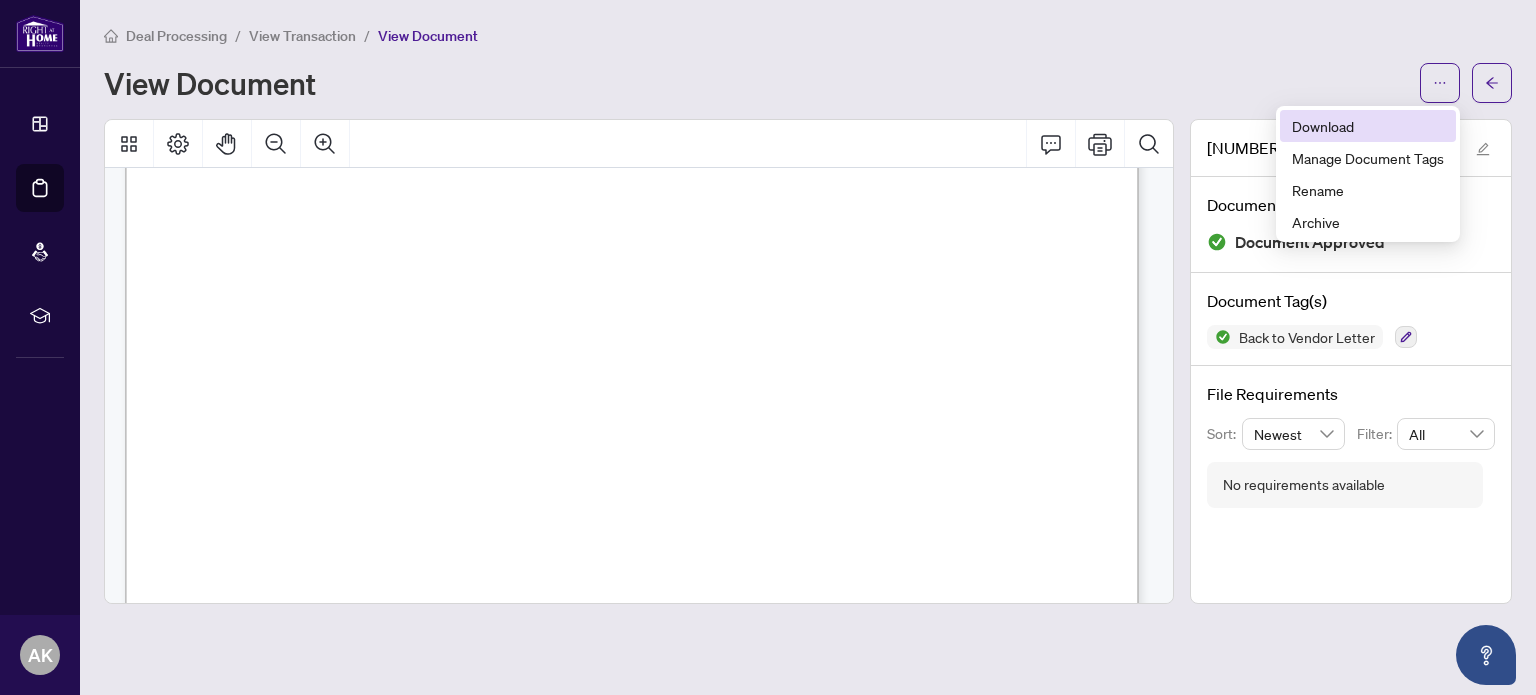 click on "Download" at bounding box center [1368, 126] 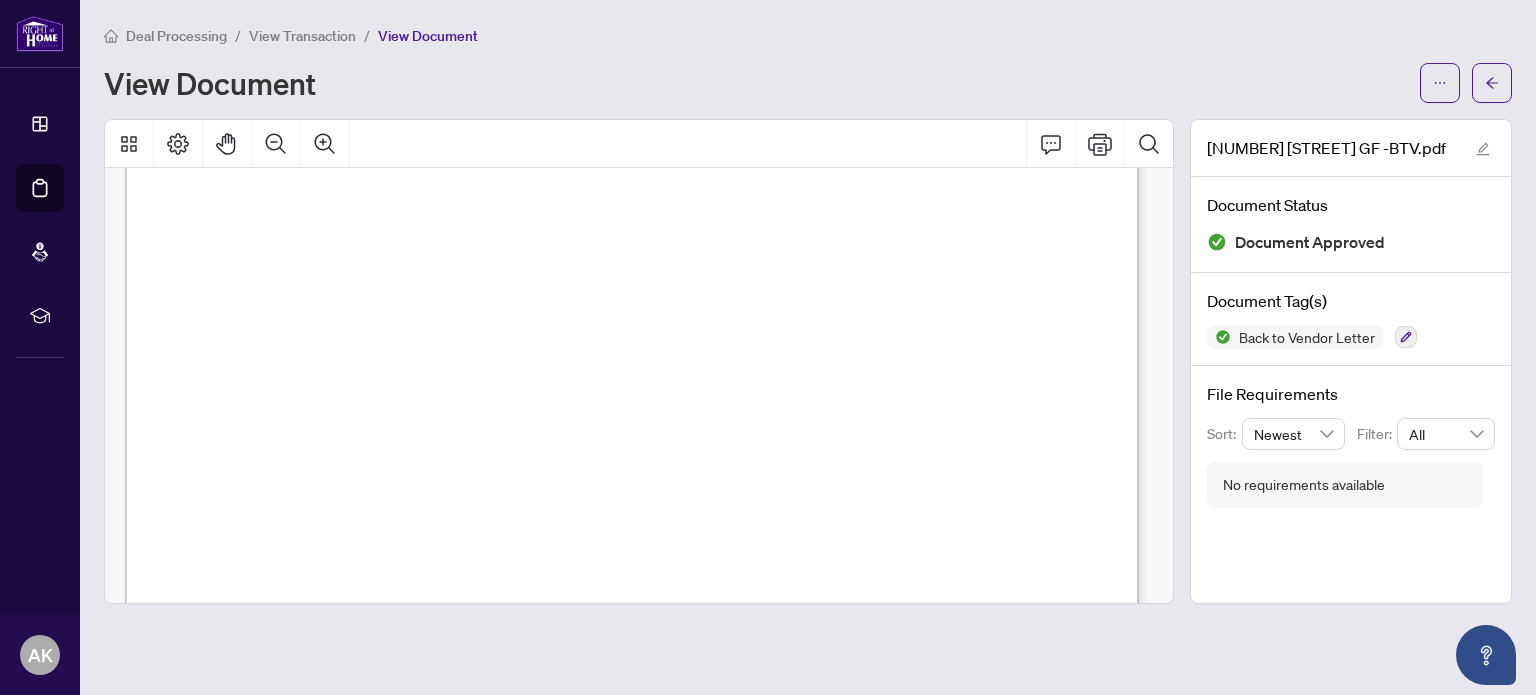 click on "View Document" at bounding box center (756, 83) 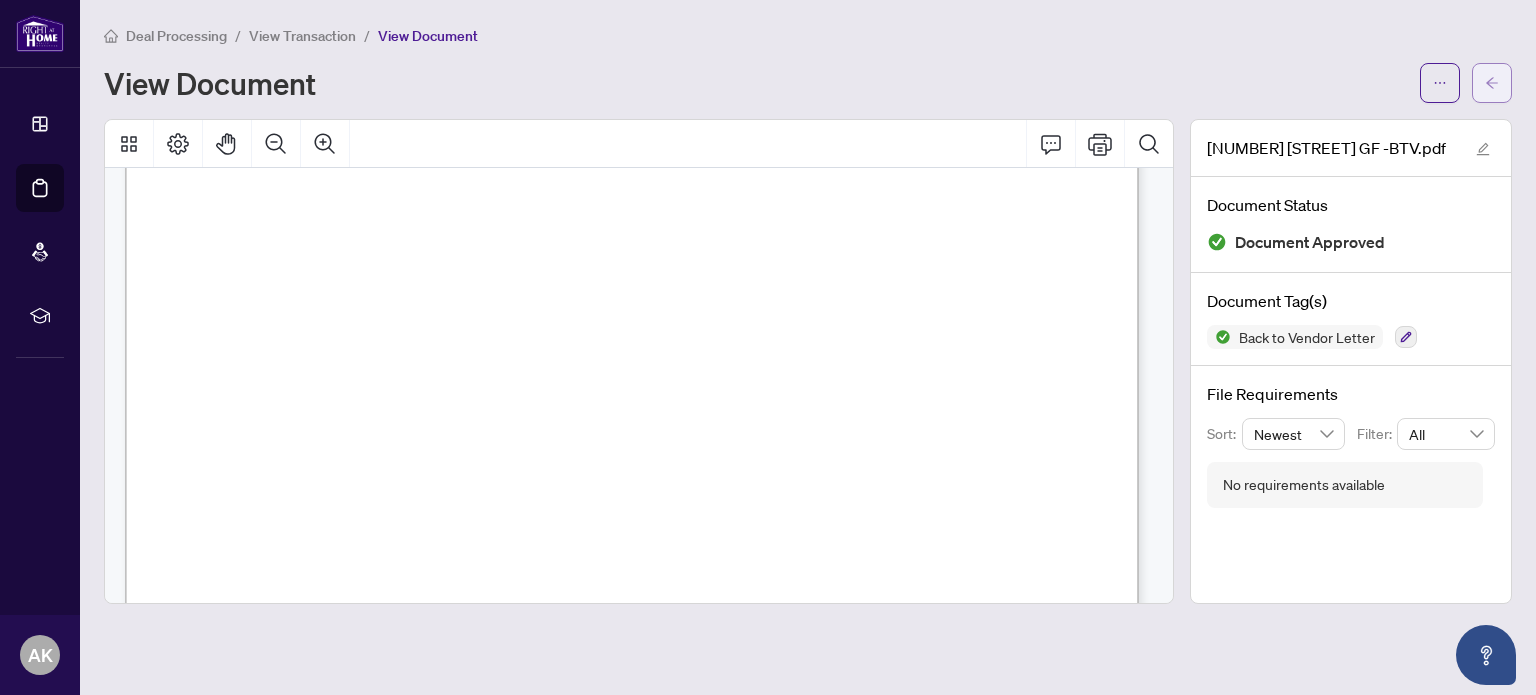 click 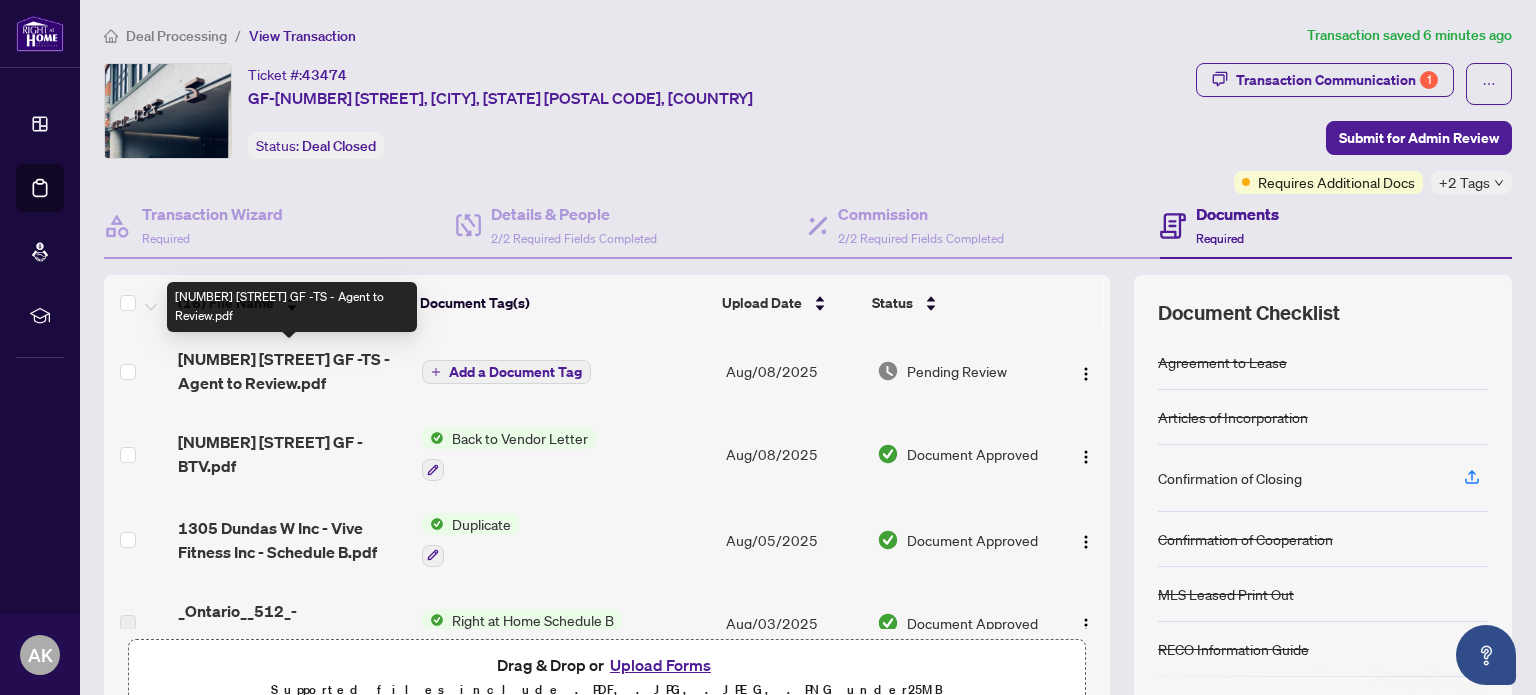 click on "[NUMBER] [STREET] GF -TS - Agent to Review.pdf" at bounding box center [291, 371] 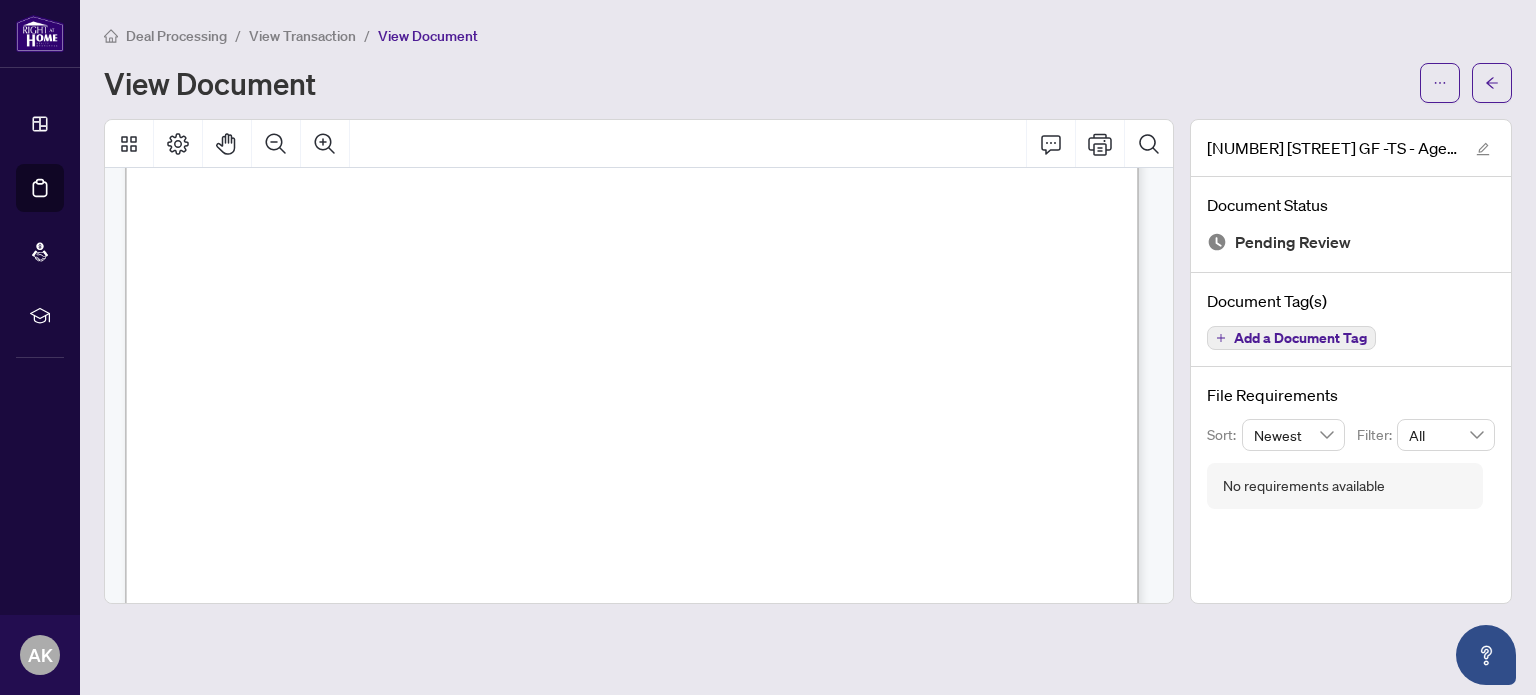 scroll, scrollTop: 500, scrollLeft: 0, axis: vertical 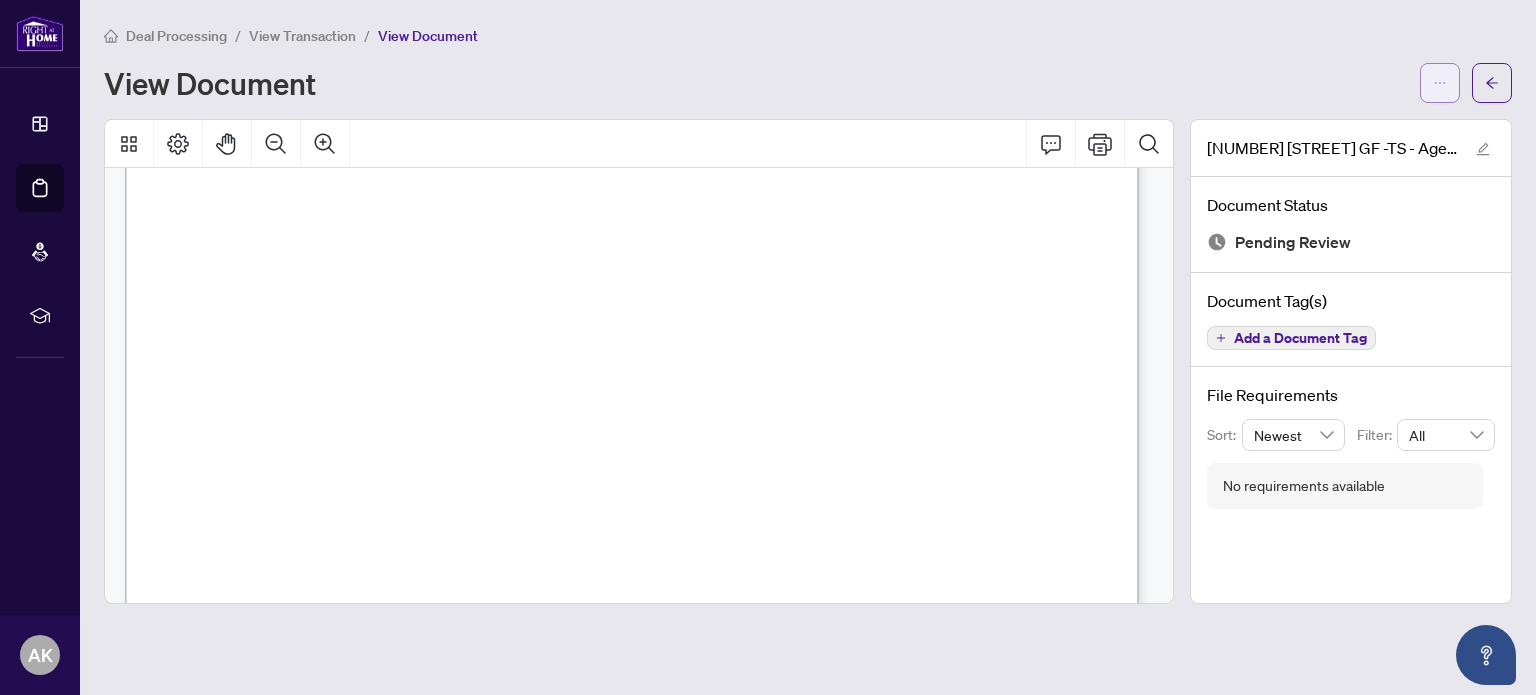 click at bounding box center [1440, 83] 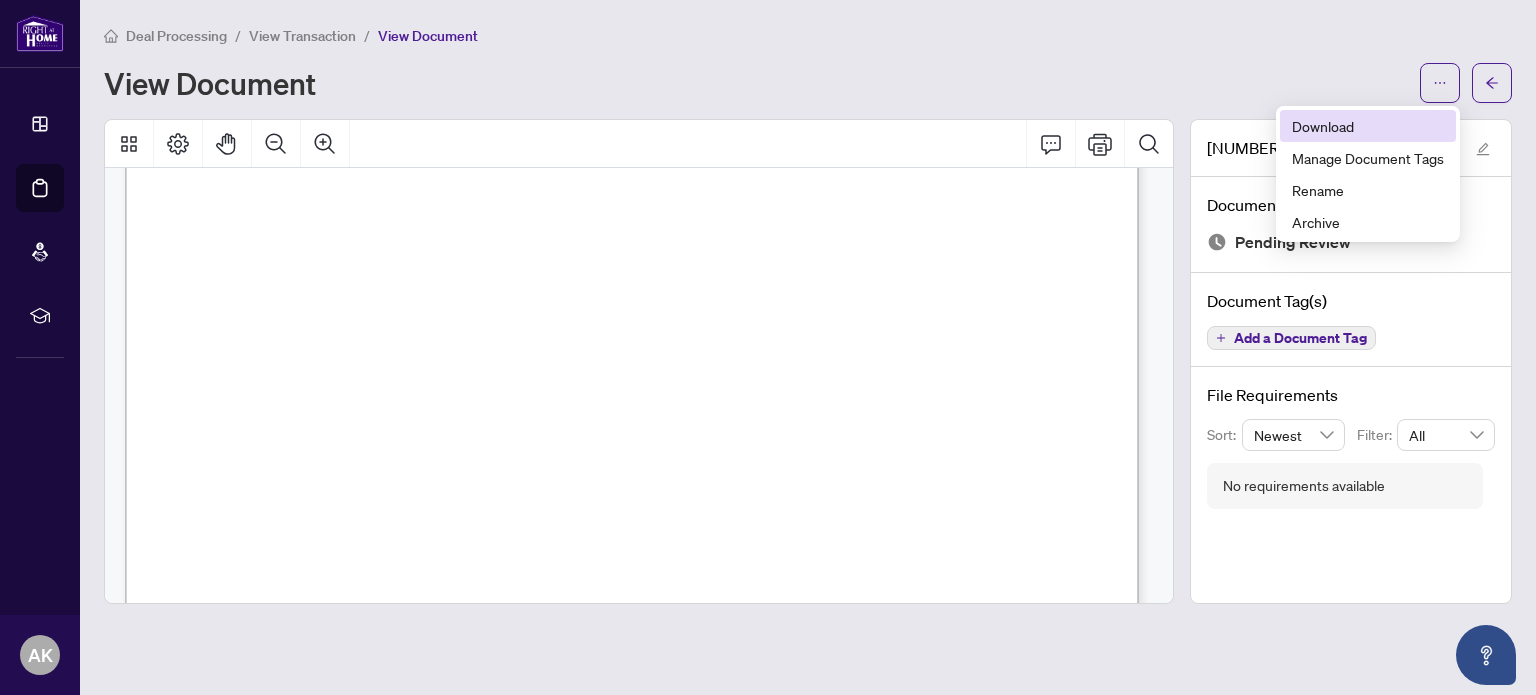 click on "Download" at bounding box center (1368, 126) 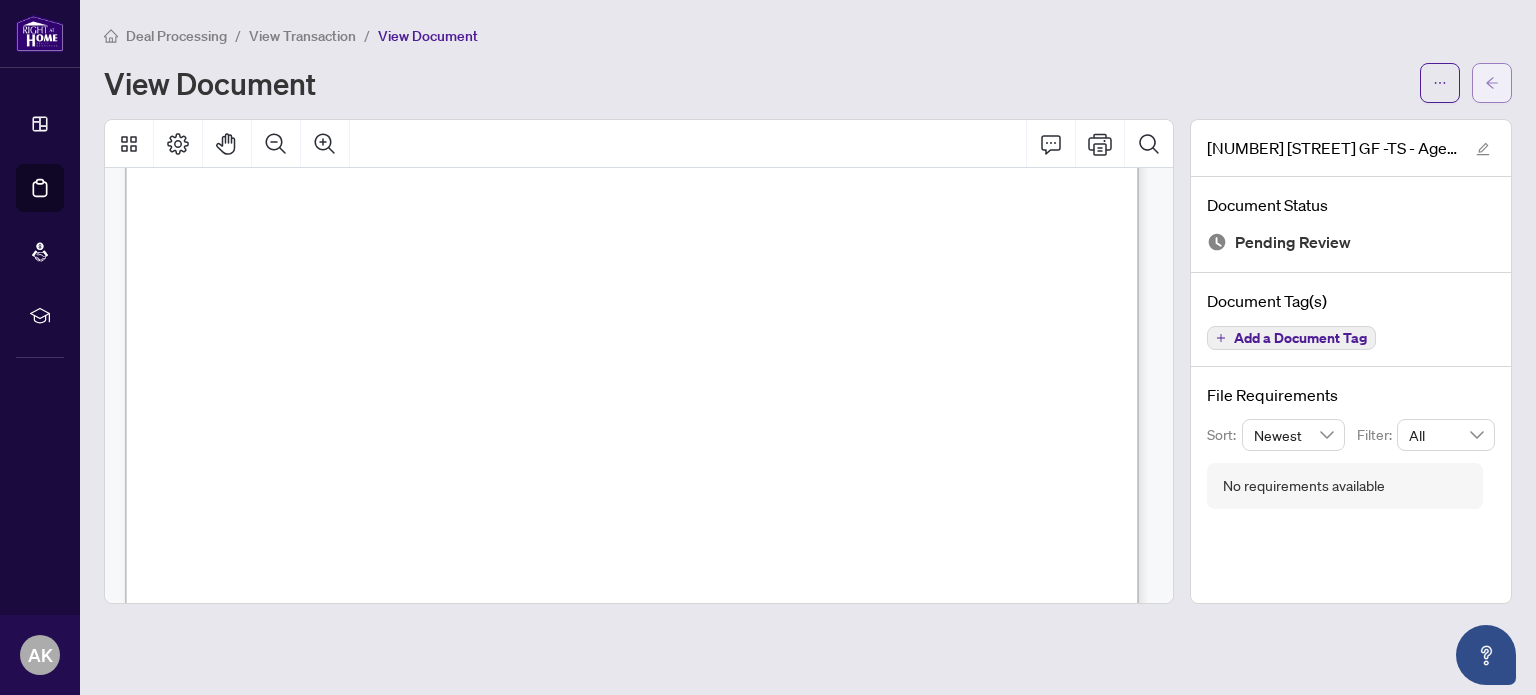 click at bounding box center [1492, 83] 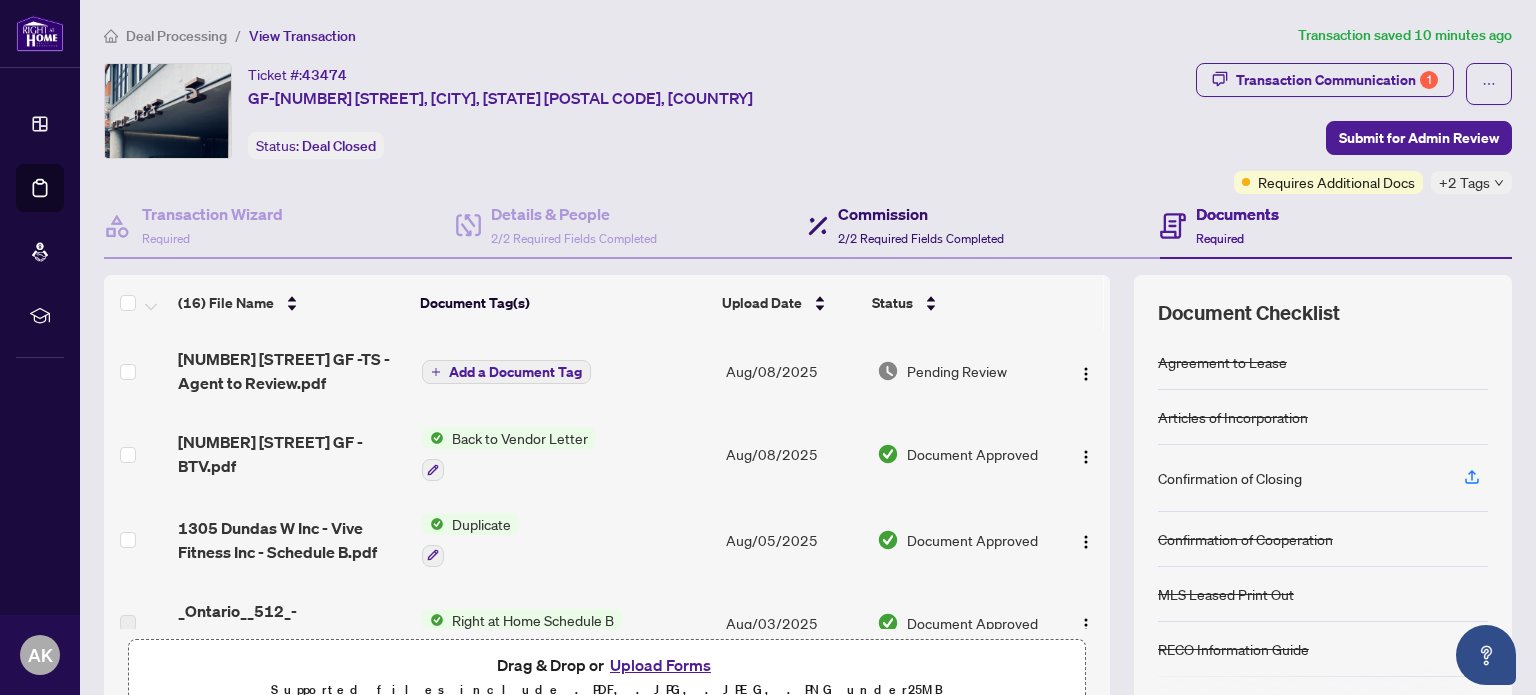 click on "Commission" at bounding box center [921, 214] 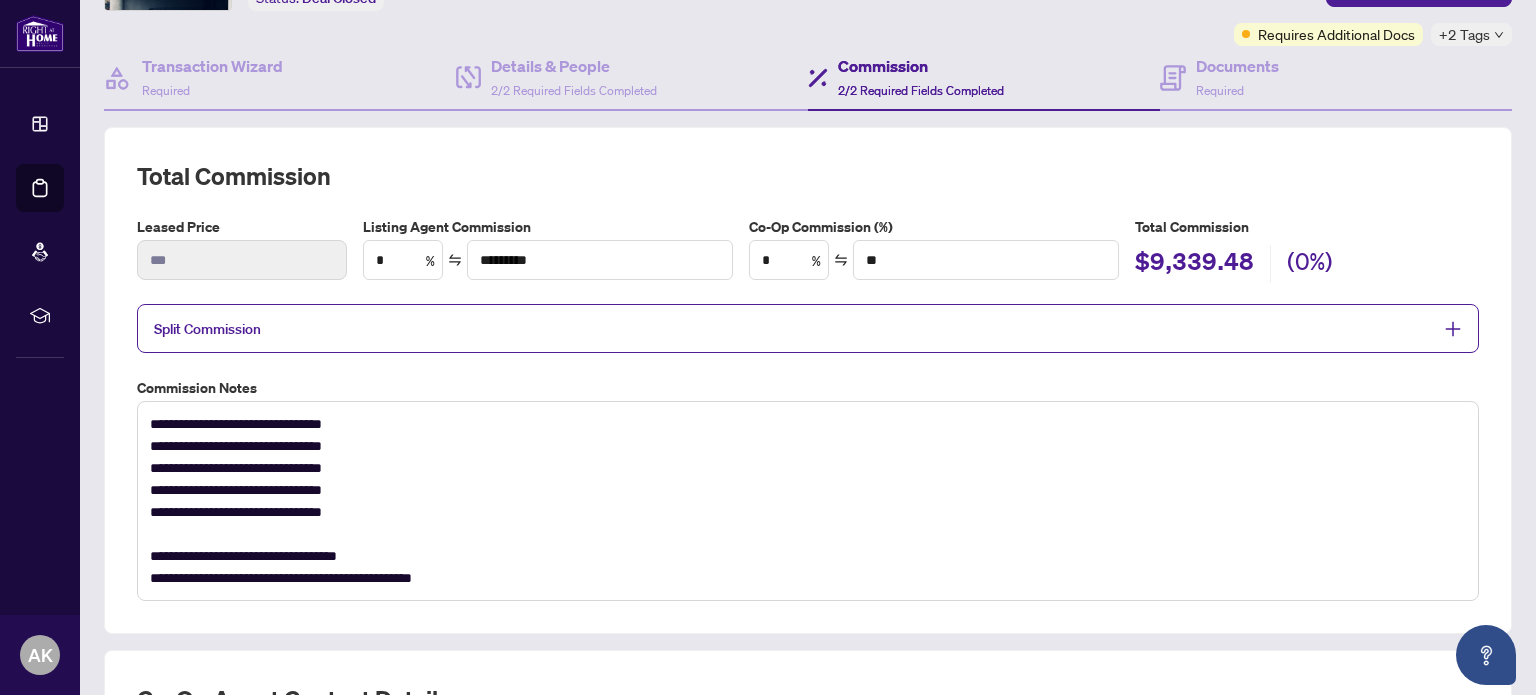 scroll, scrollTop: 333, scrollLeft: 0, axis: vertical 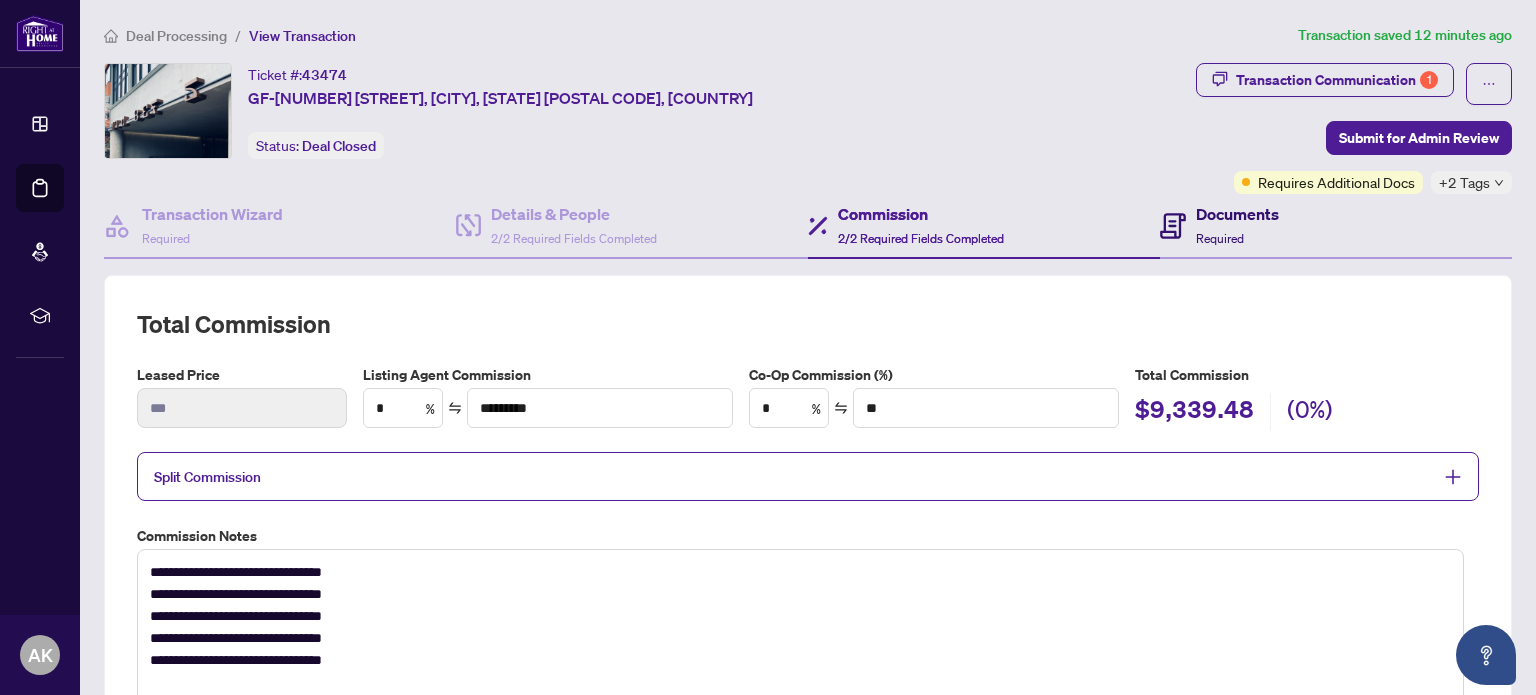click 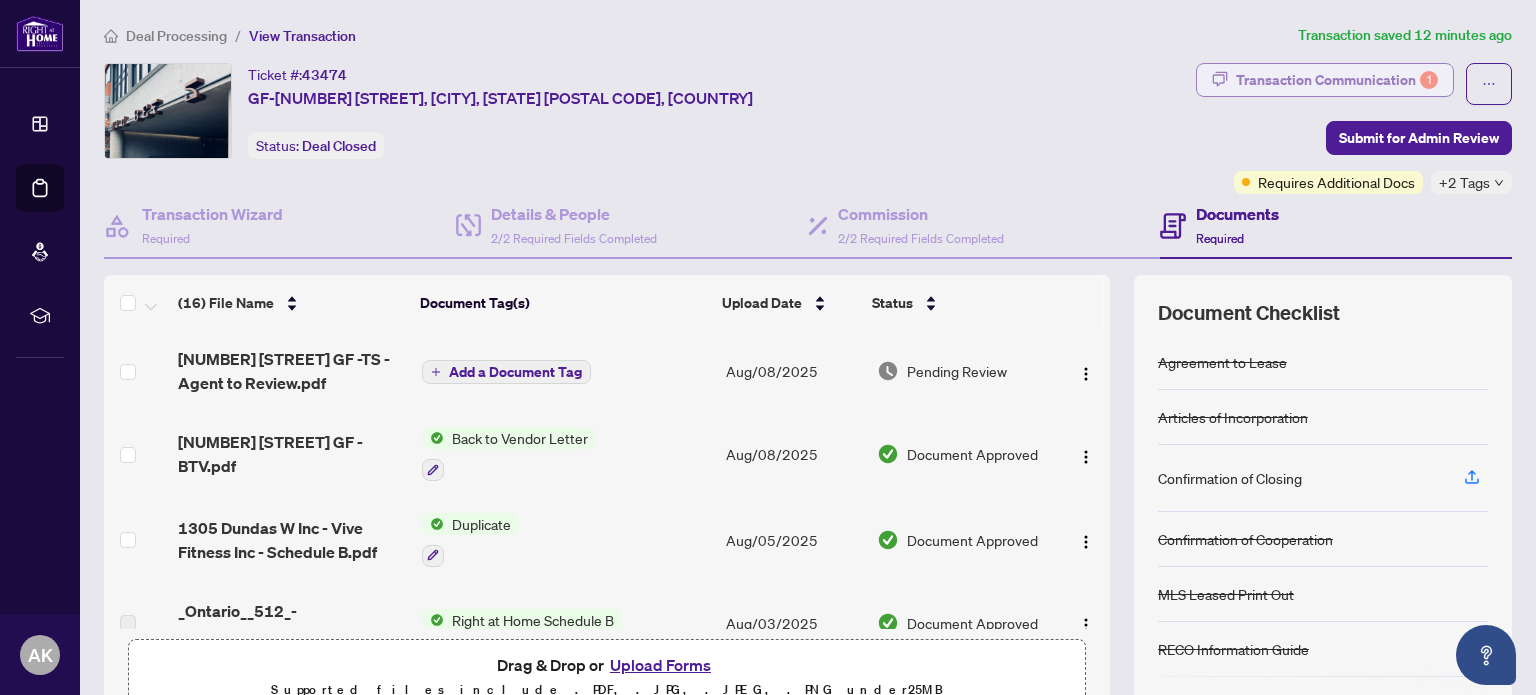 click on "Transaction Communication 1" at bounding box center (1337, 80) 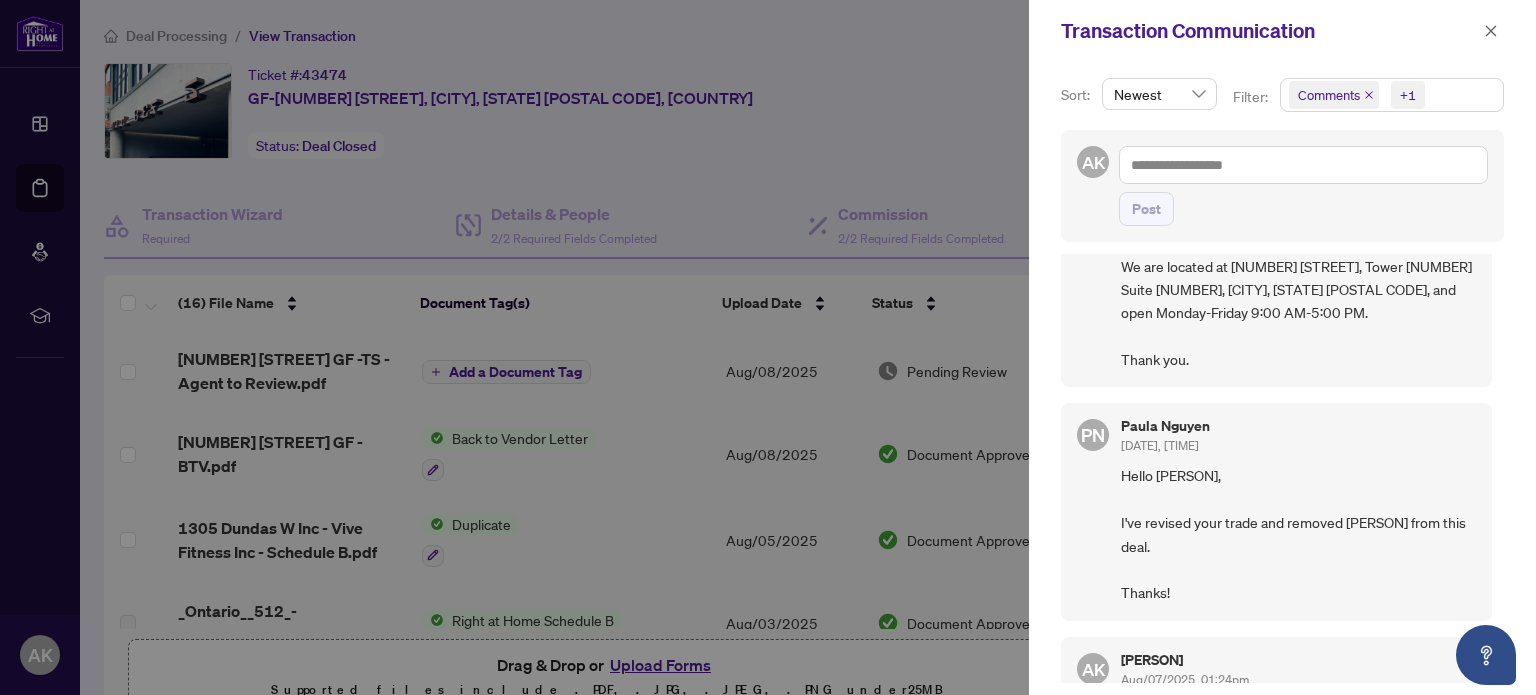 scroll, scrollTop: 0, scrollLeft: 0, axis: both 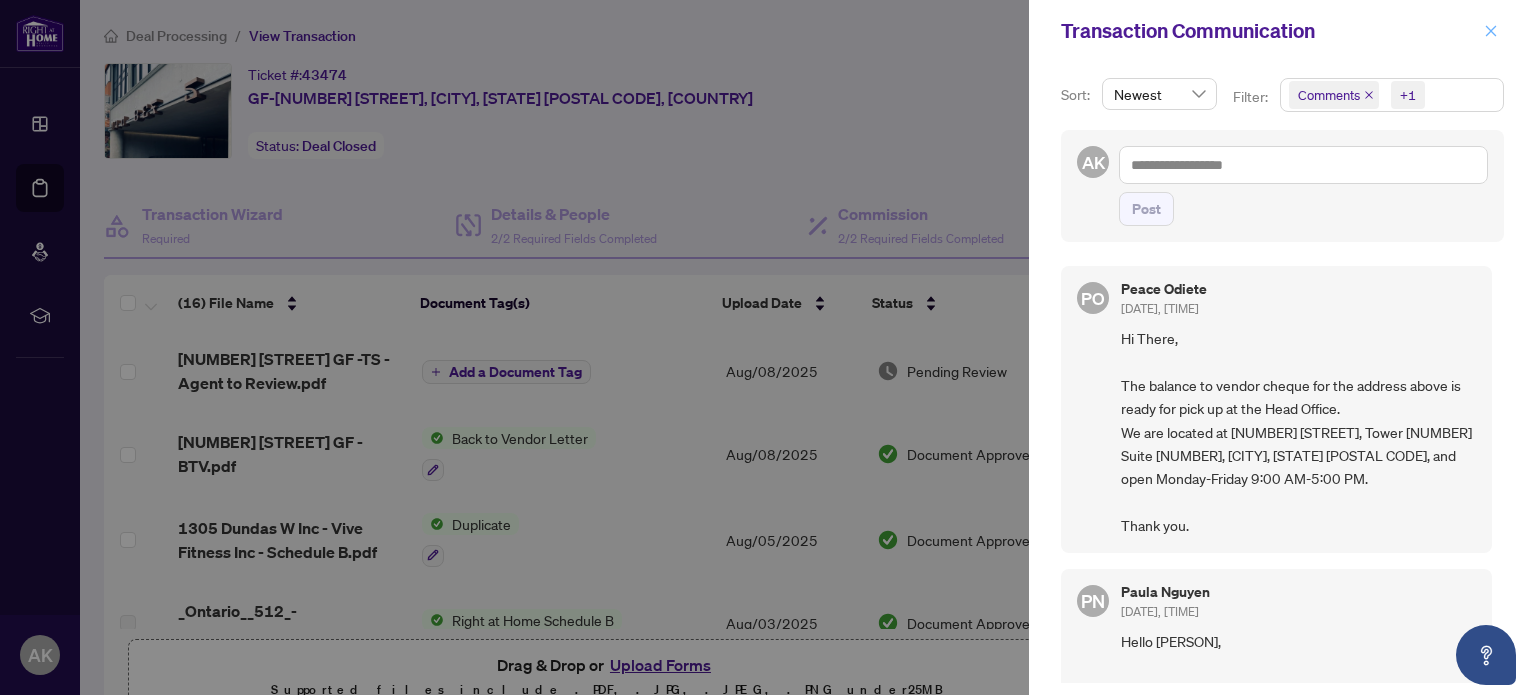 click 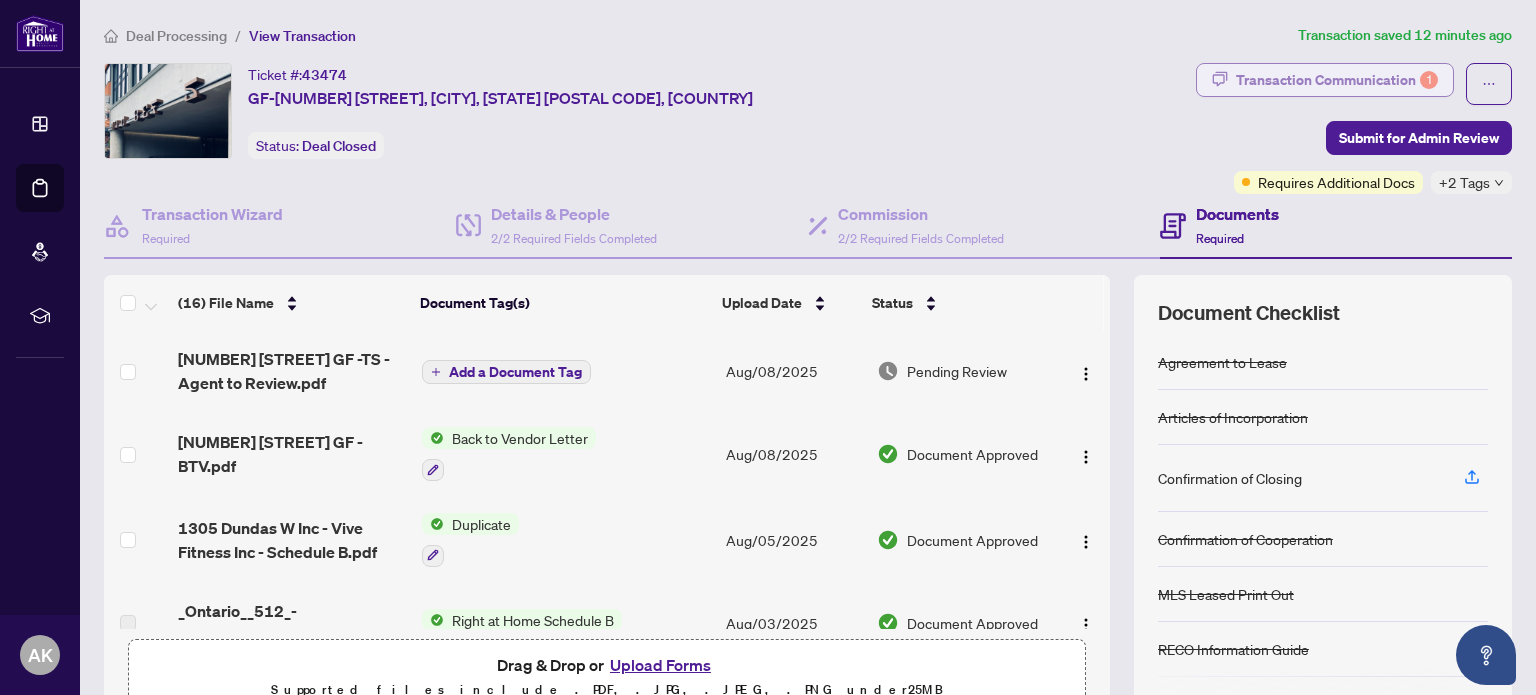 click on "Transaction Communication 1" at bounding box center [1337, 80] 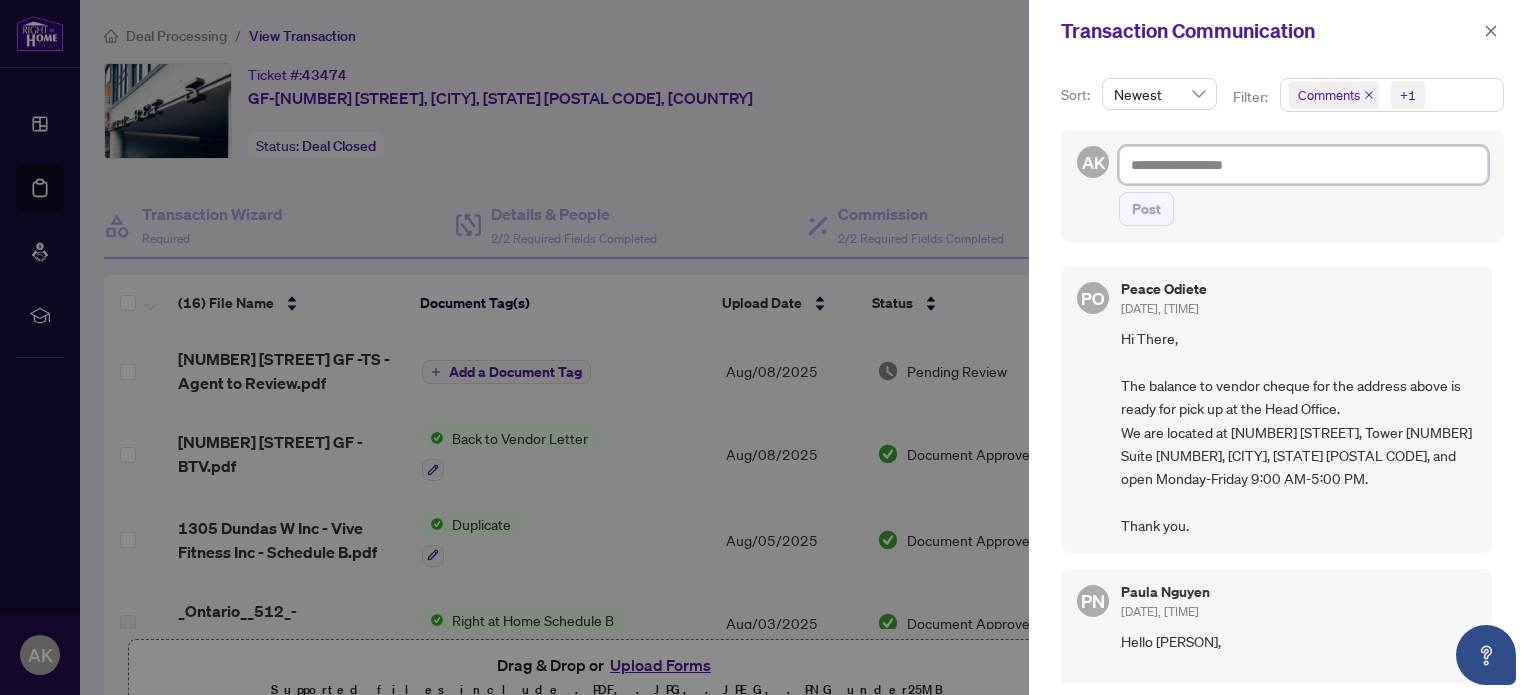 click at bounding box center [1303, 165] 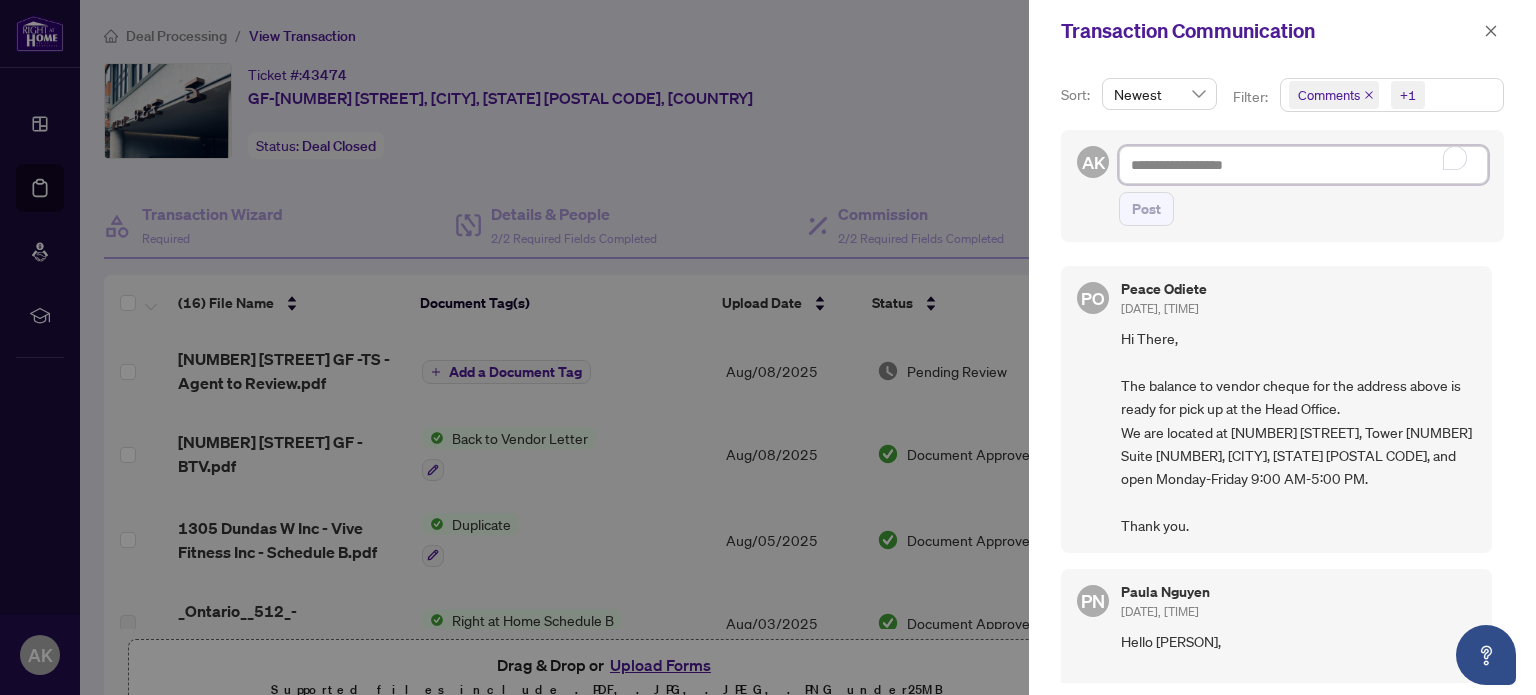 type on "*" 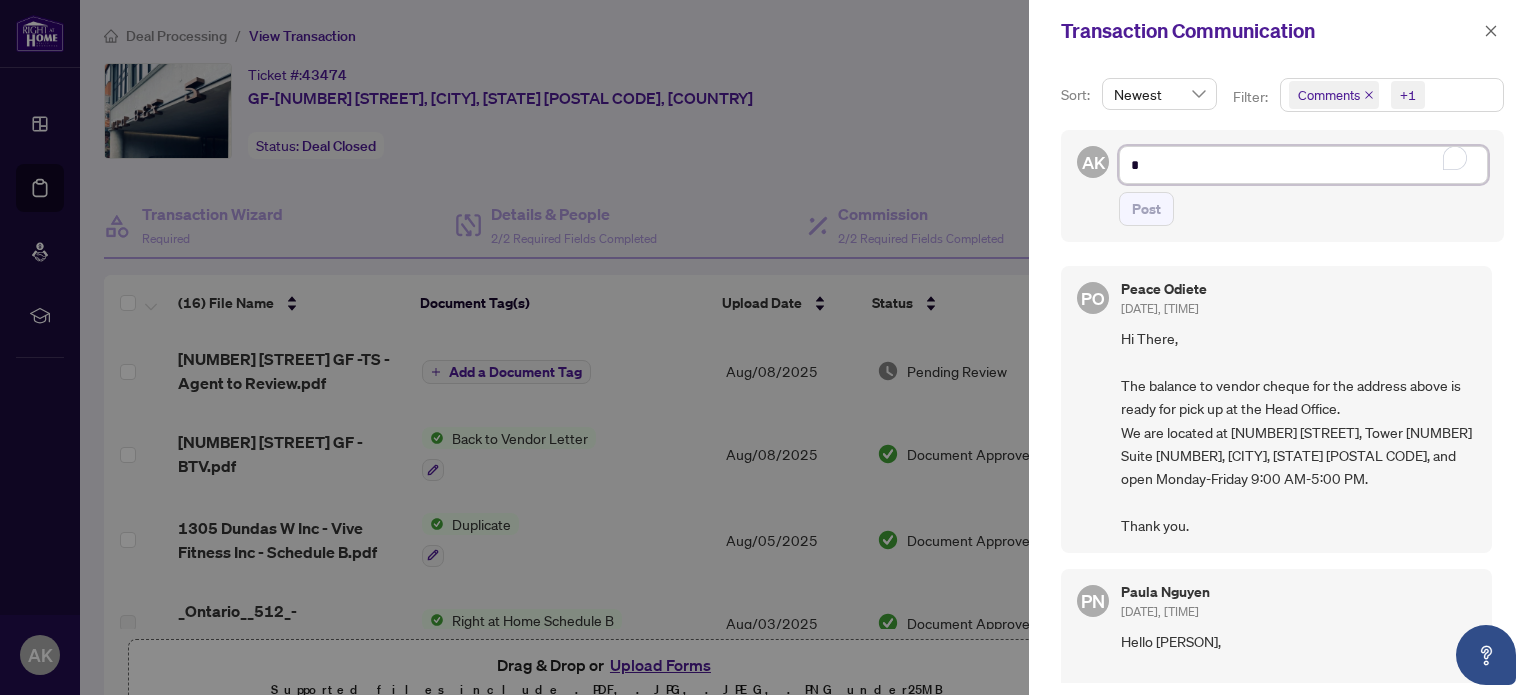 type on "**" 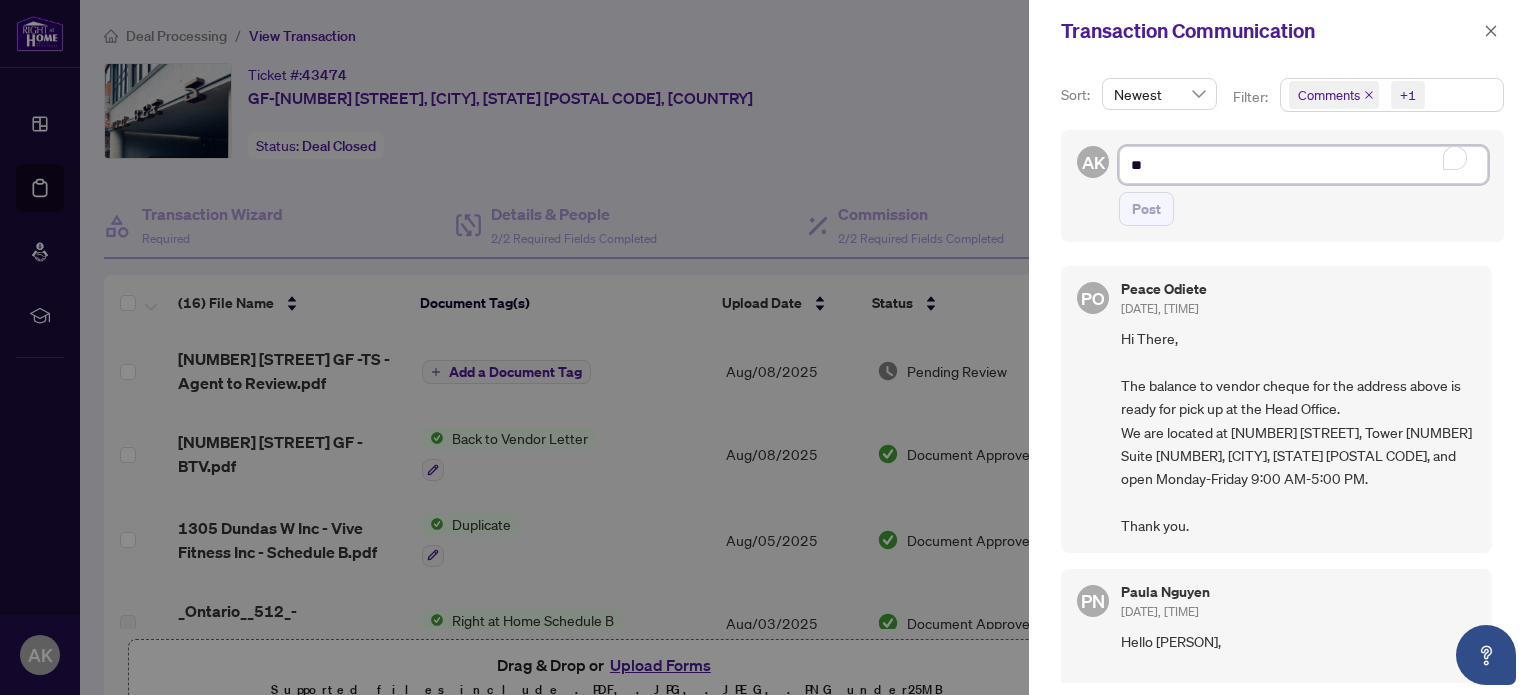 type on "**" 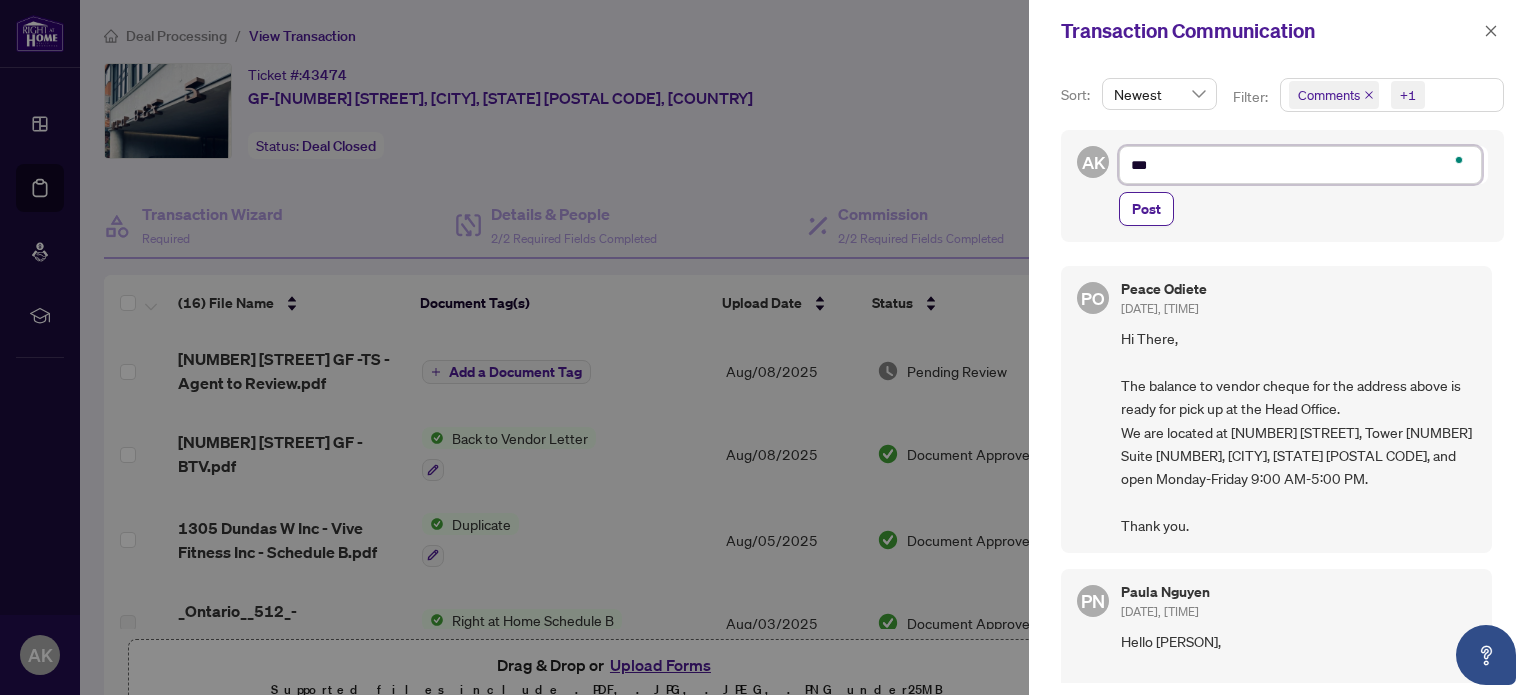 type on "****" 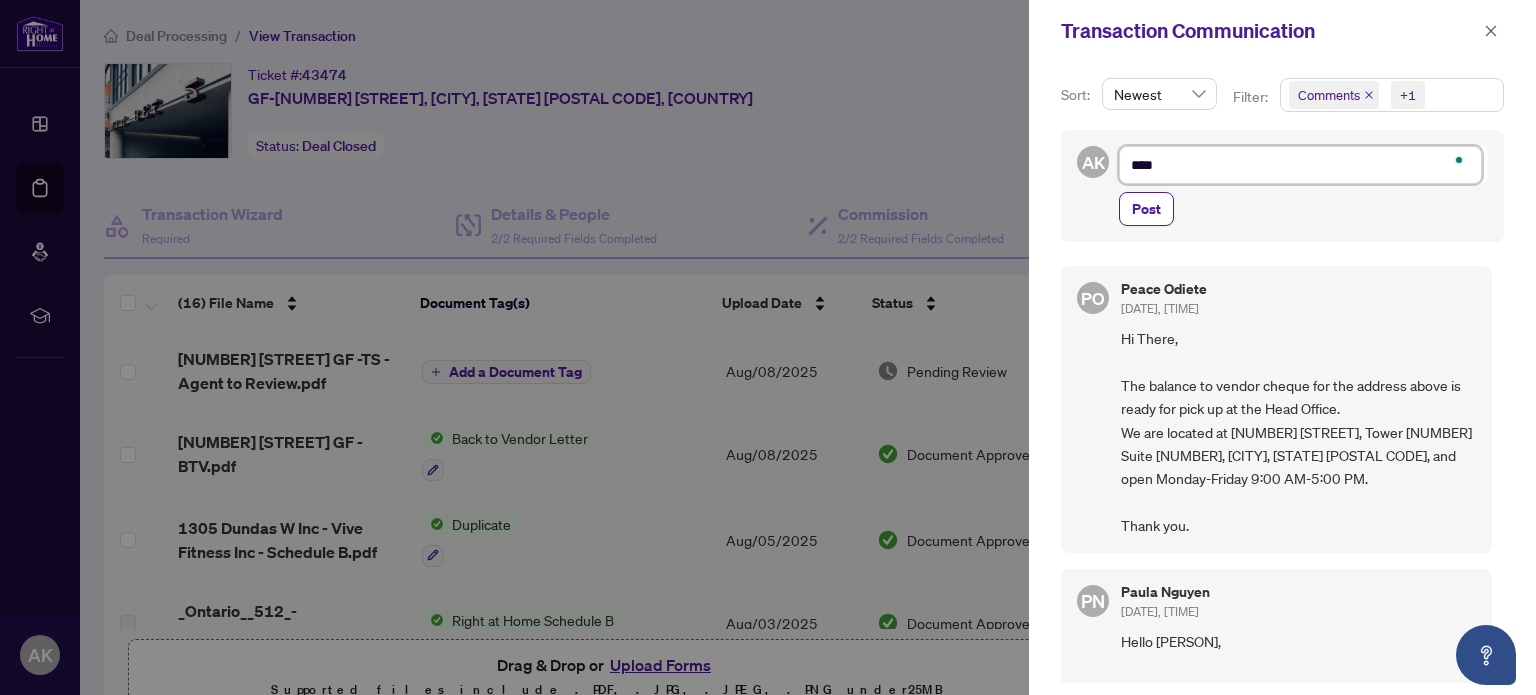 type on "*****" 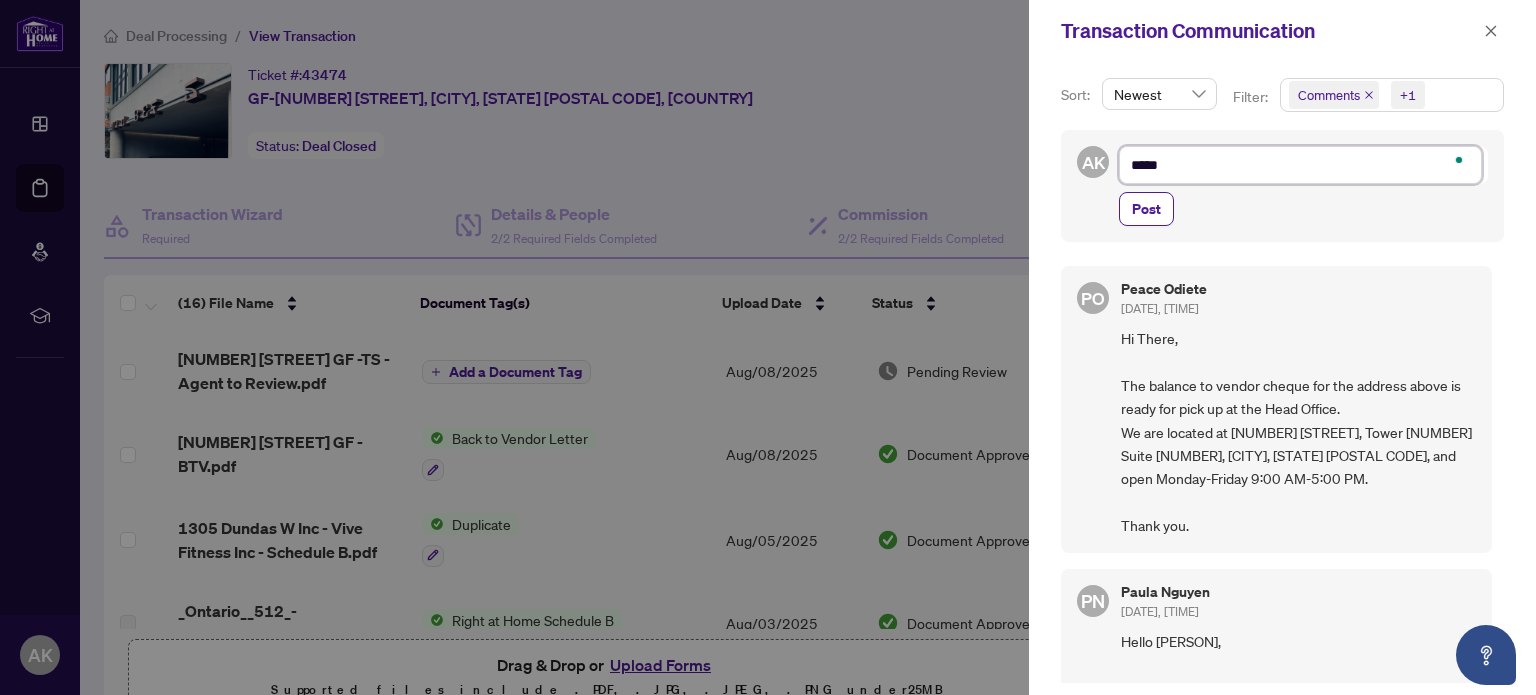 type on "******" 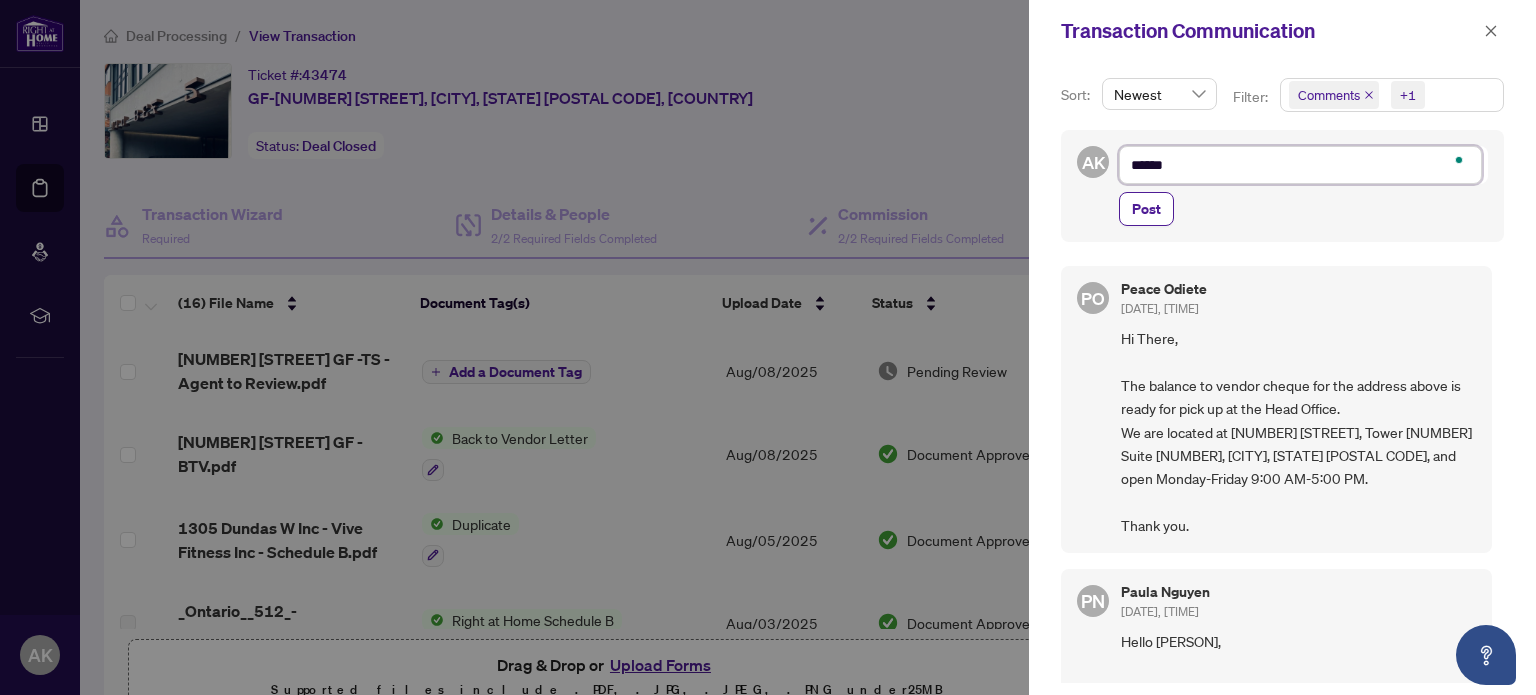 type on "*******" 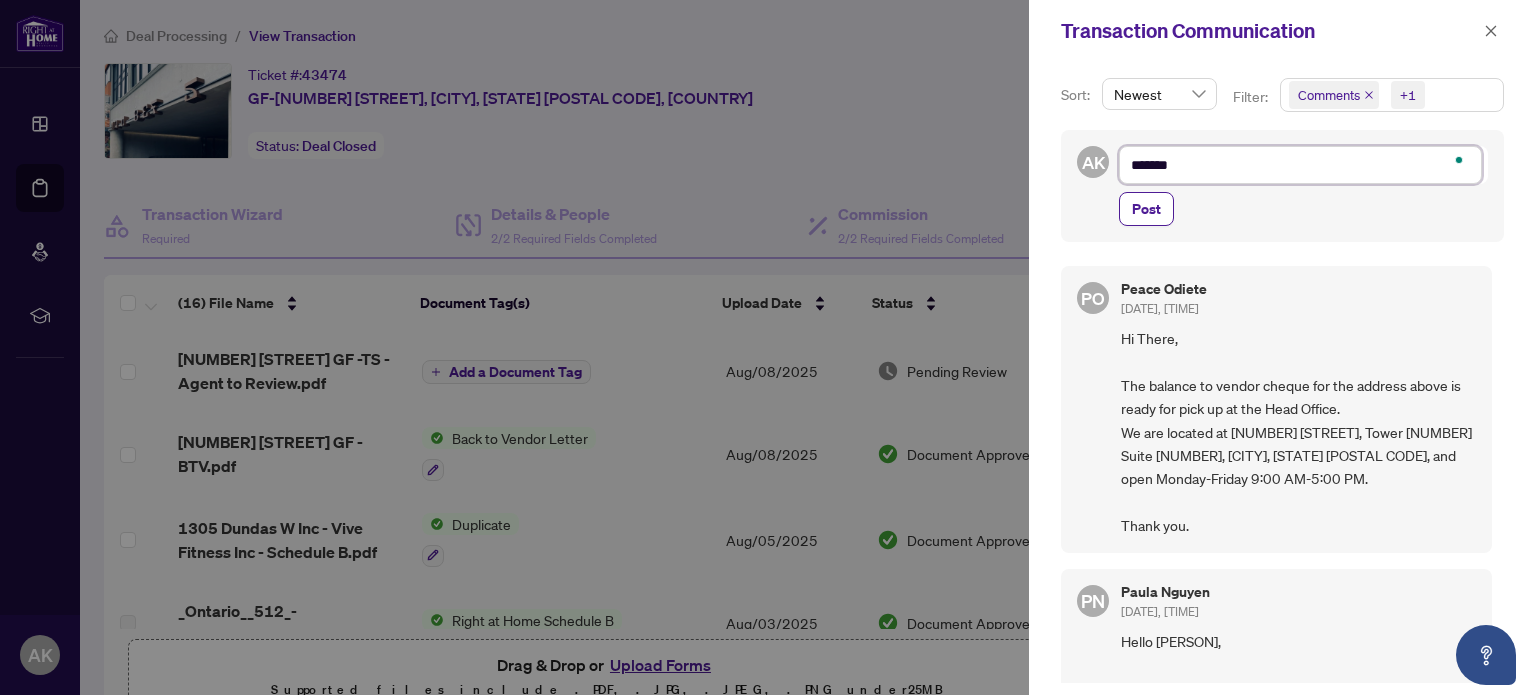 type on "********" 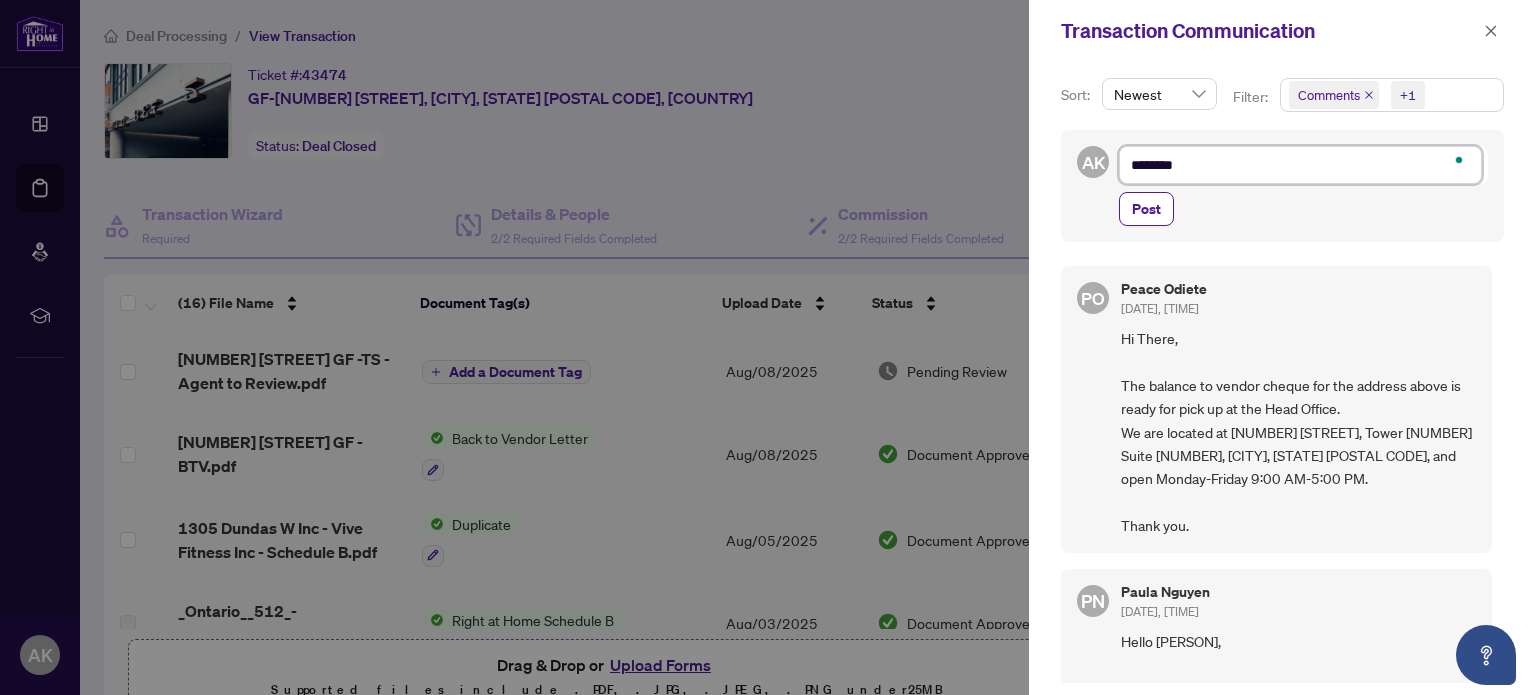 type on "*********" 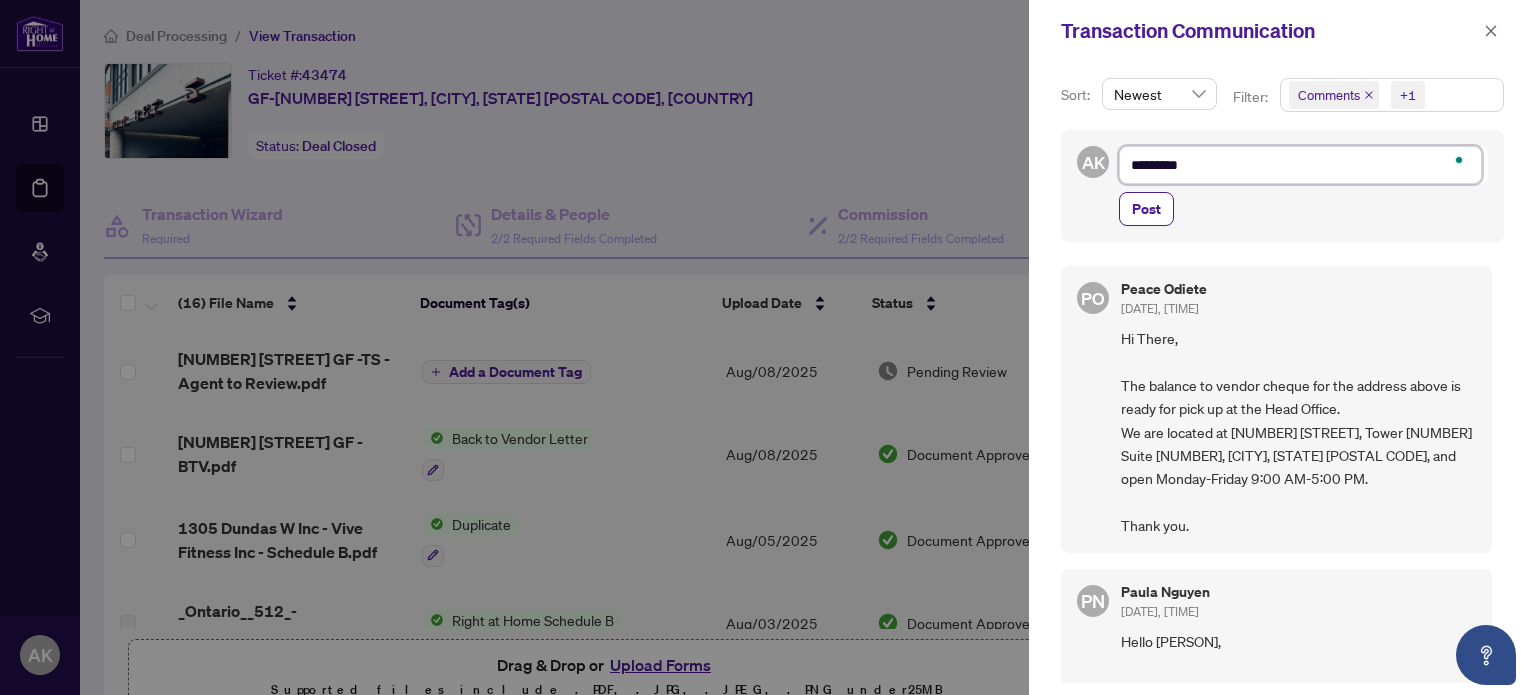 type on "*********" 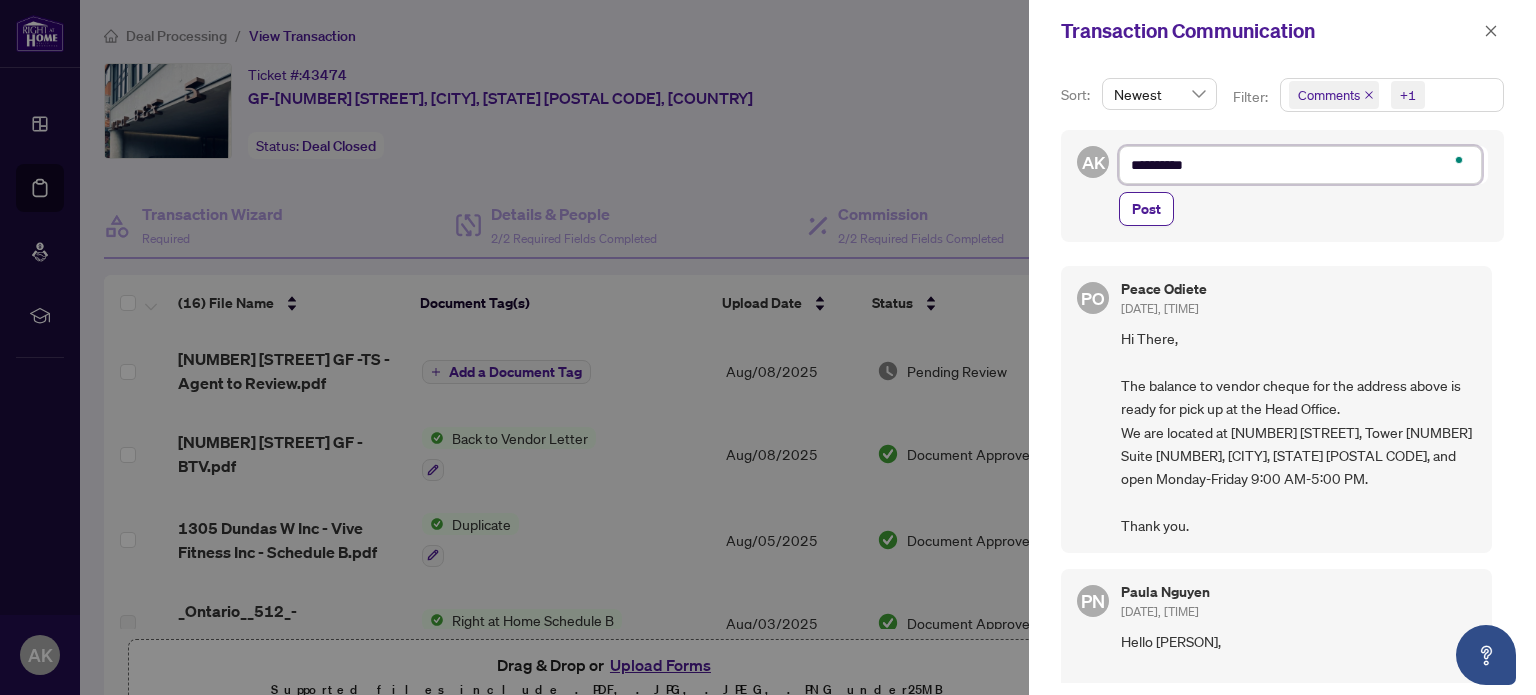 scroll, scrollTop: 8, scrollLeft: 0, axis: vertical 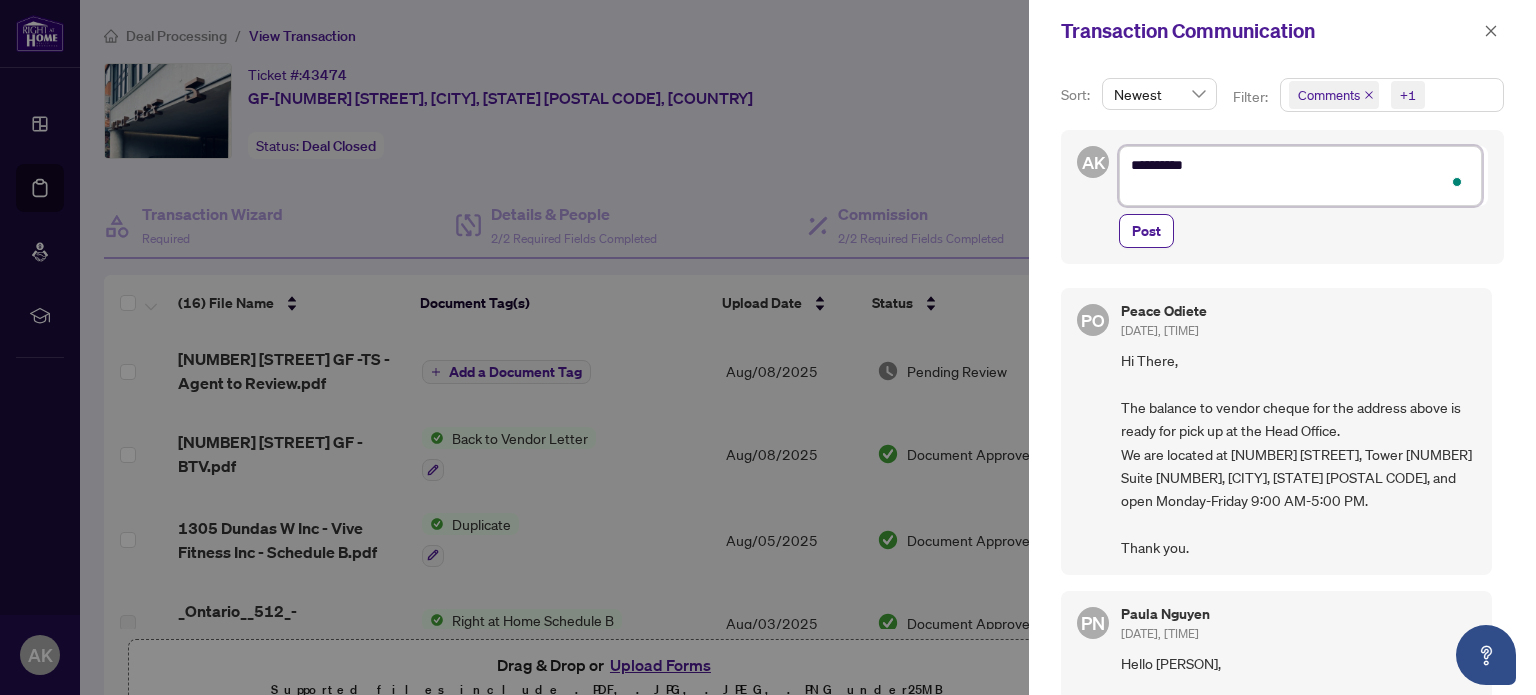type on "*********
*" 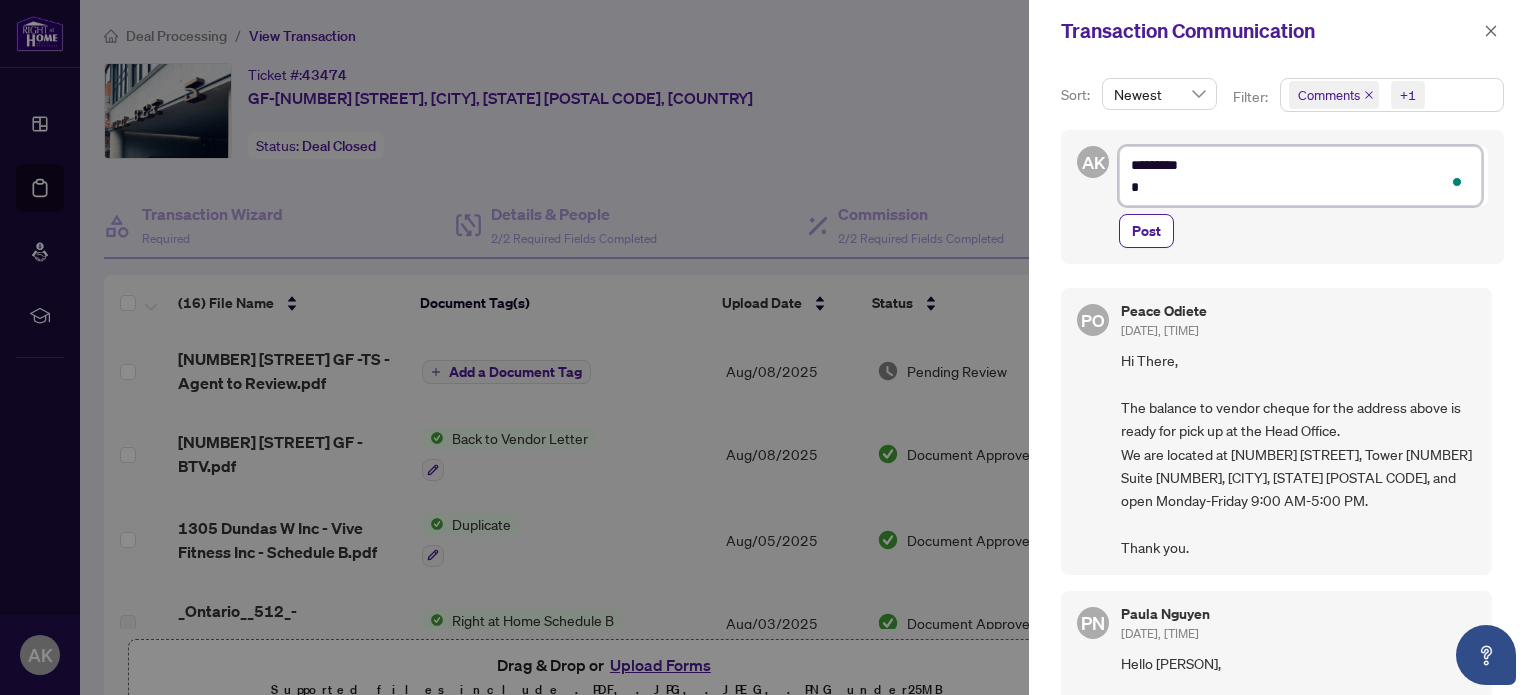 type on "*********
**" 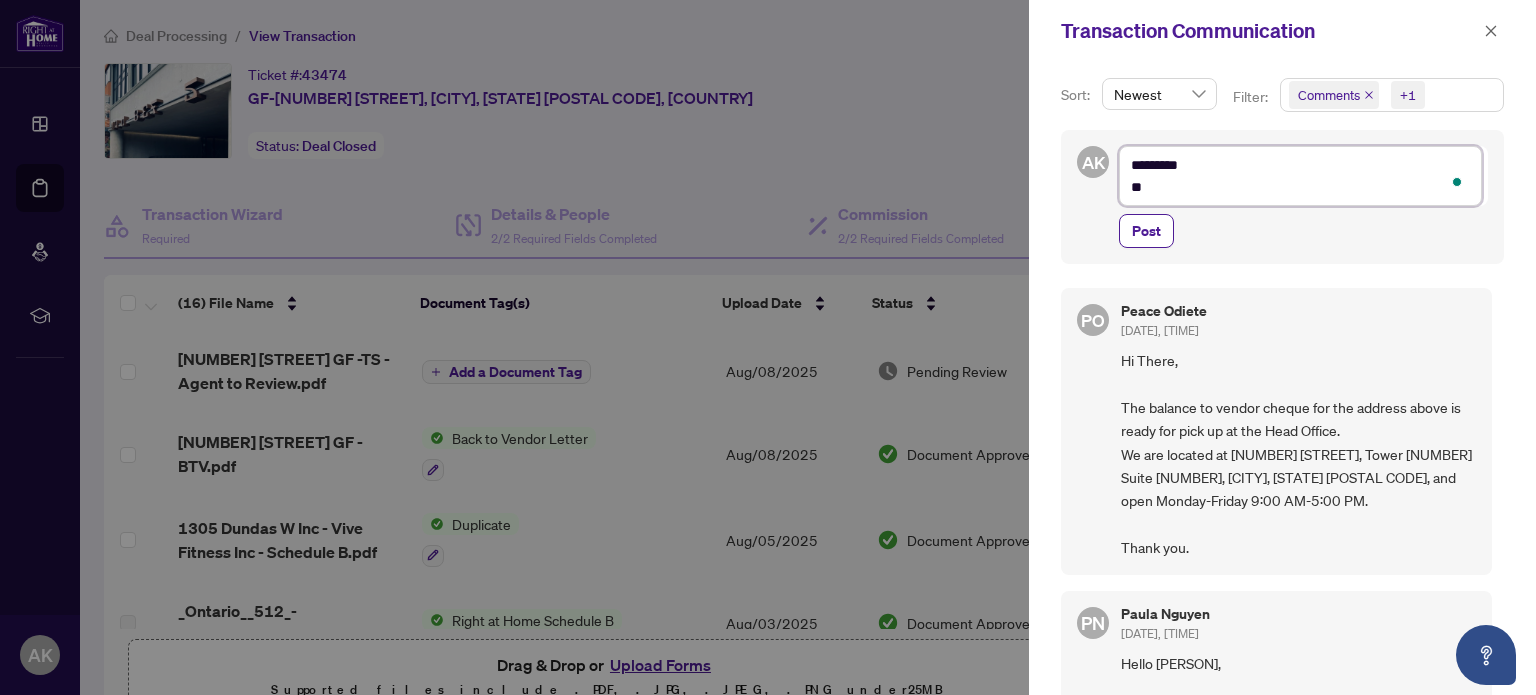 type on "*********
***" 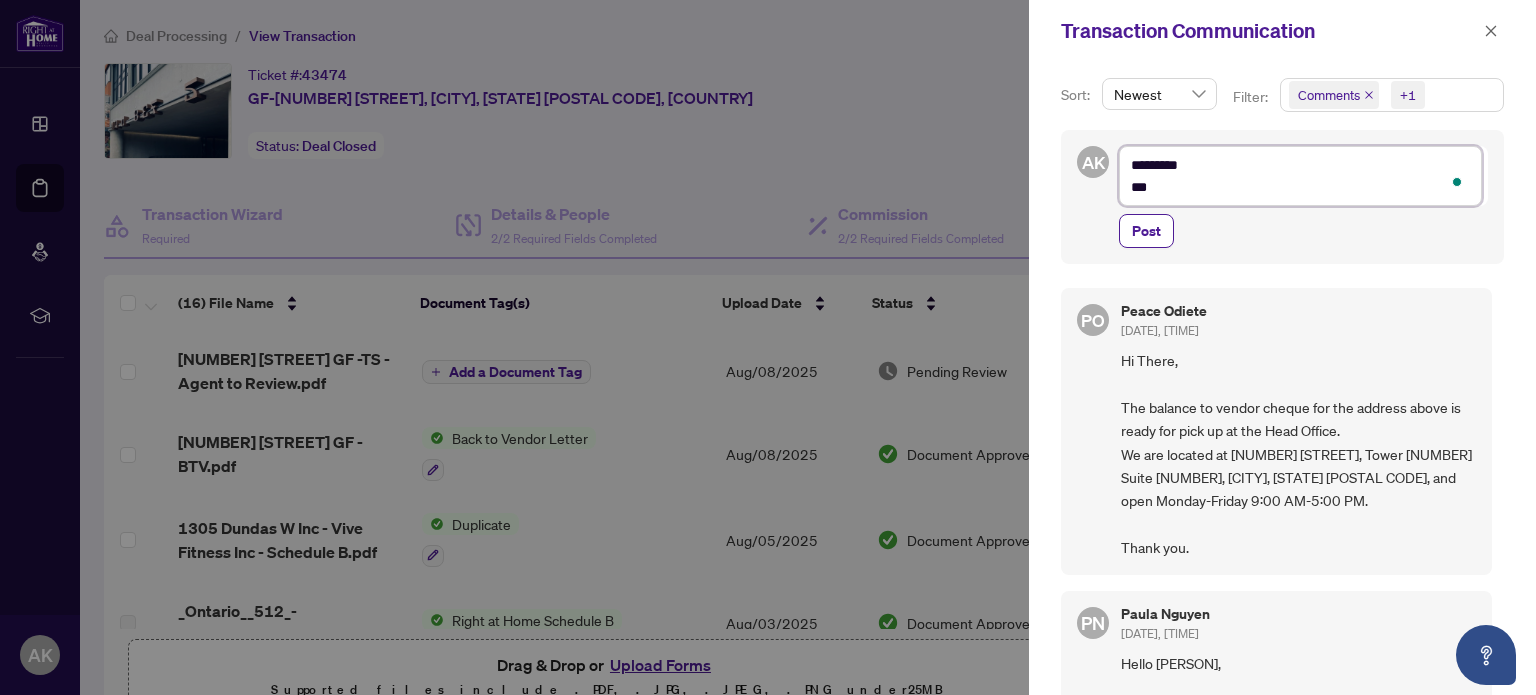 type on "*********
****" 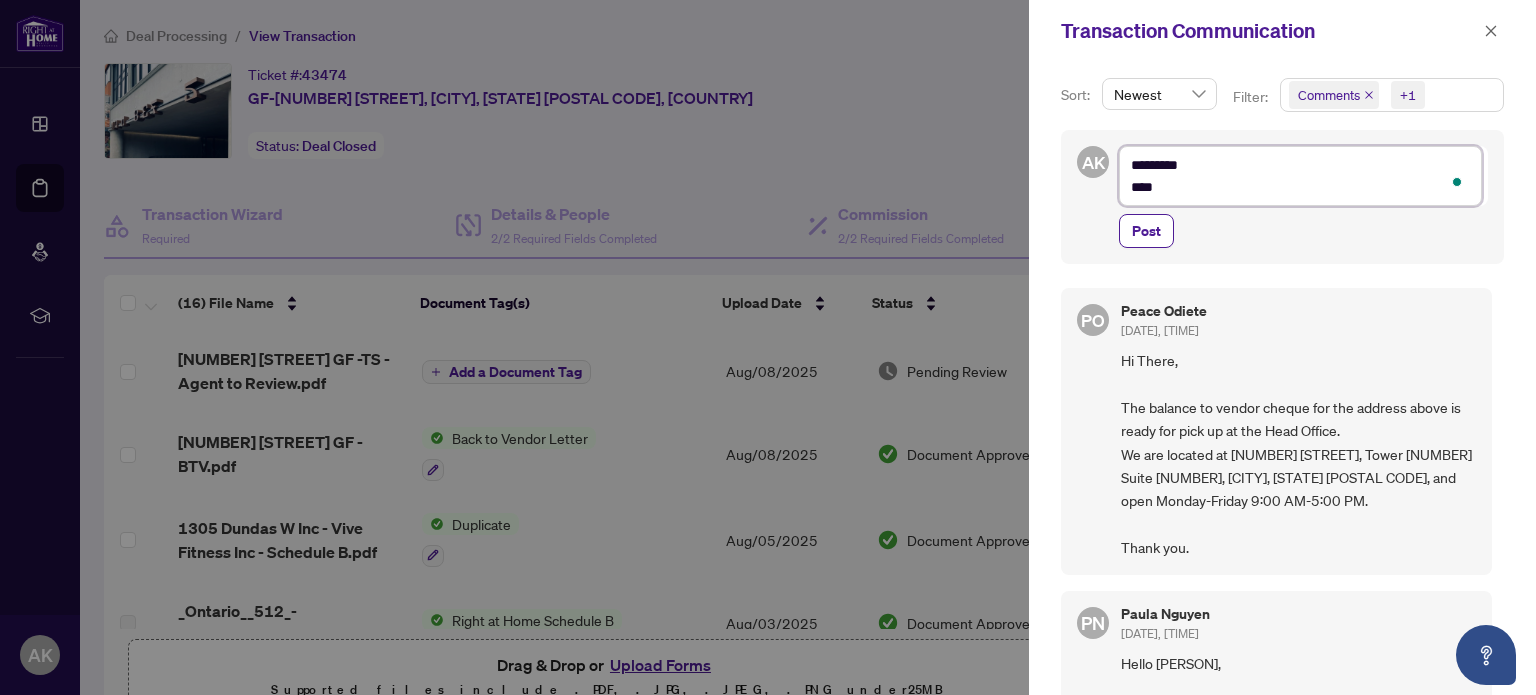 type on "*********
*****" 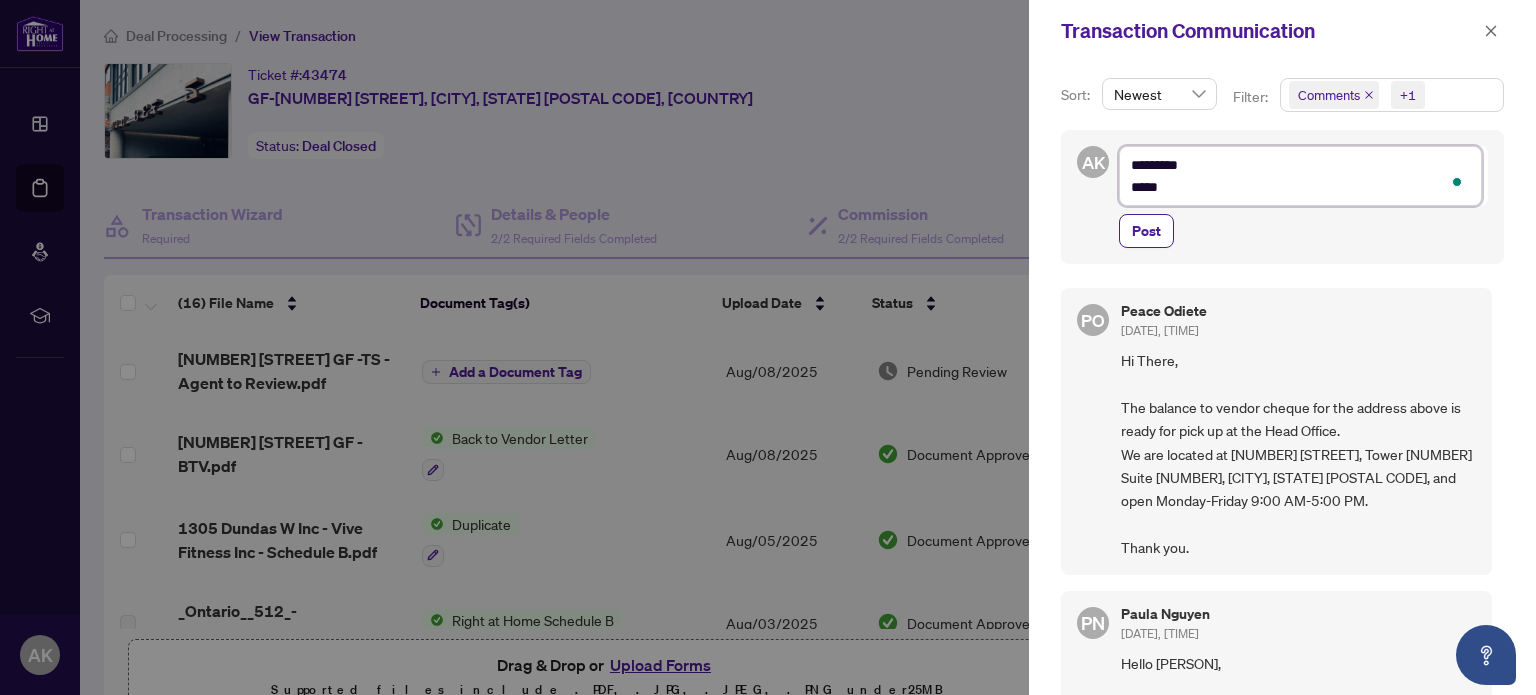 type on "*********
*****" 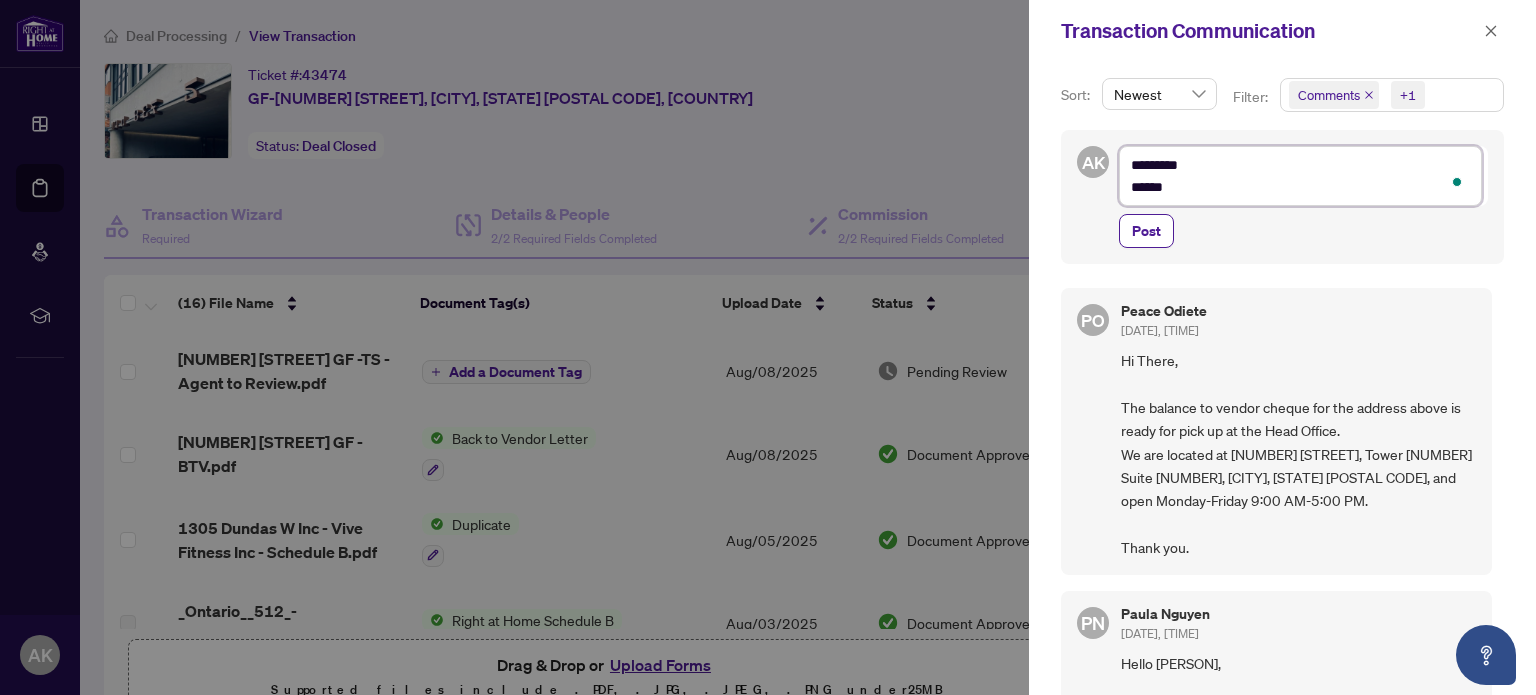 type on "*********
*******" 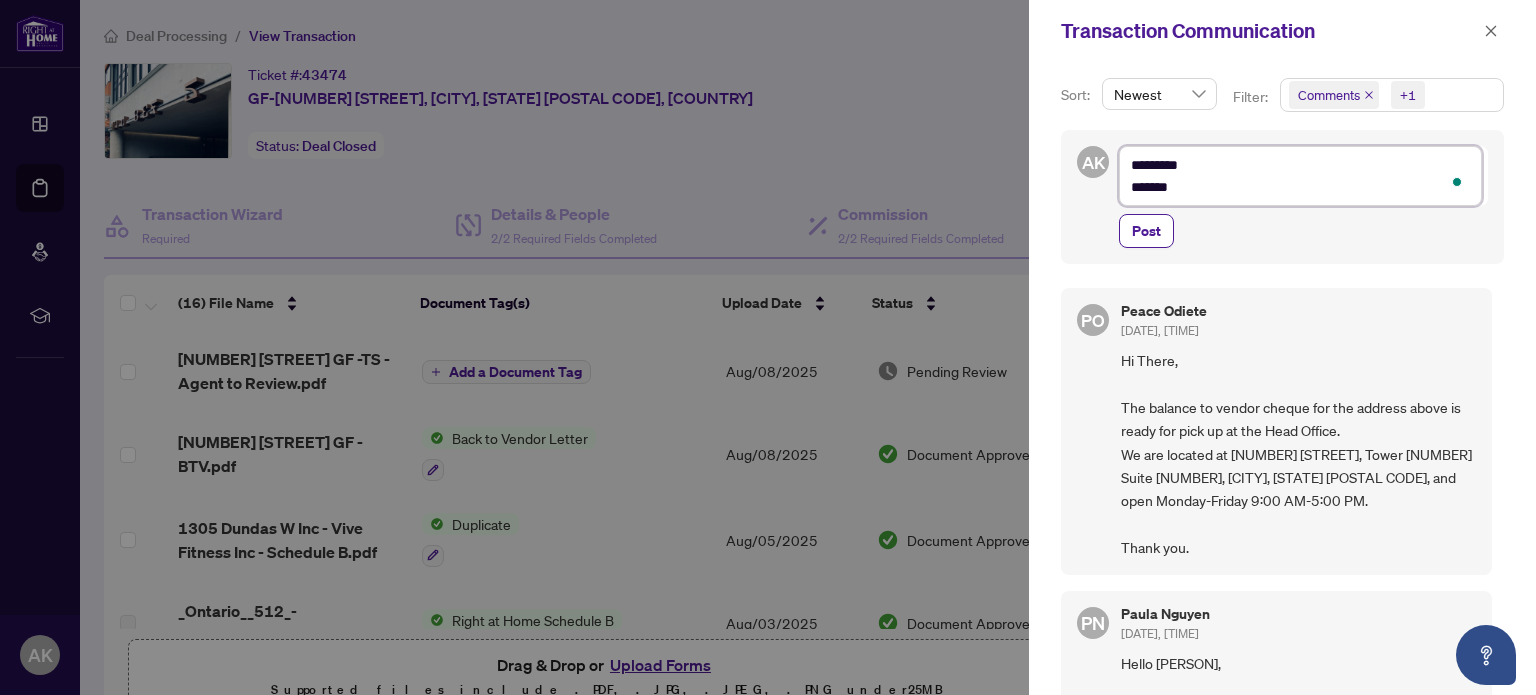 type on "*********
********" 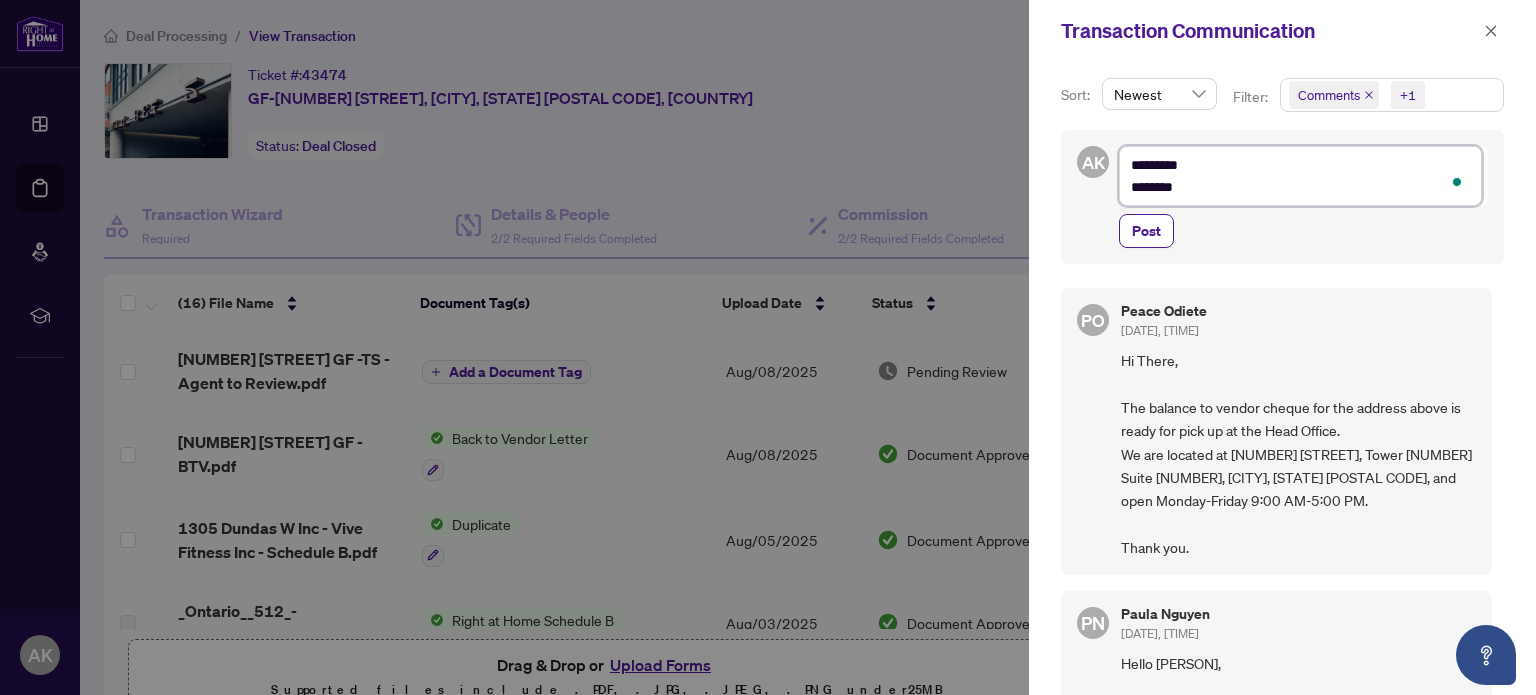 type on "*********
*********" 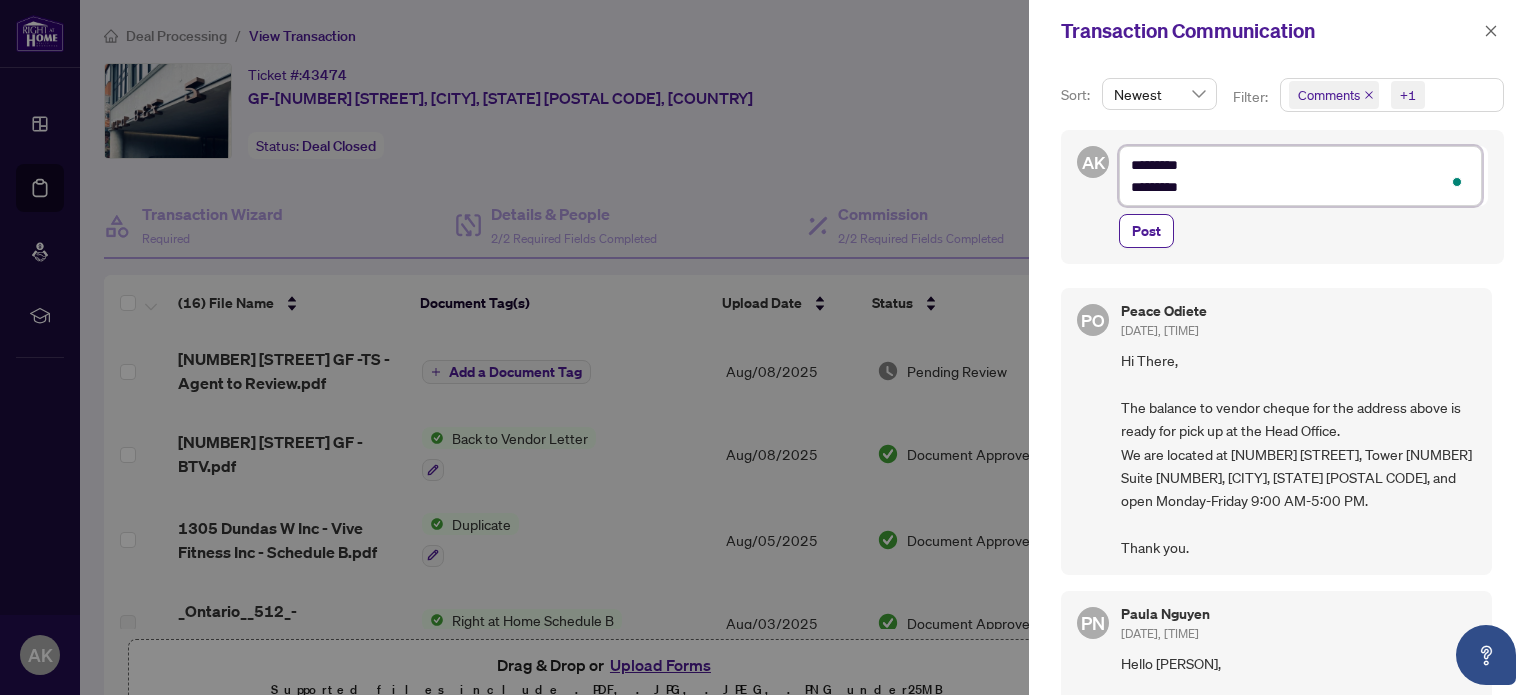 type on "*********
*********" 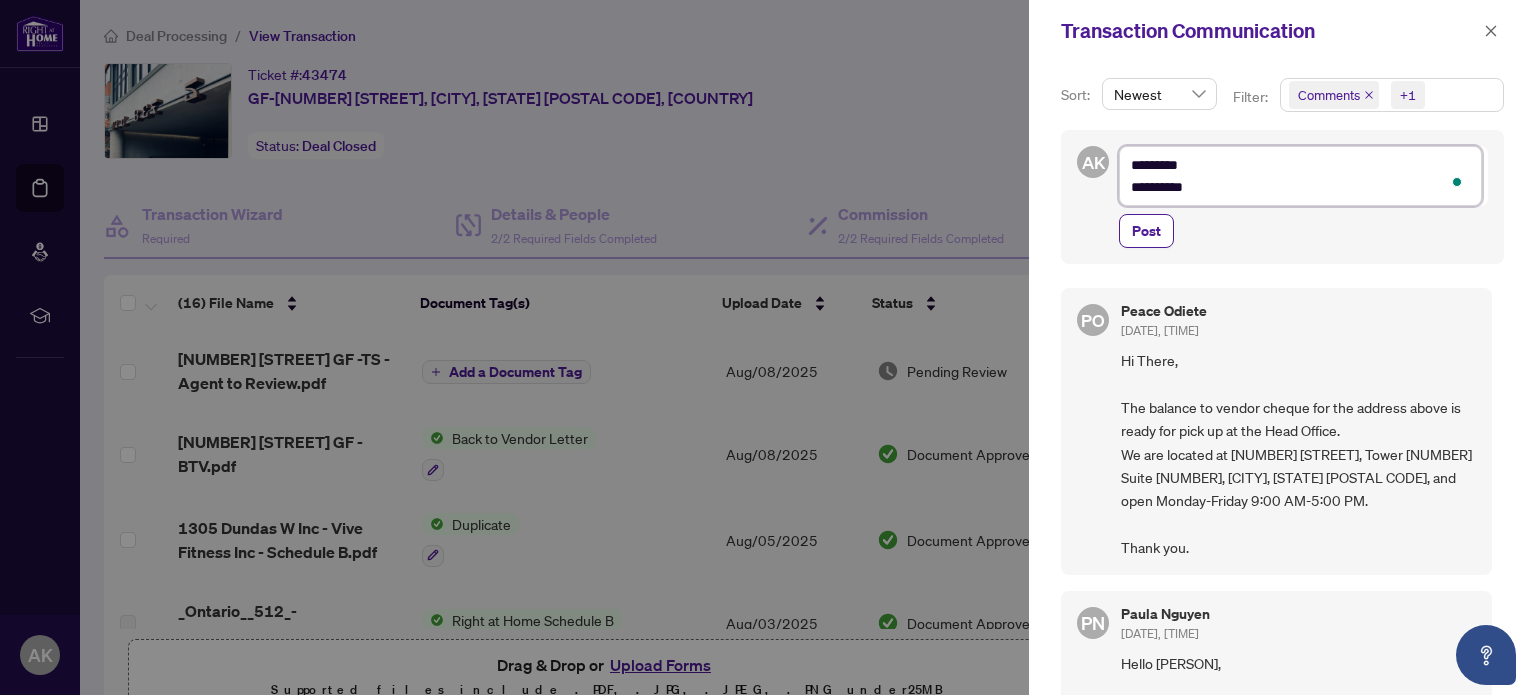 type on "*********
*********" 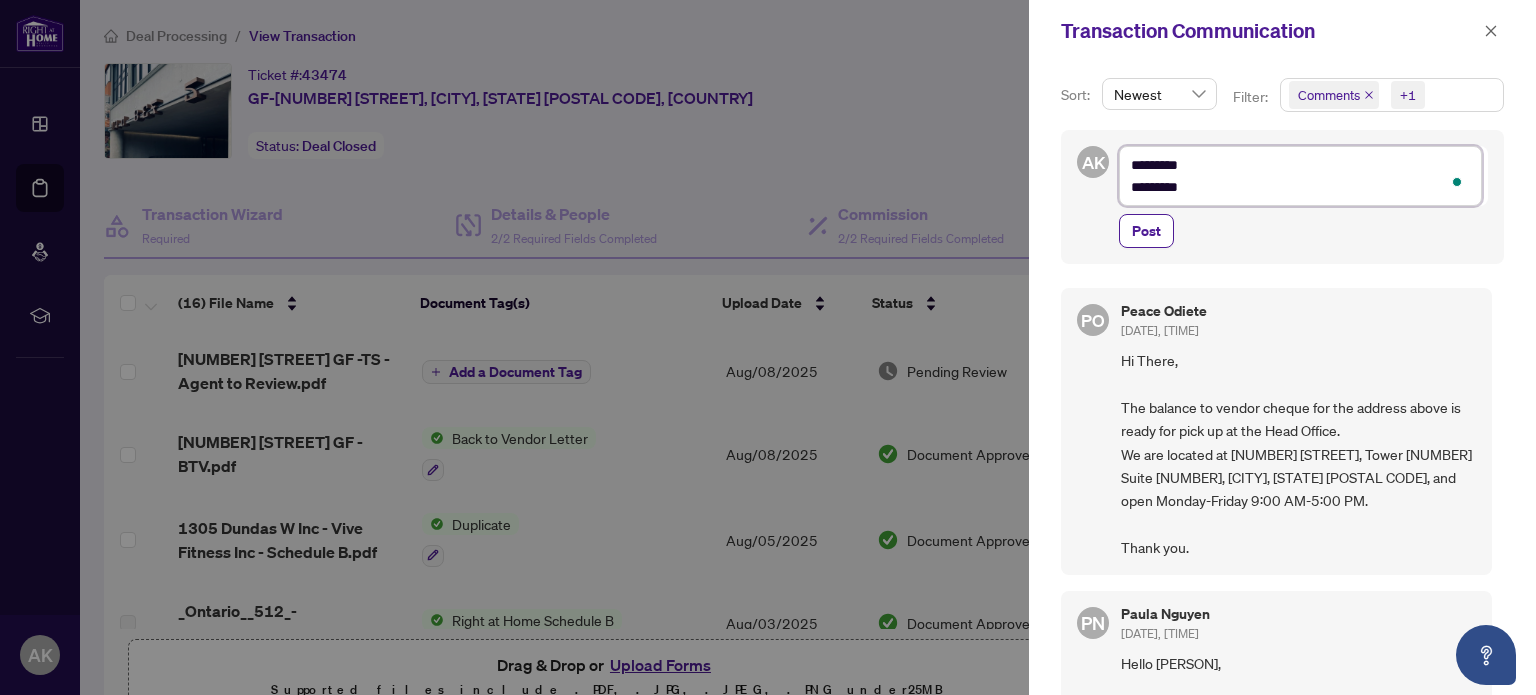 type on "*********
********" 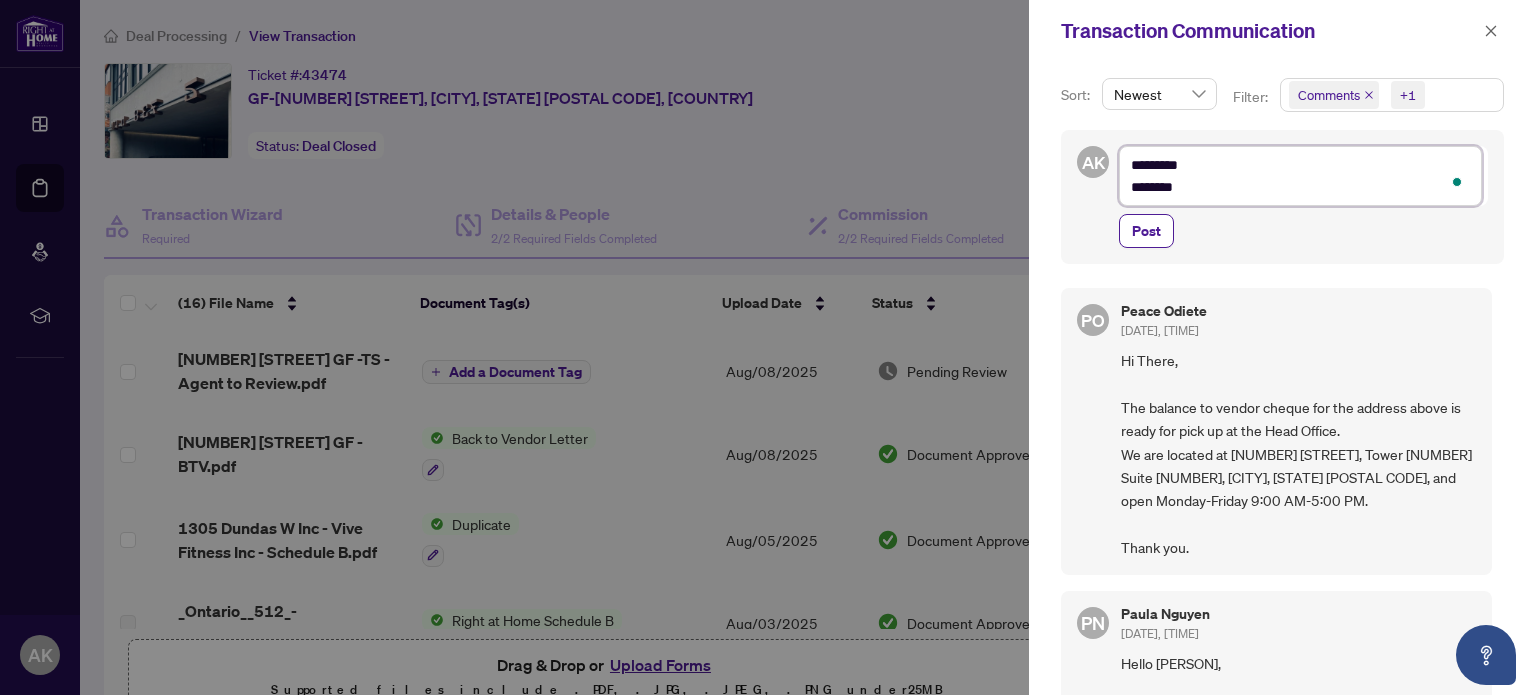 type on "*********
*********" 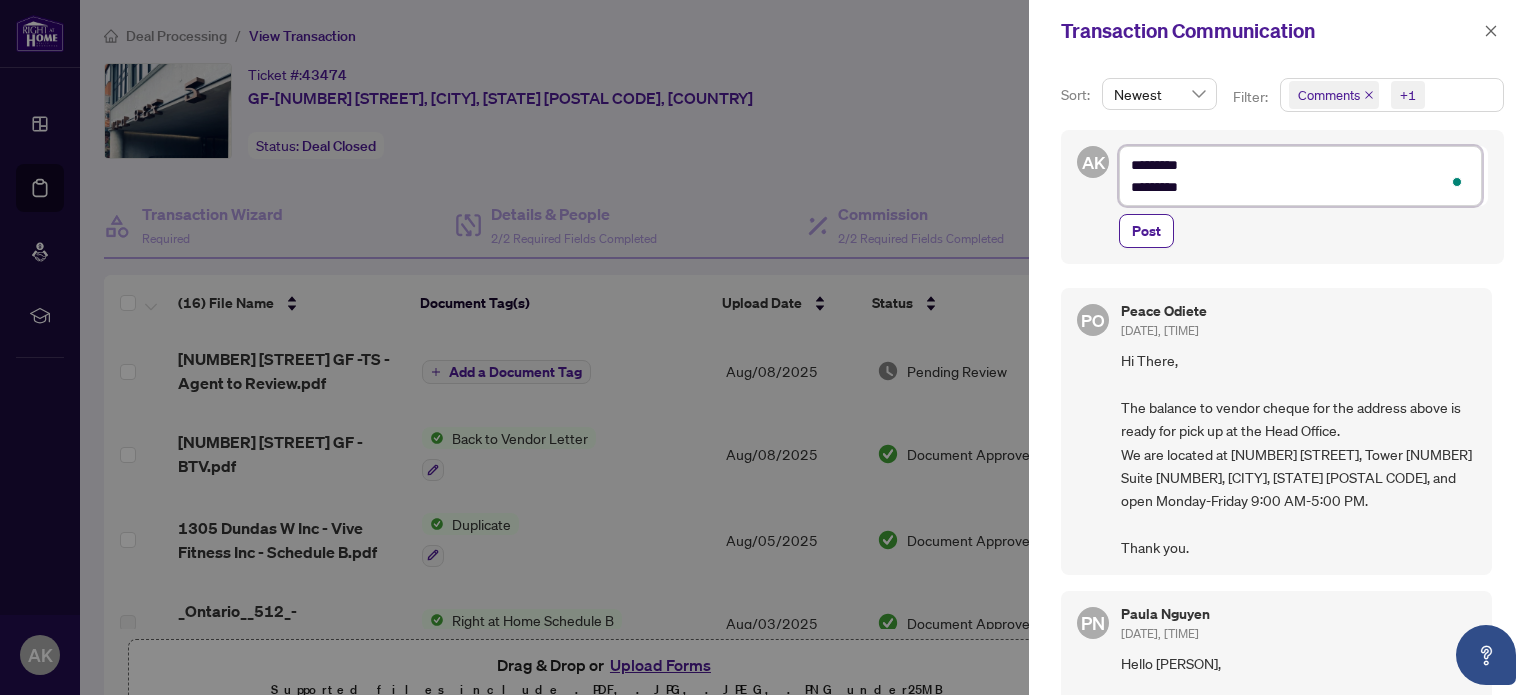 type on "**********" 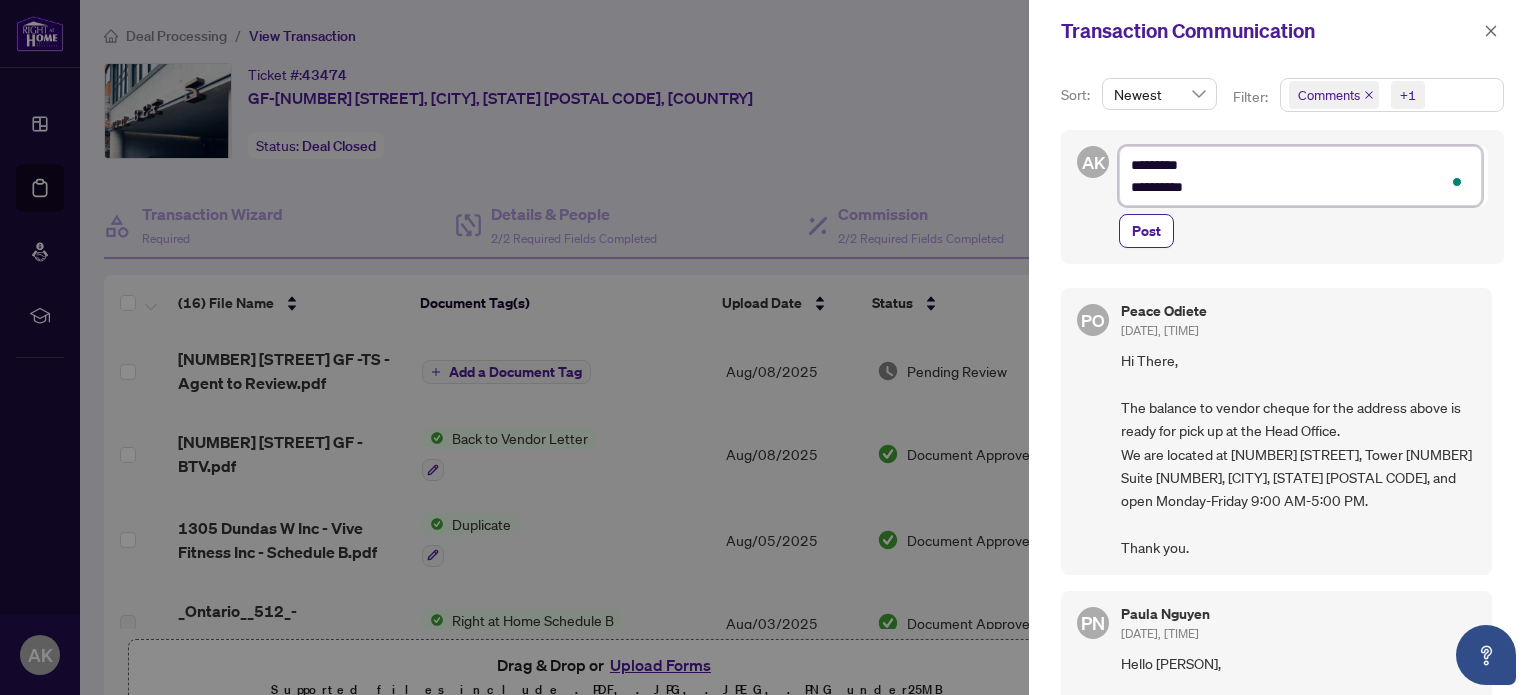 type on "**********" 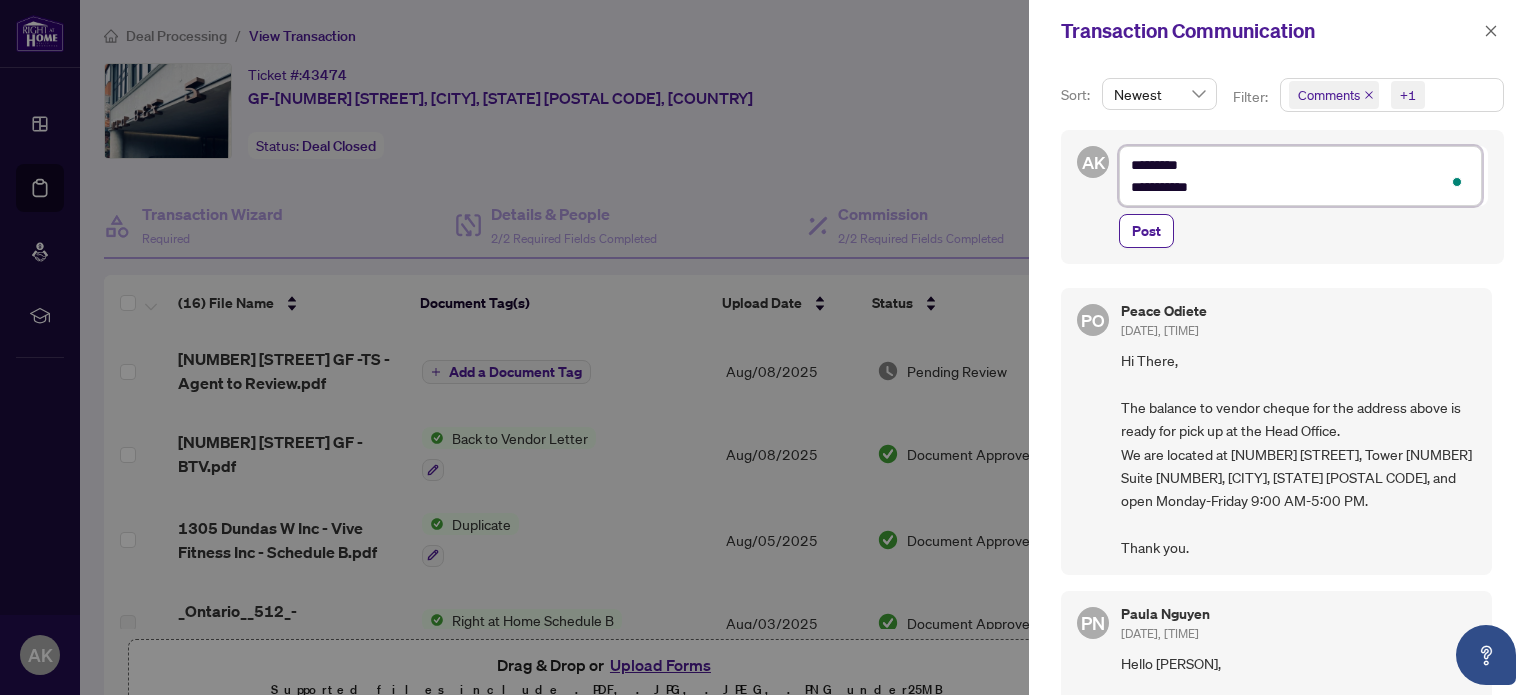 type on "**********" 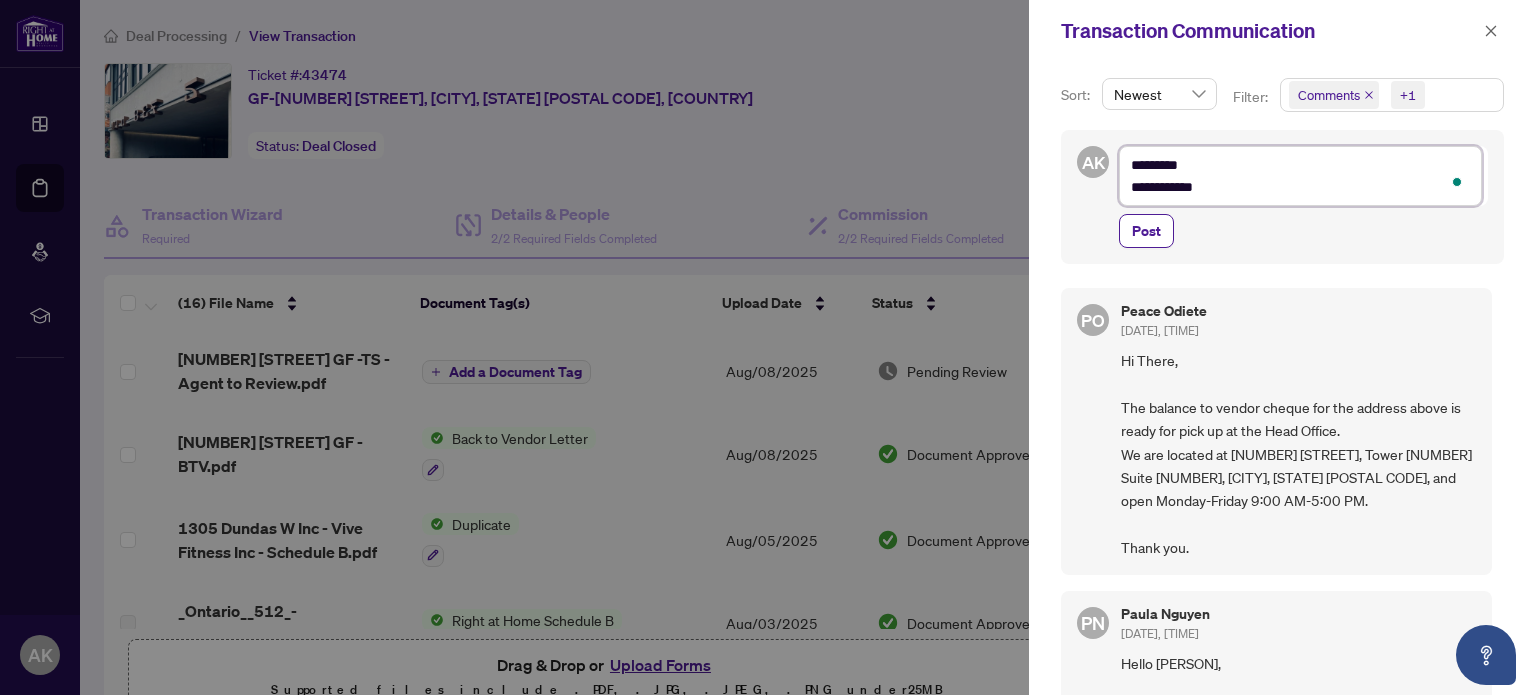 type on "**********" 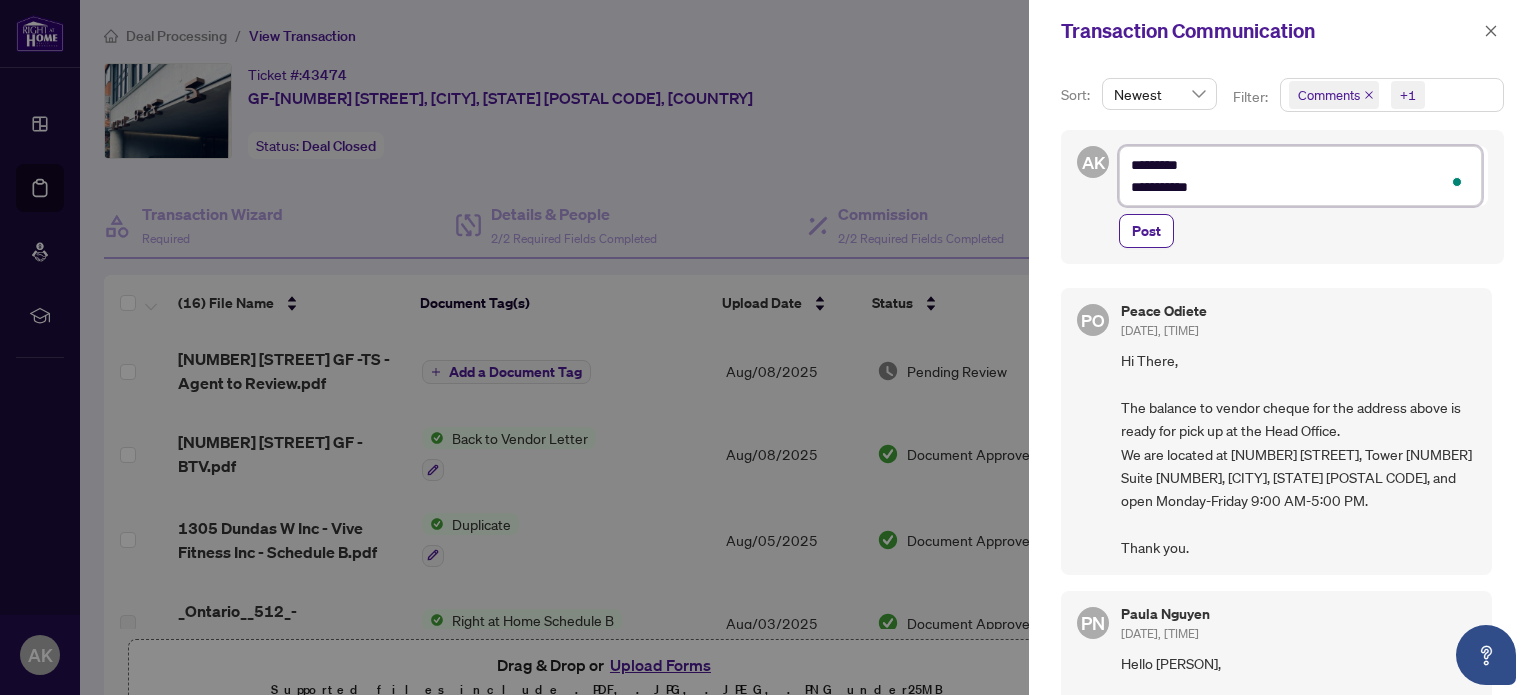 type on "**********" 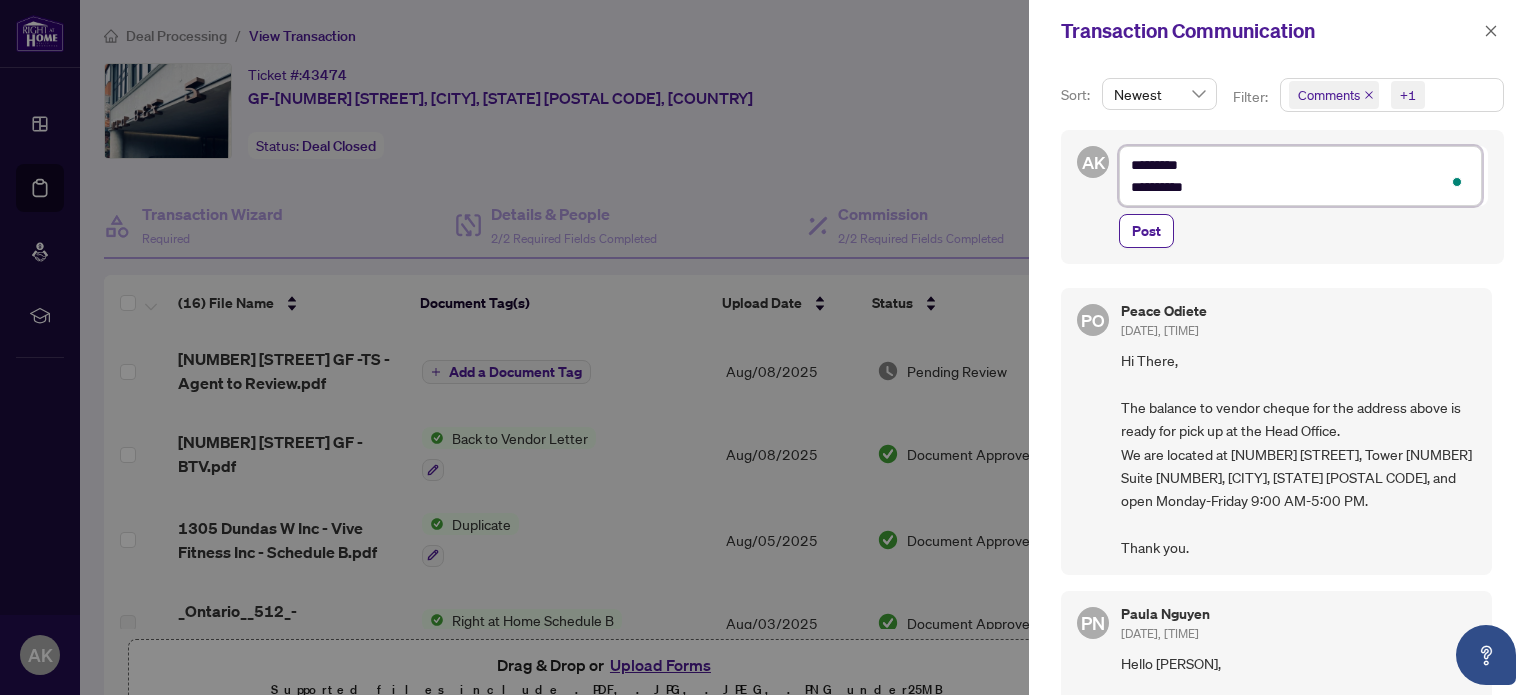 type on "*********
*********" 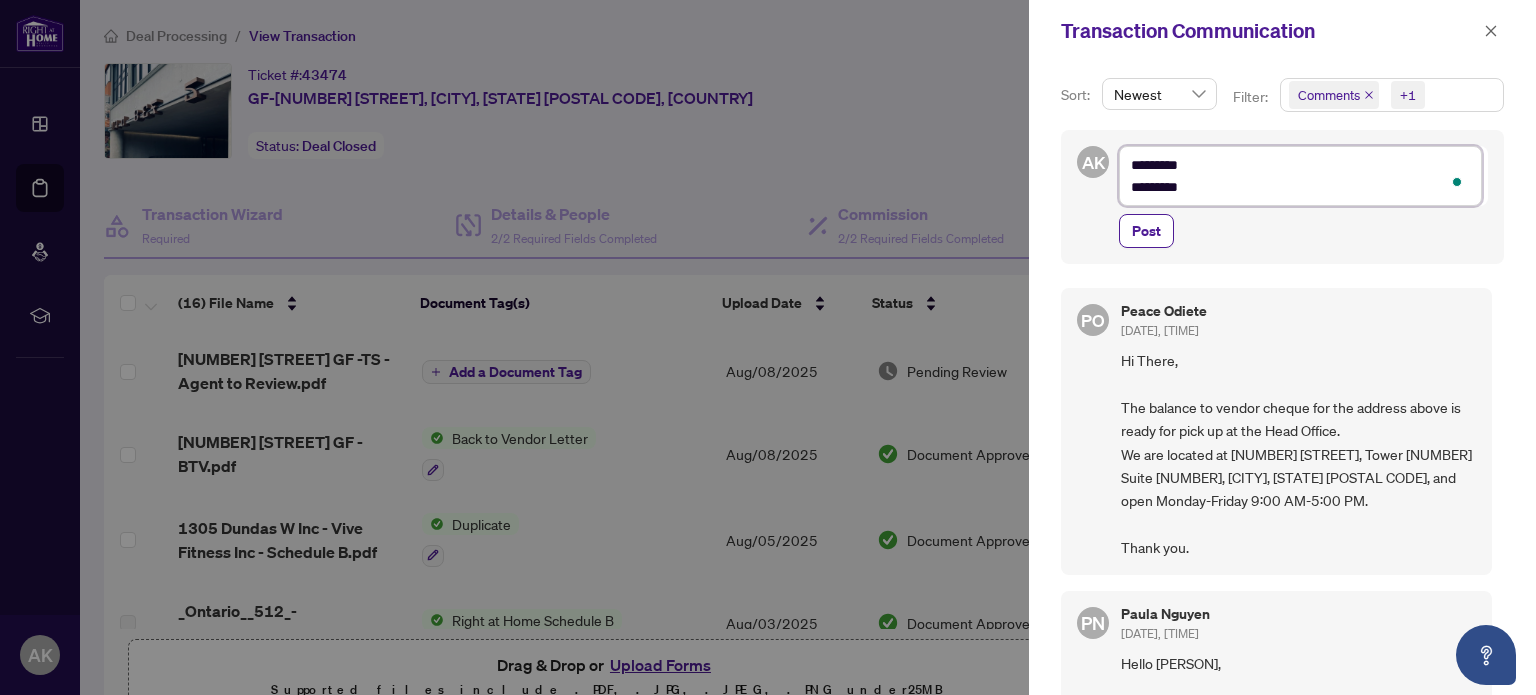 type on "*********
********" 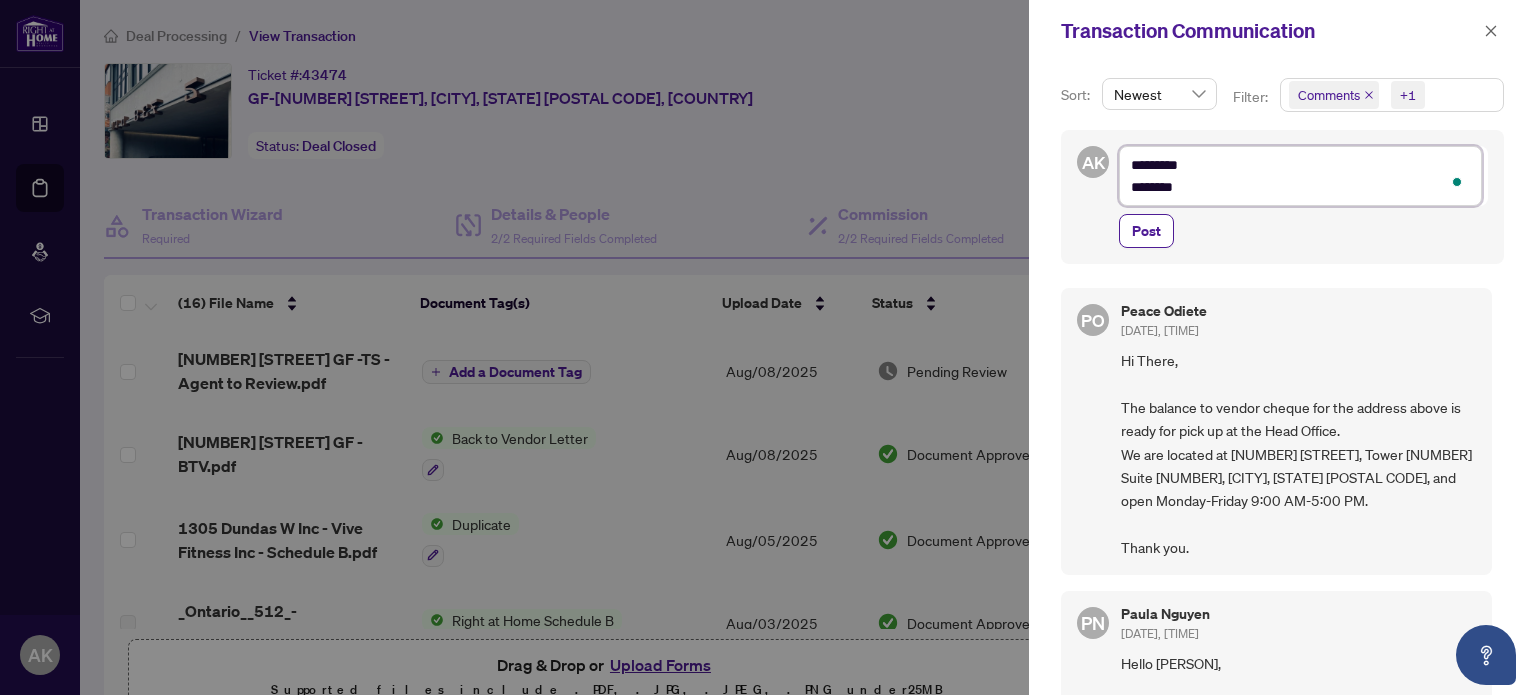 type on "*********
*********" 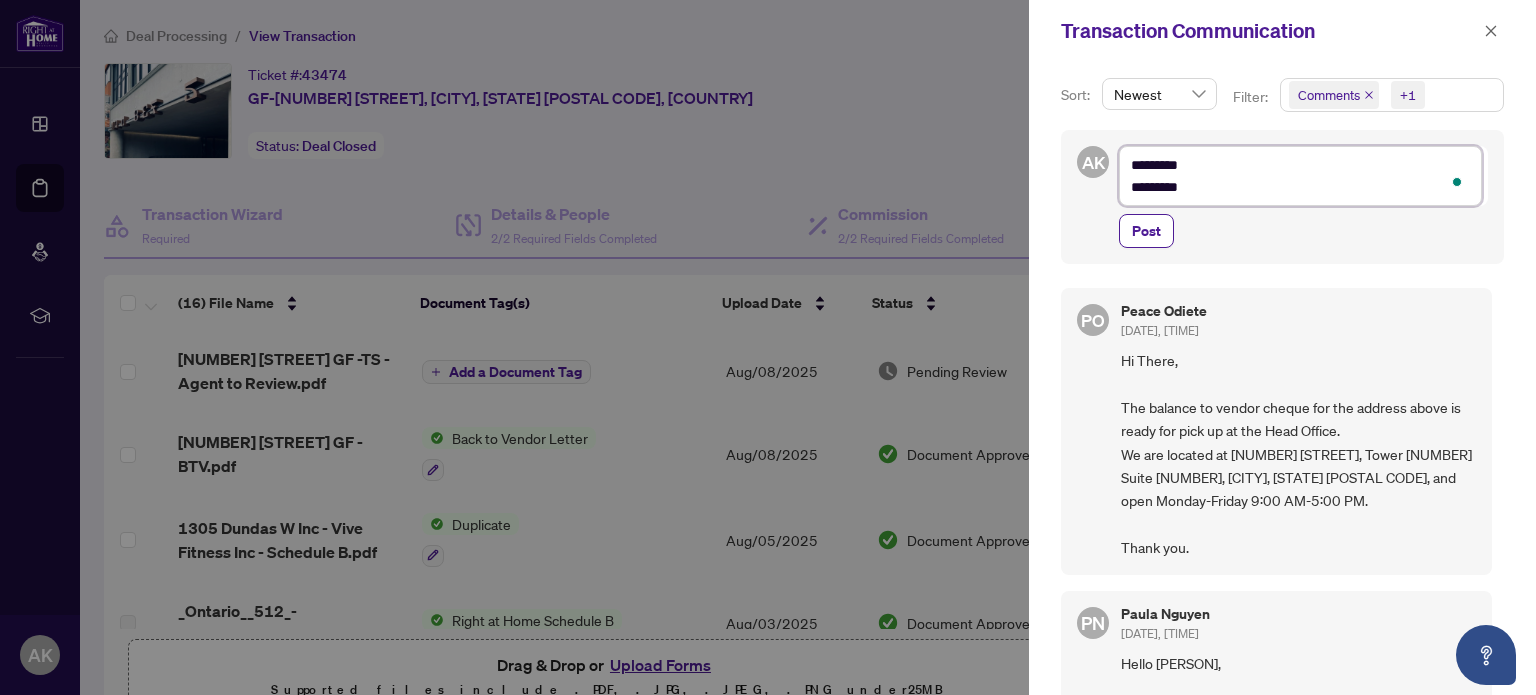 type on "*********
*********" 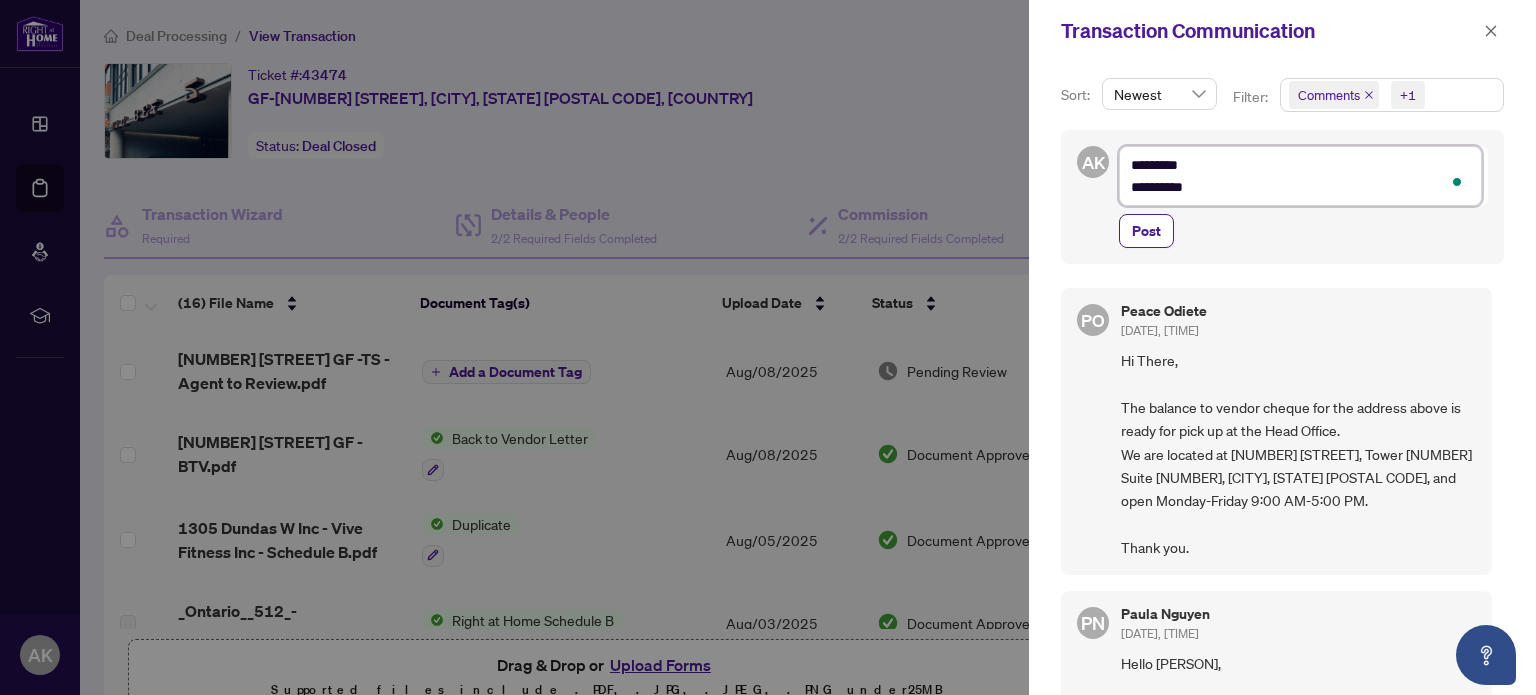 type on "**********" 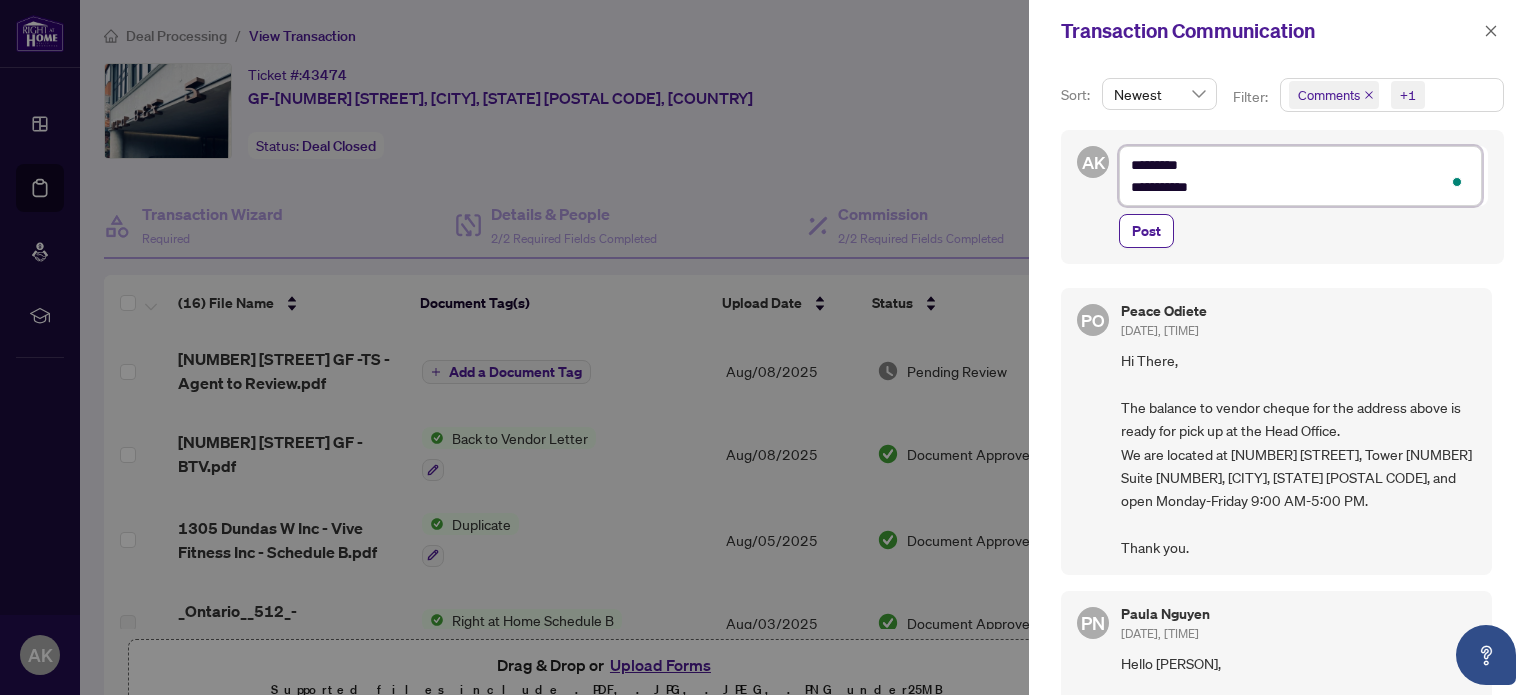 type on "**********" 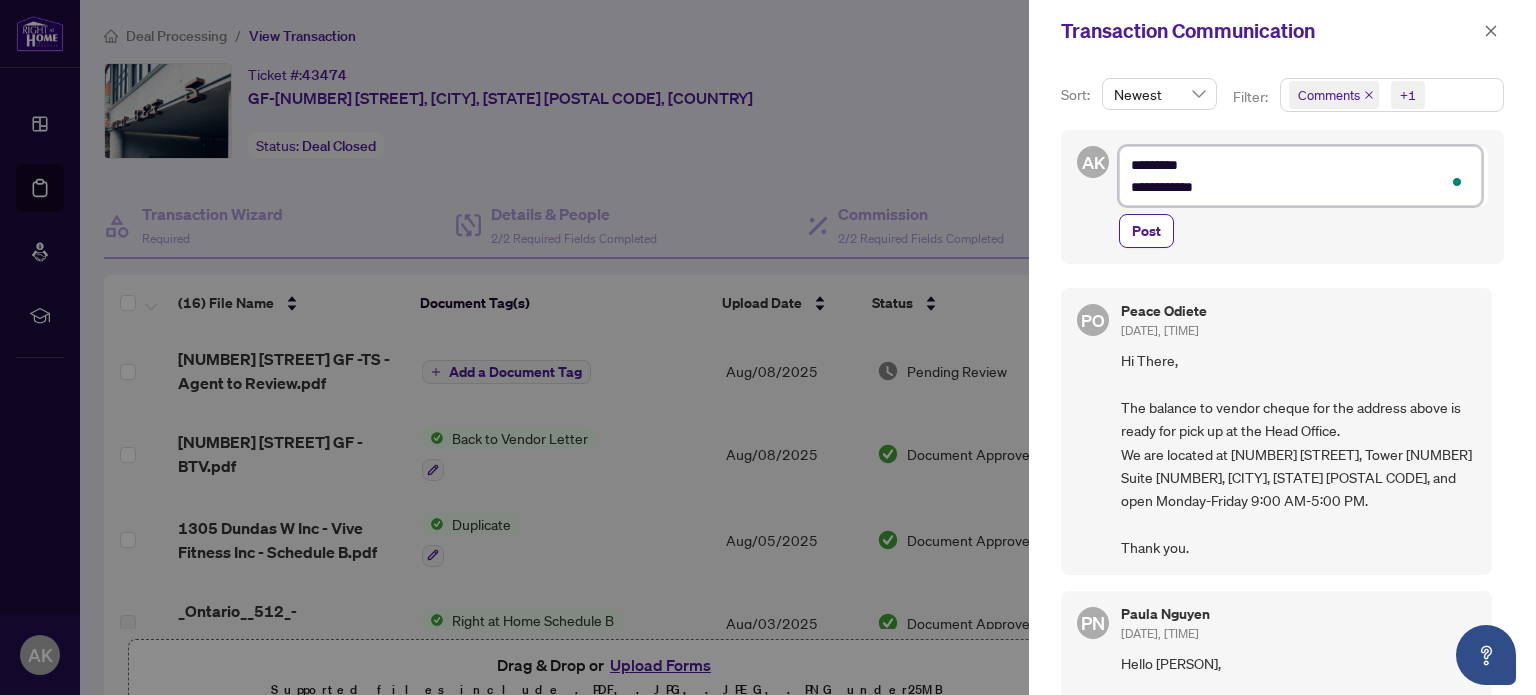 type on "**********" 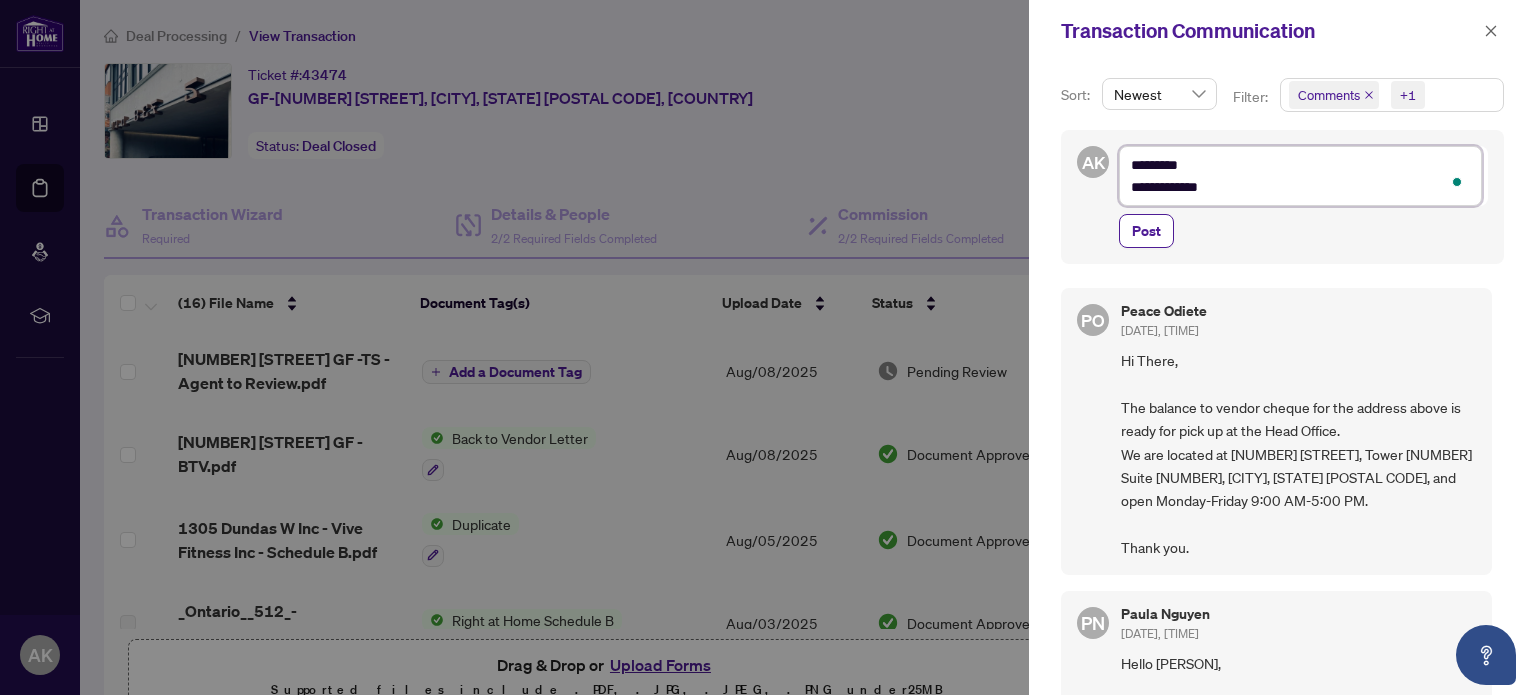 type on "**********" 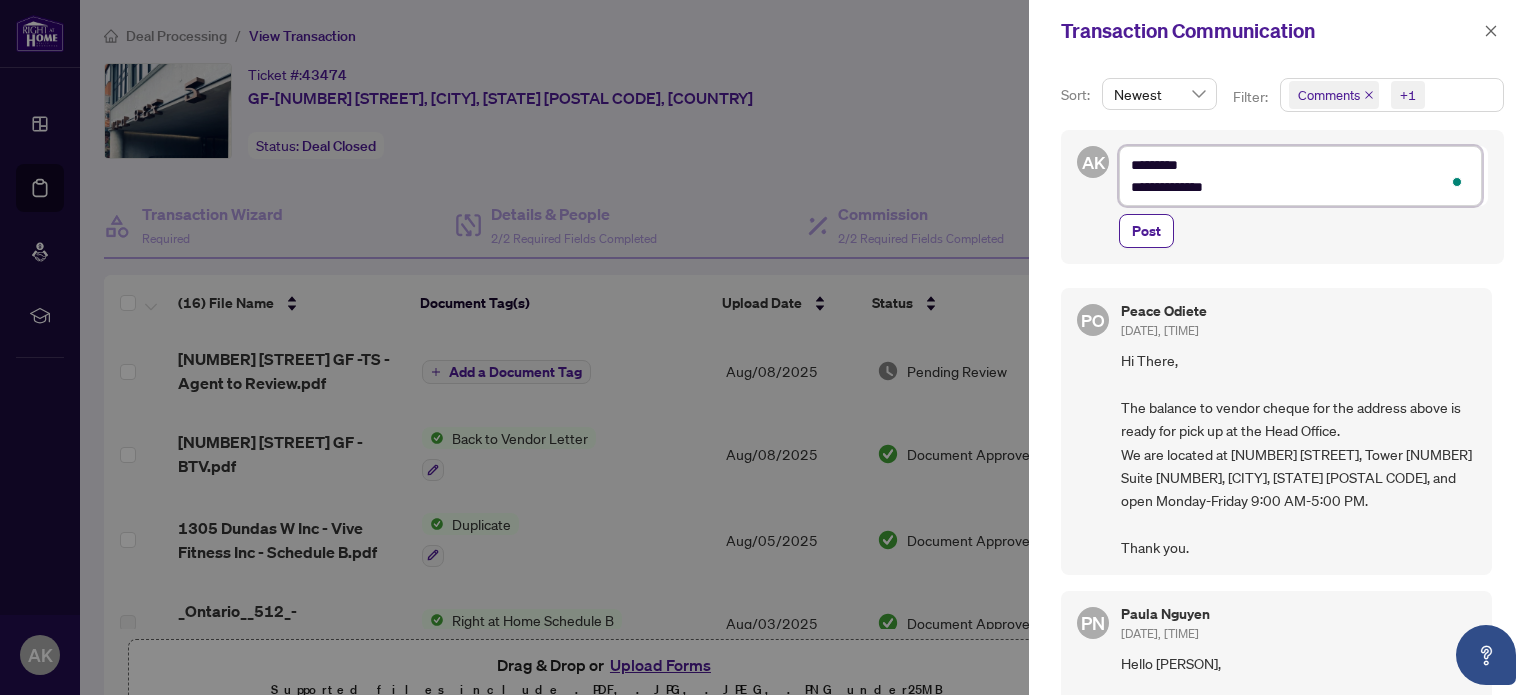 type on "**********" 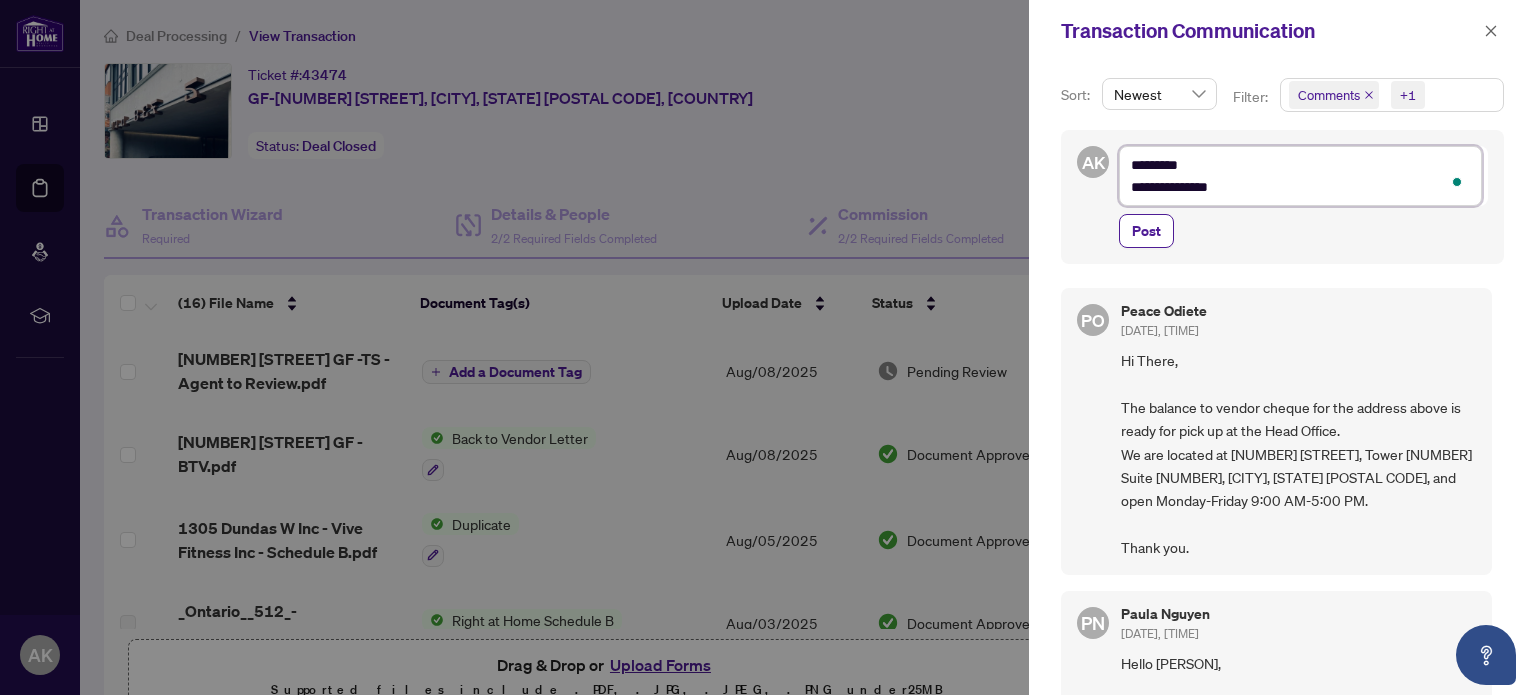 type on "**********" 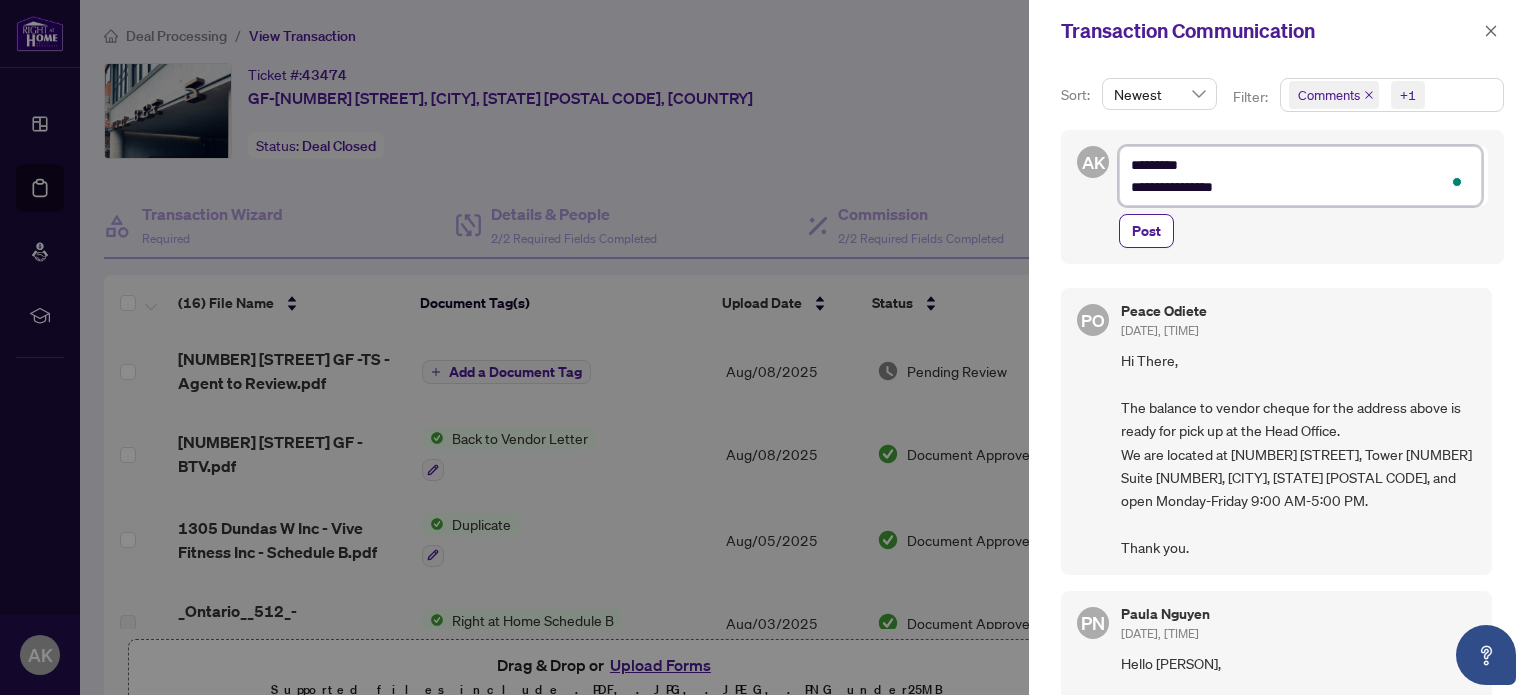 type on "**********" 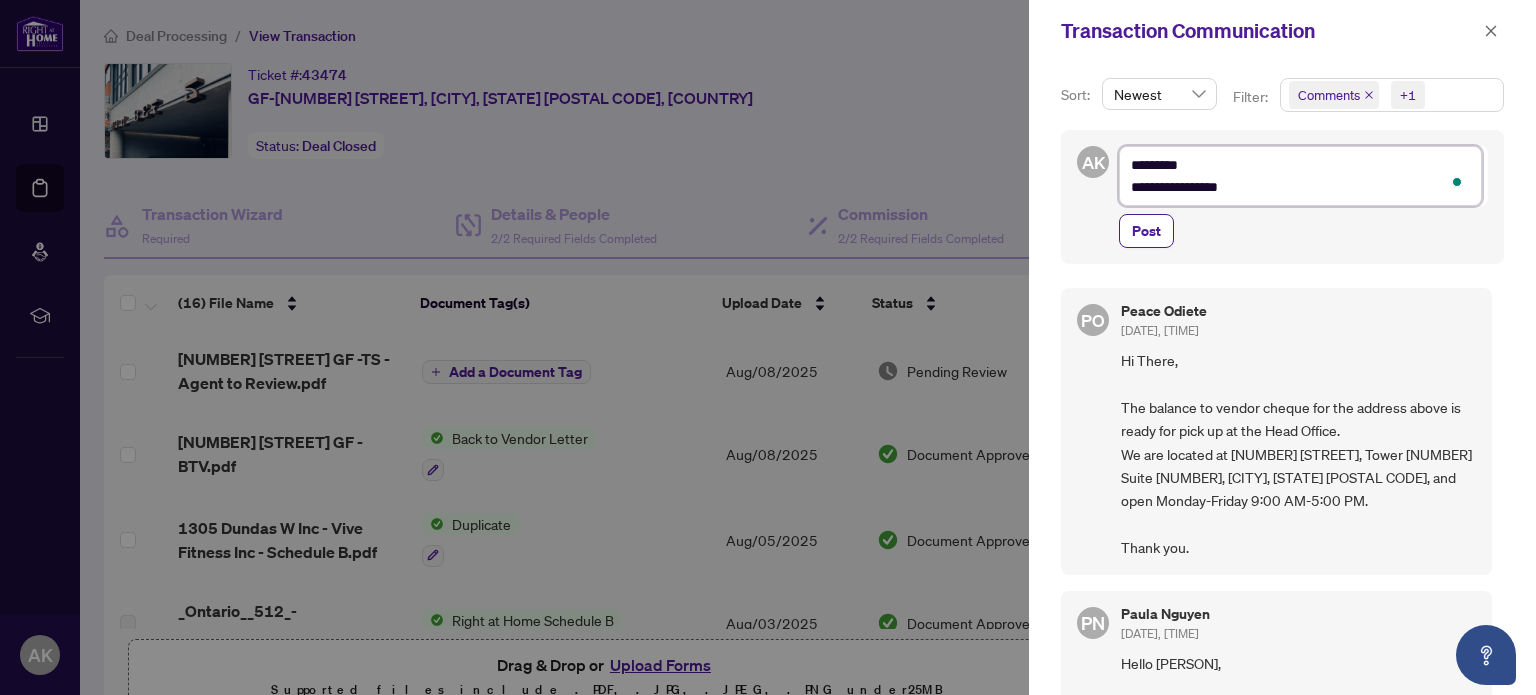 type on "**********" 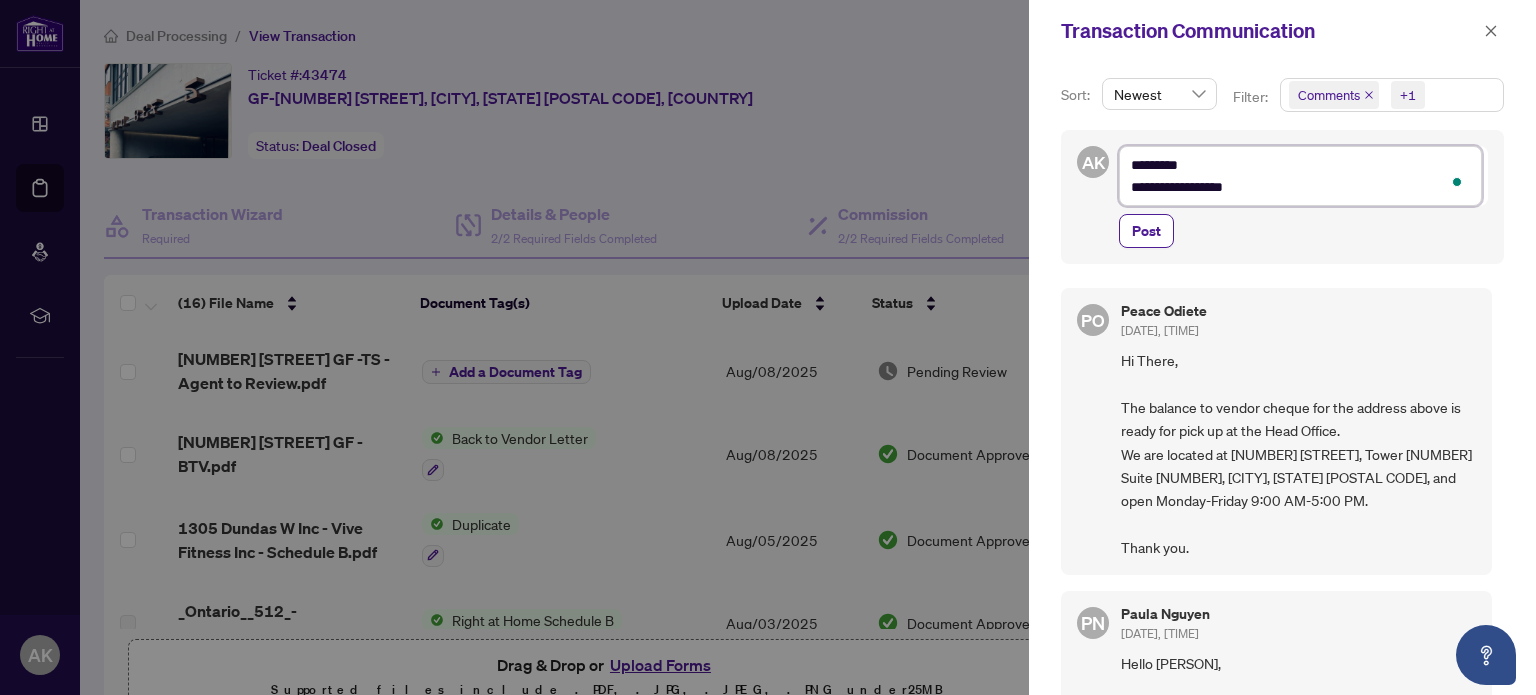 type on "**********" 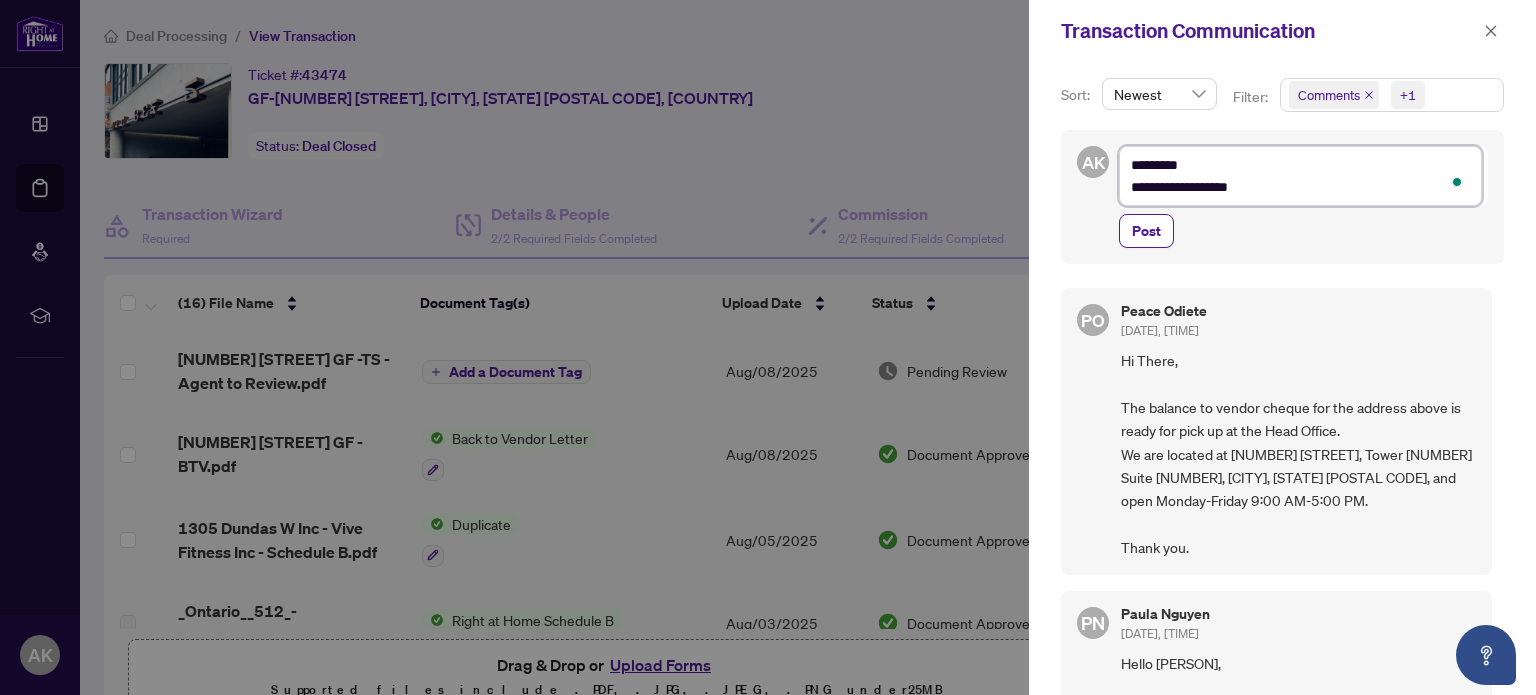 type on "**********" 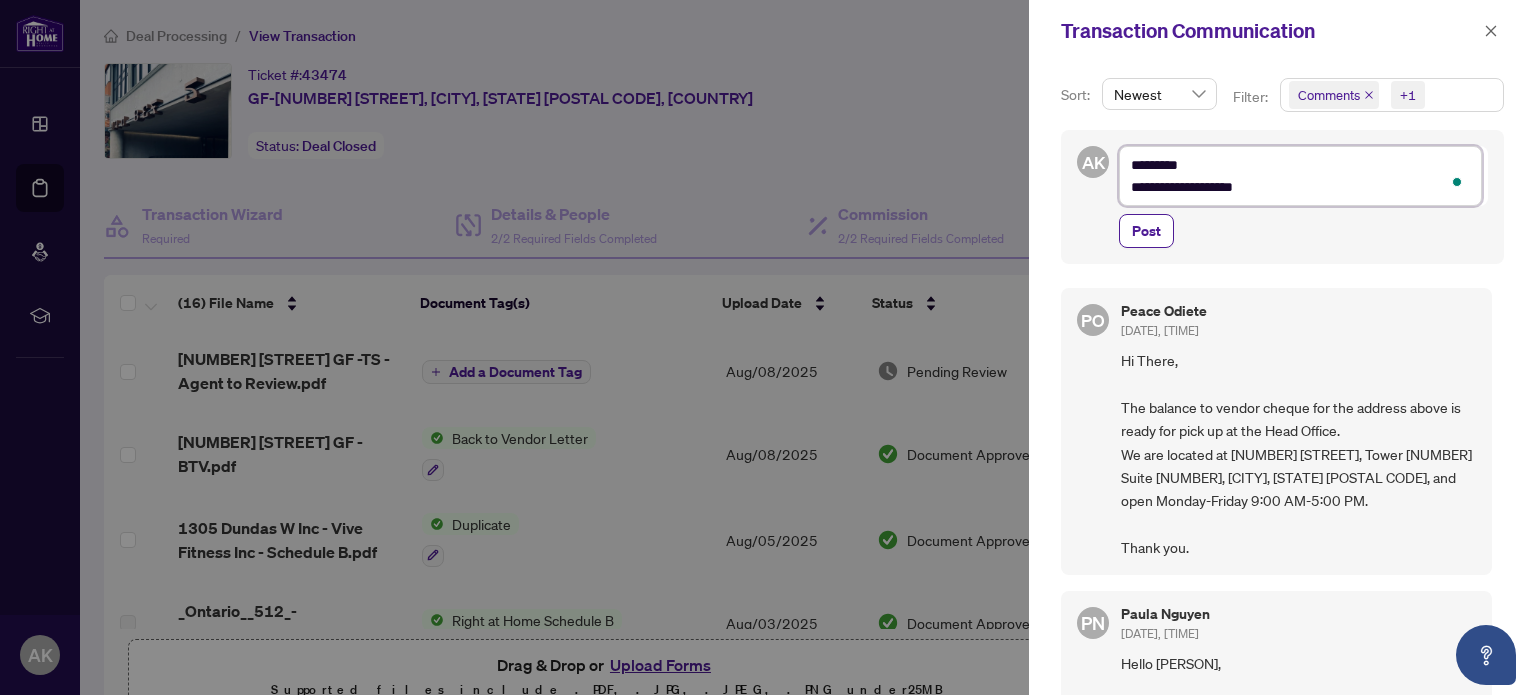type on "**********" 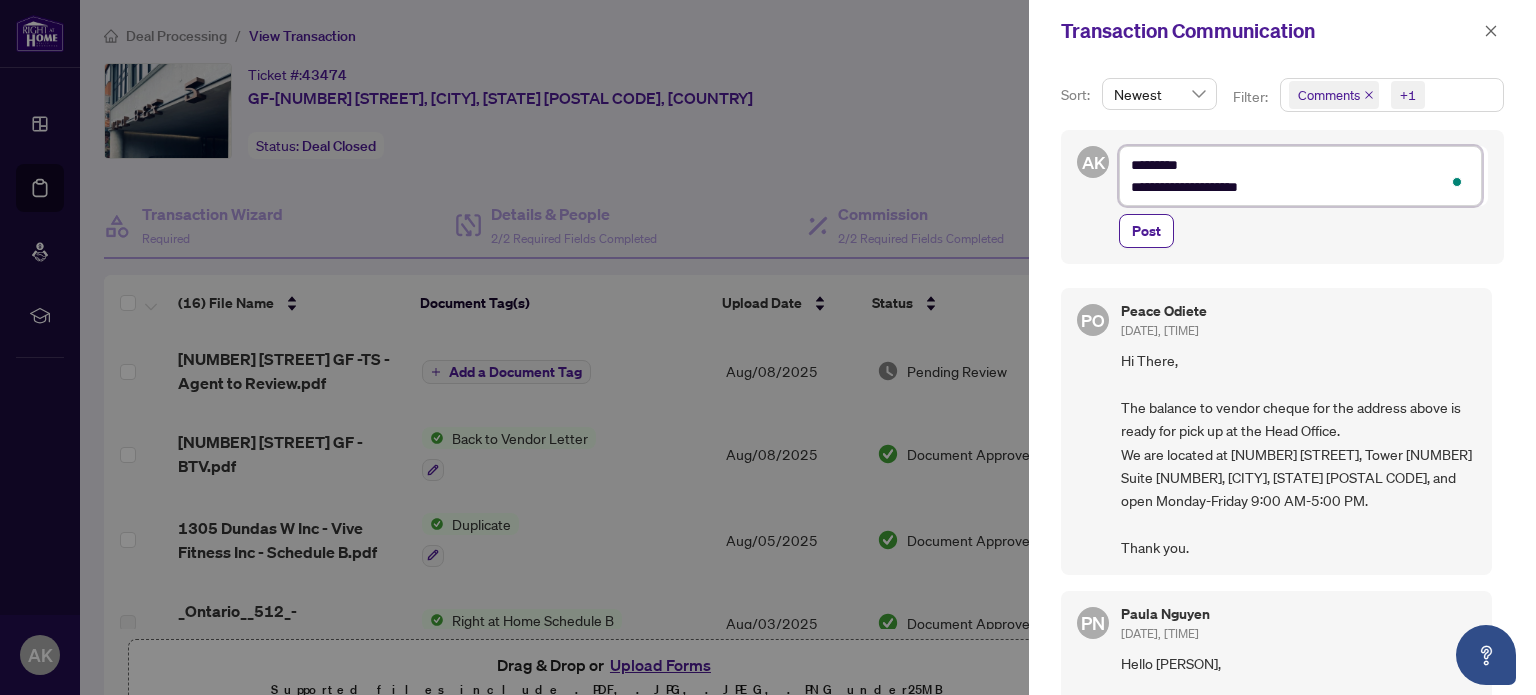 type on "**********" 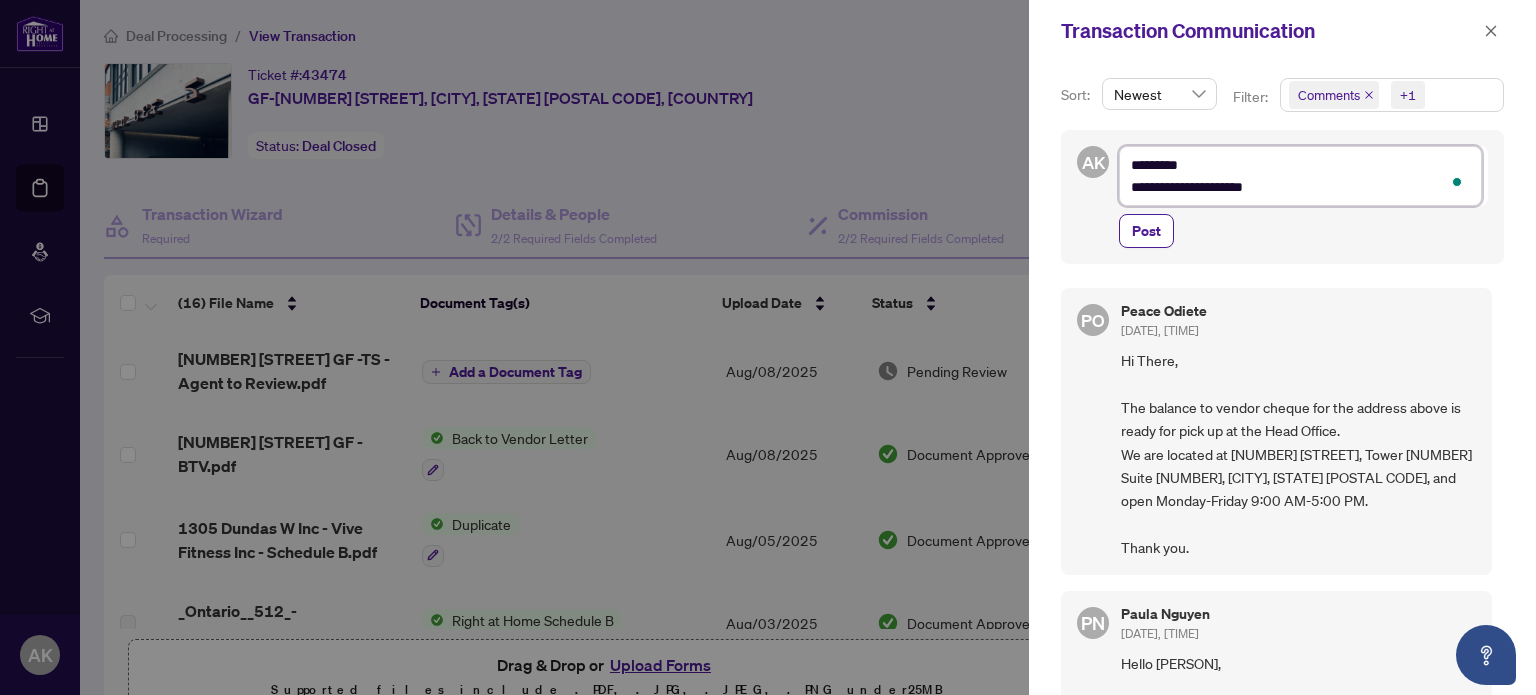 type on "**********" 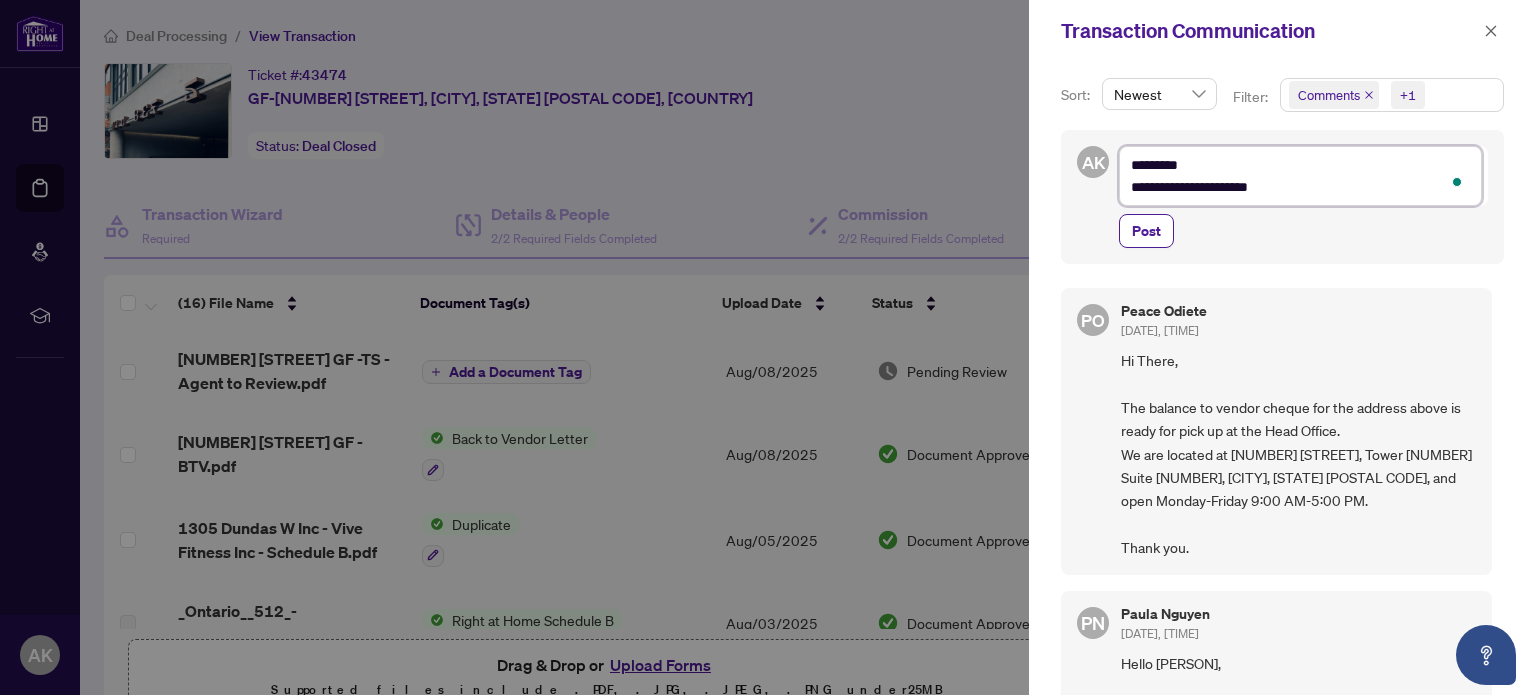 type on "**********" 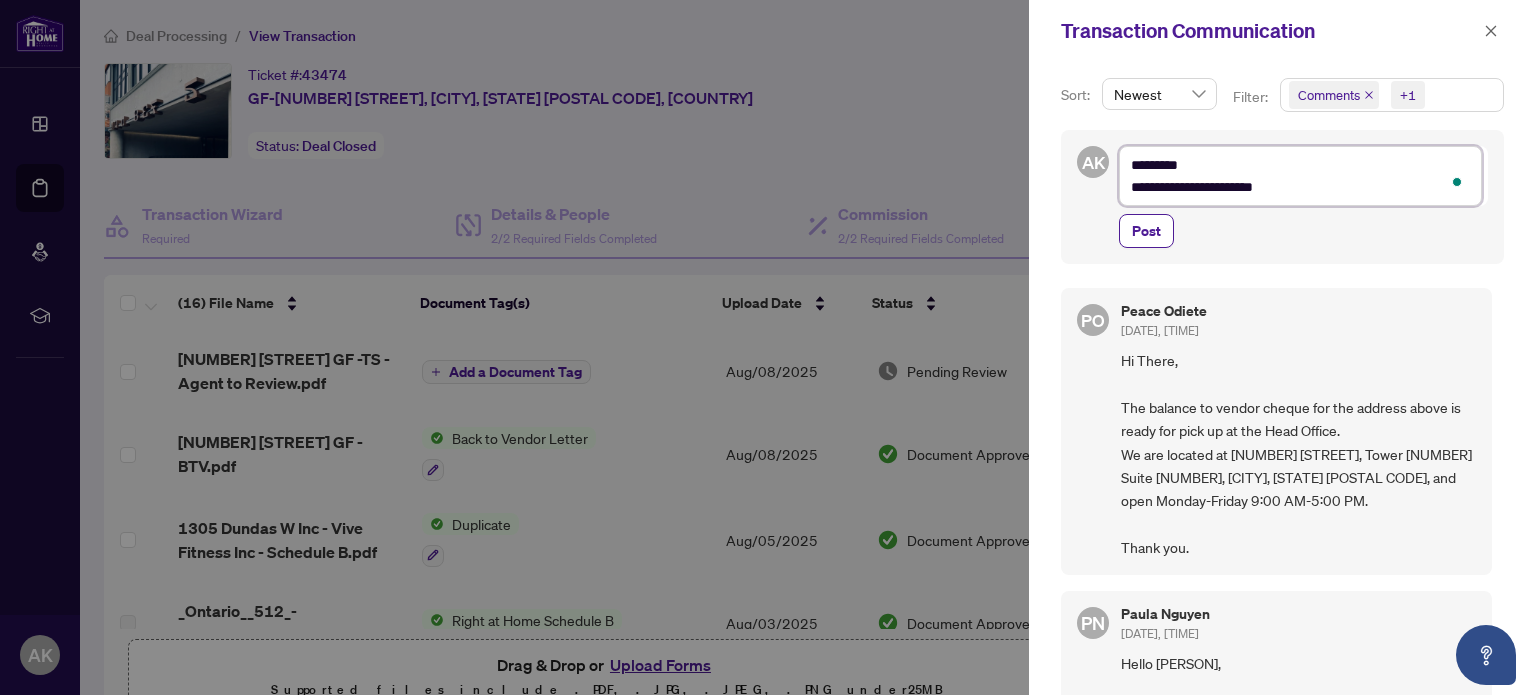 type on "**********" 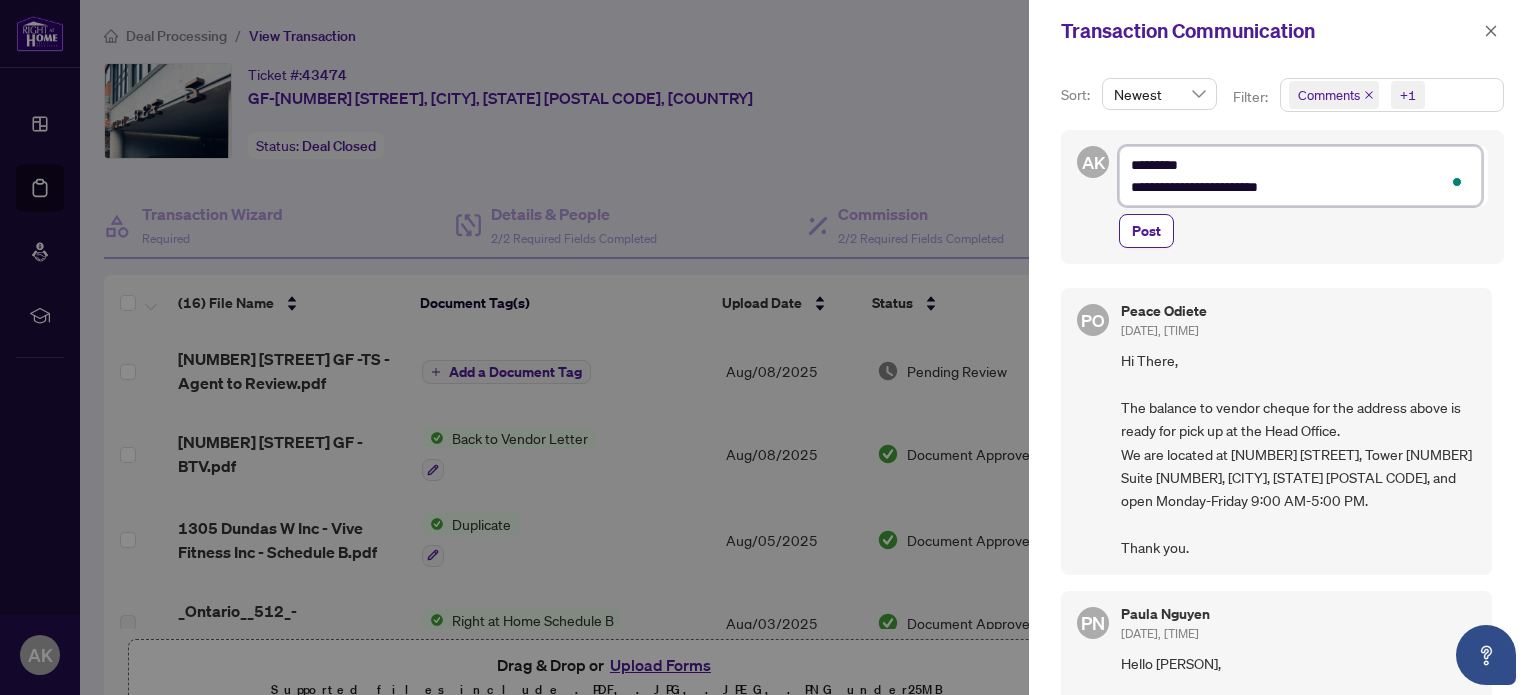 type on "**********" 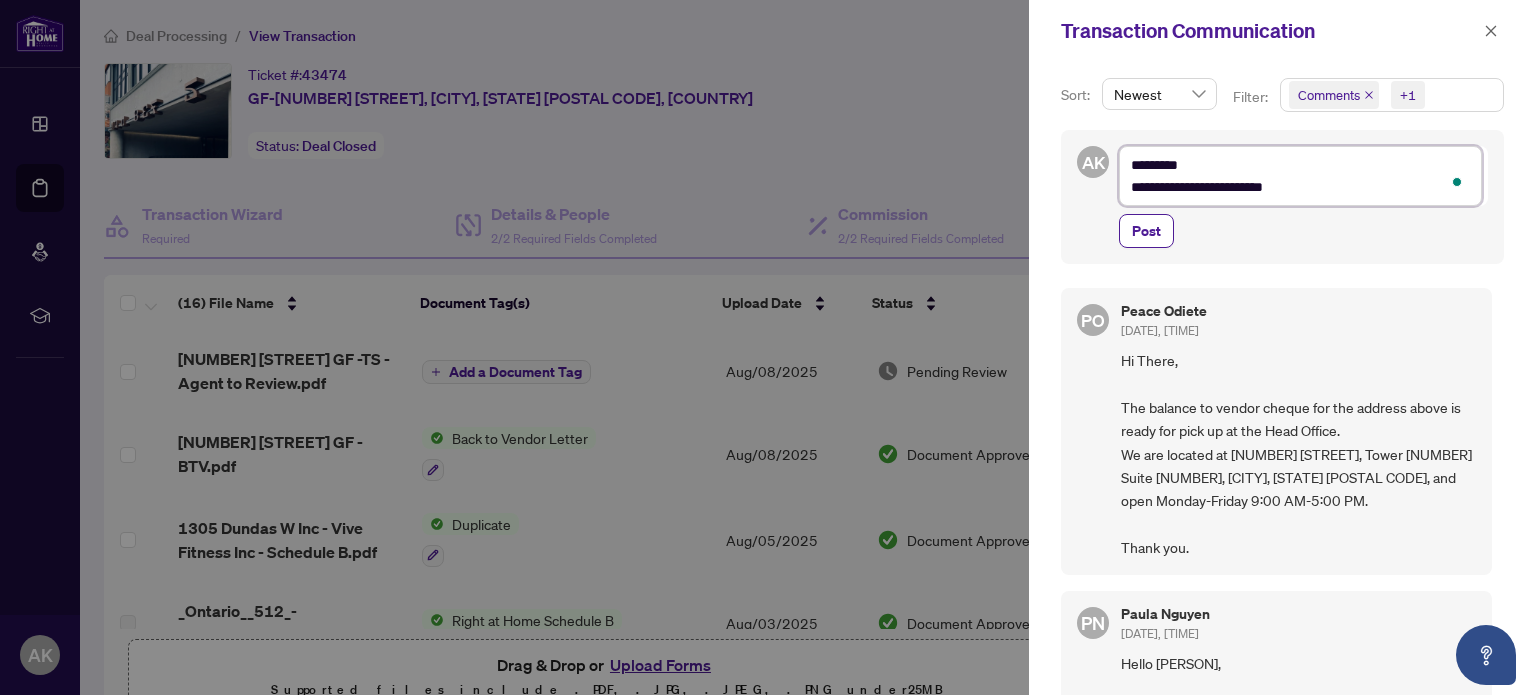 type on "**********" 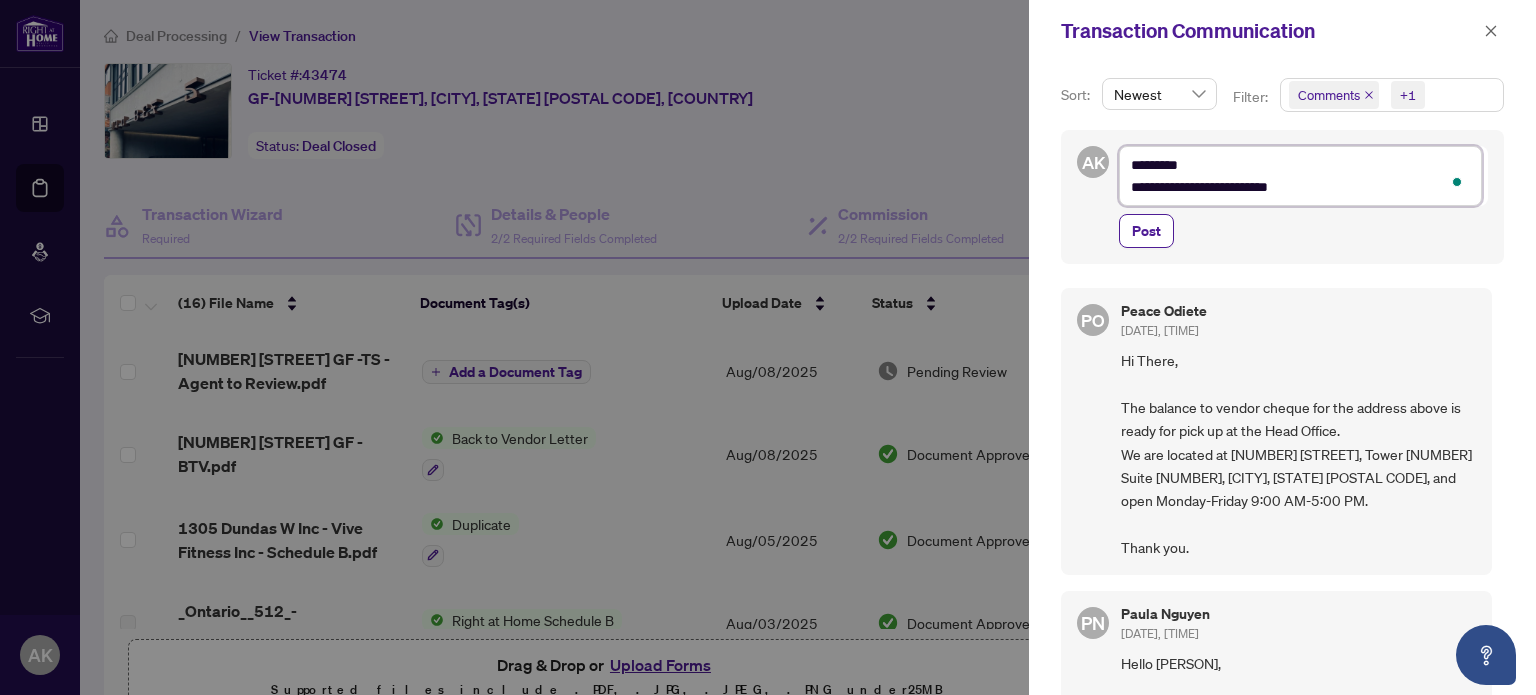 type on "**********" 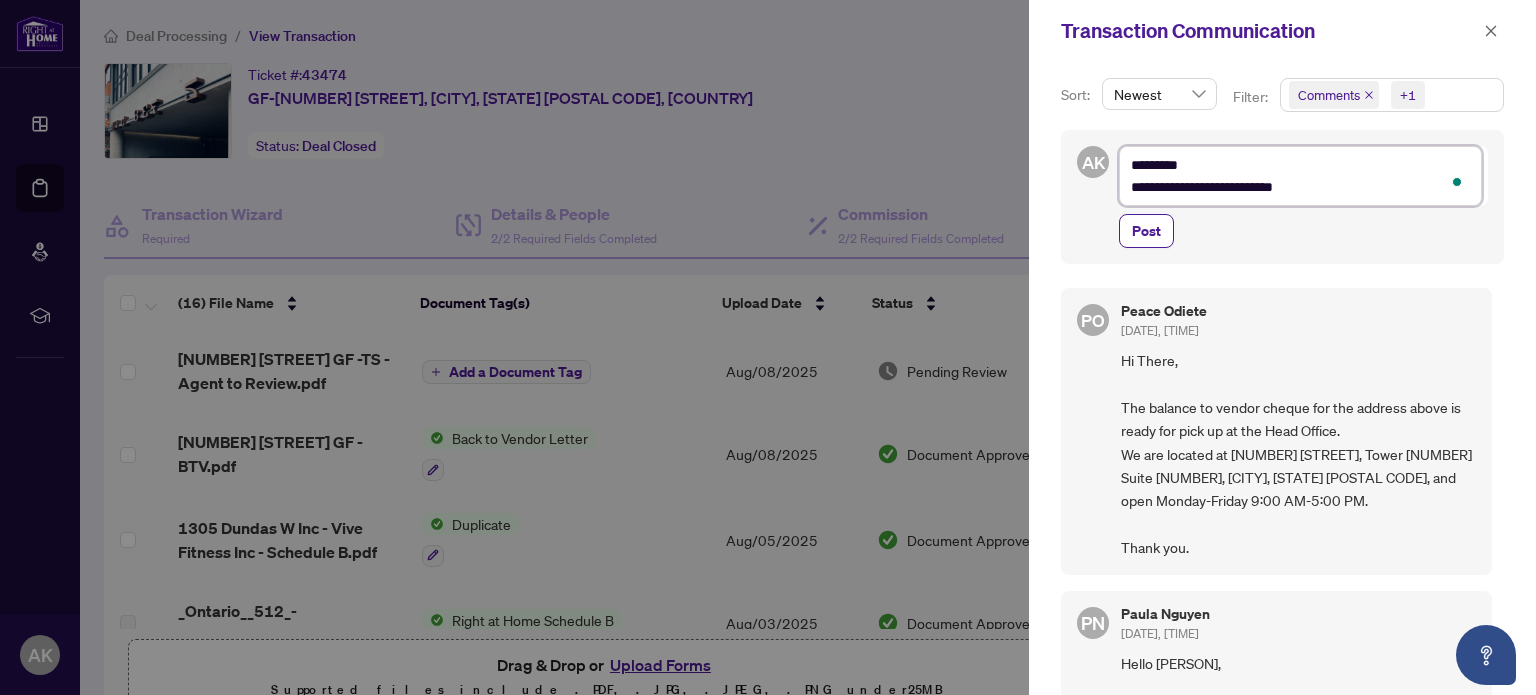 type on "**********" 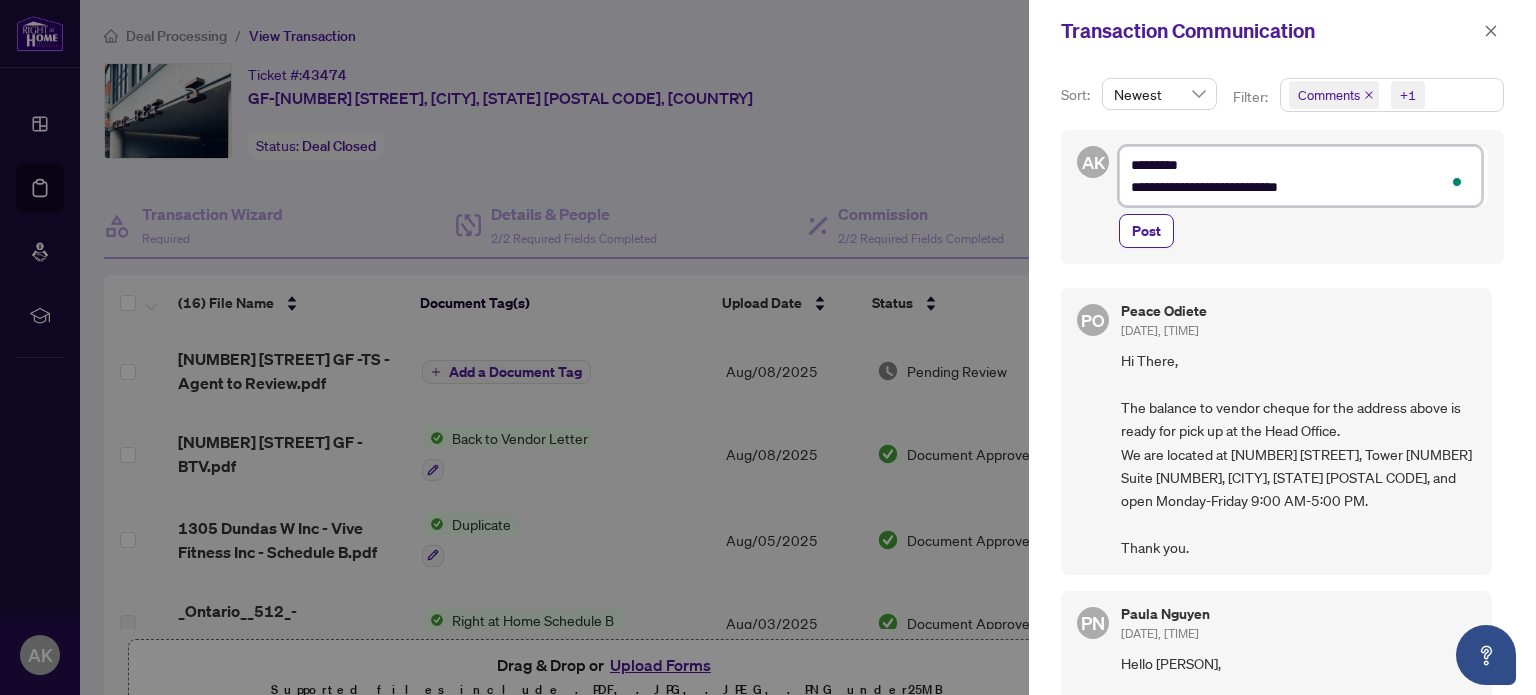 type on "**********" 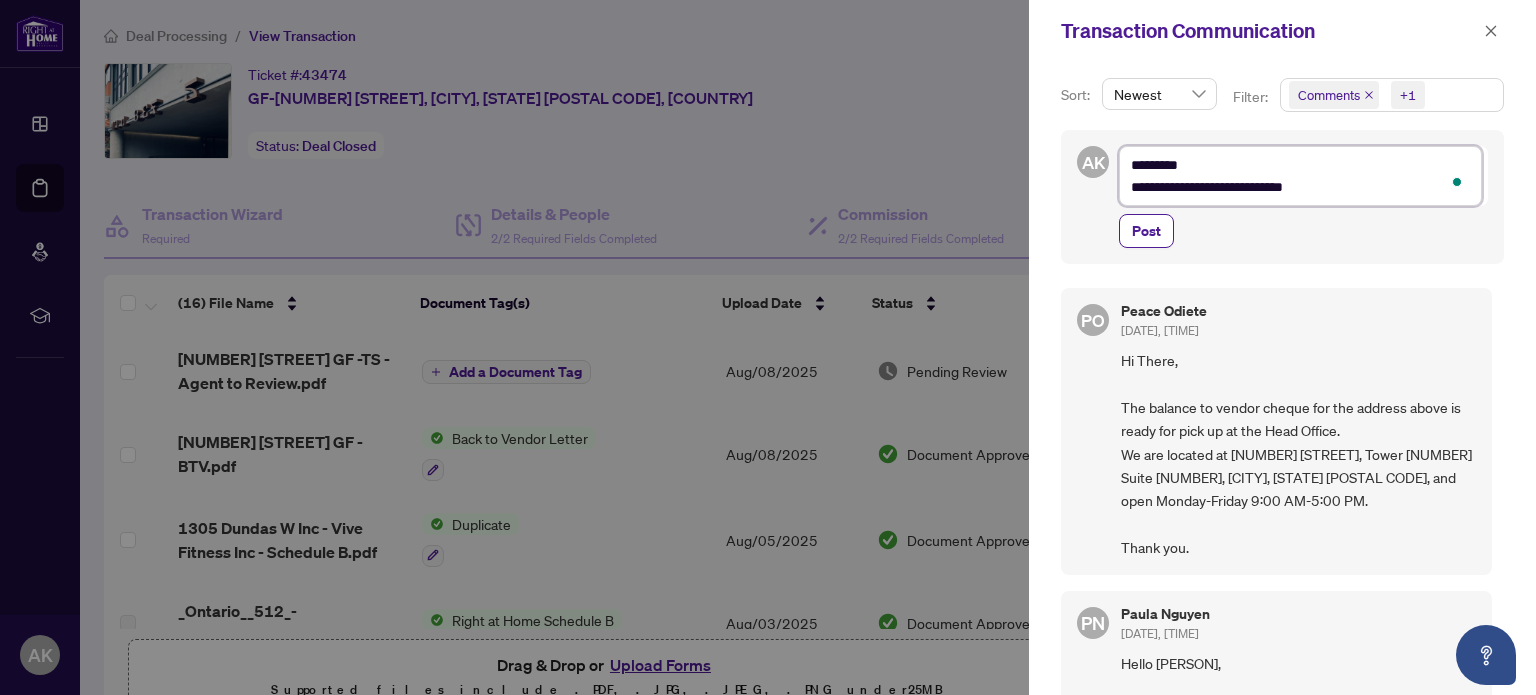 type on "**********" 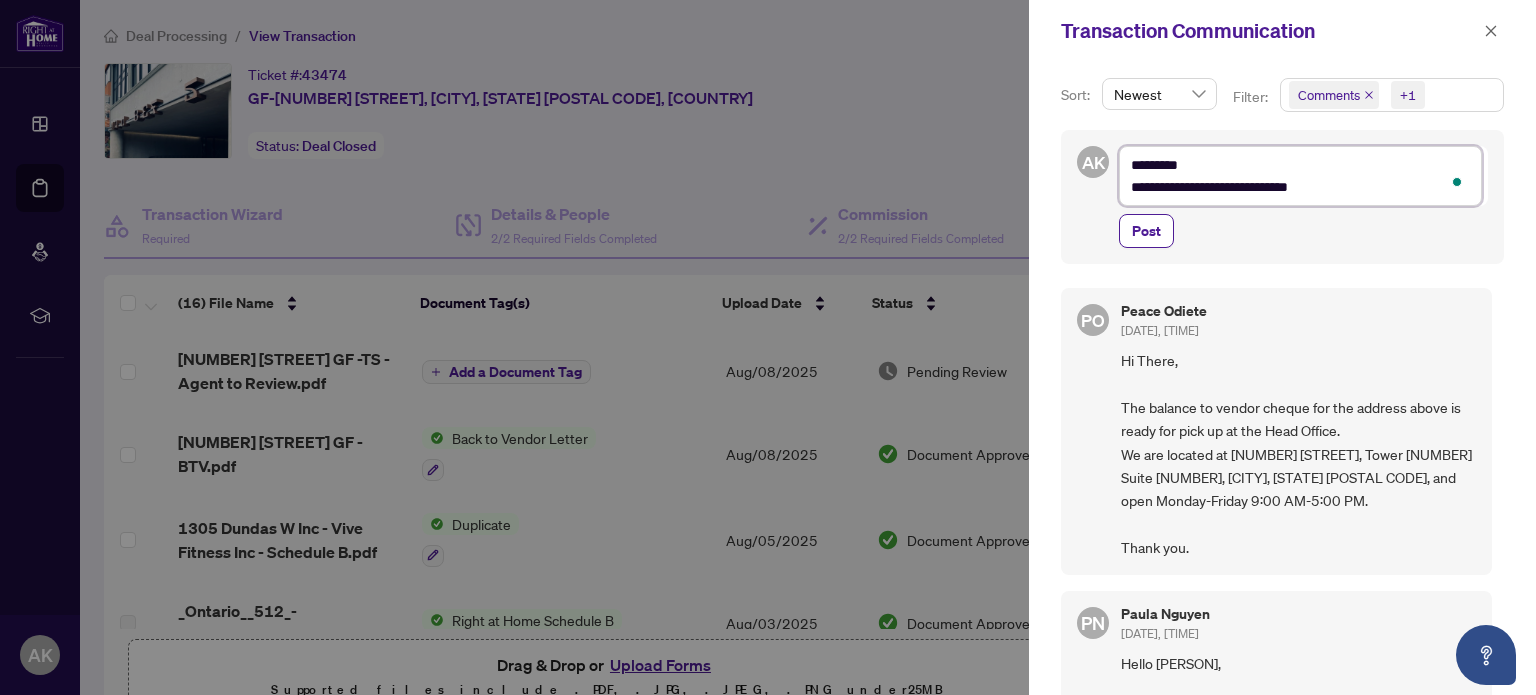 type on "**********" 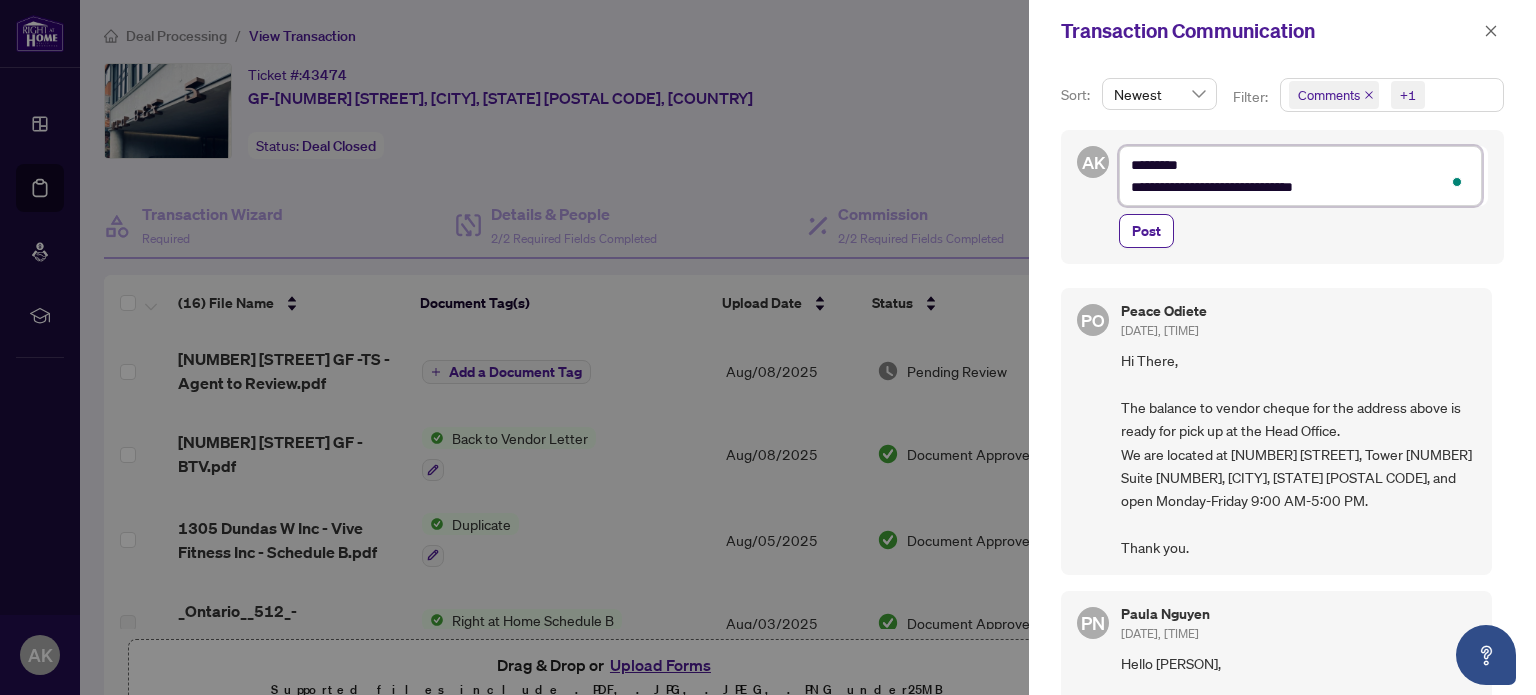 type on "**********" 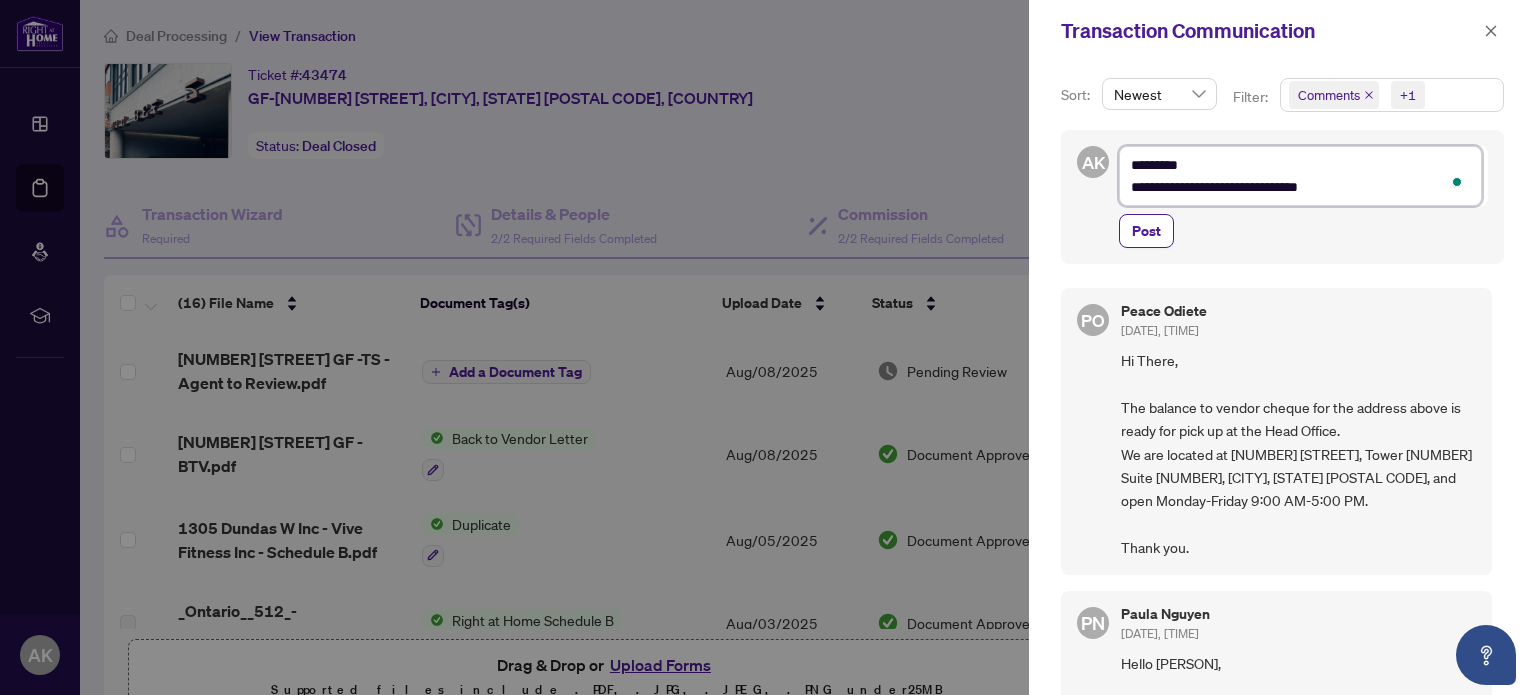 type on "**********" 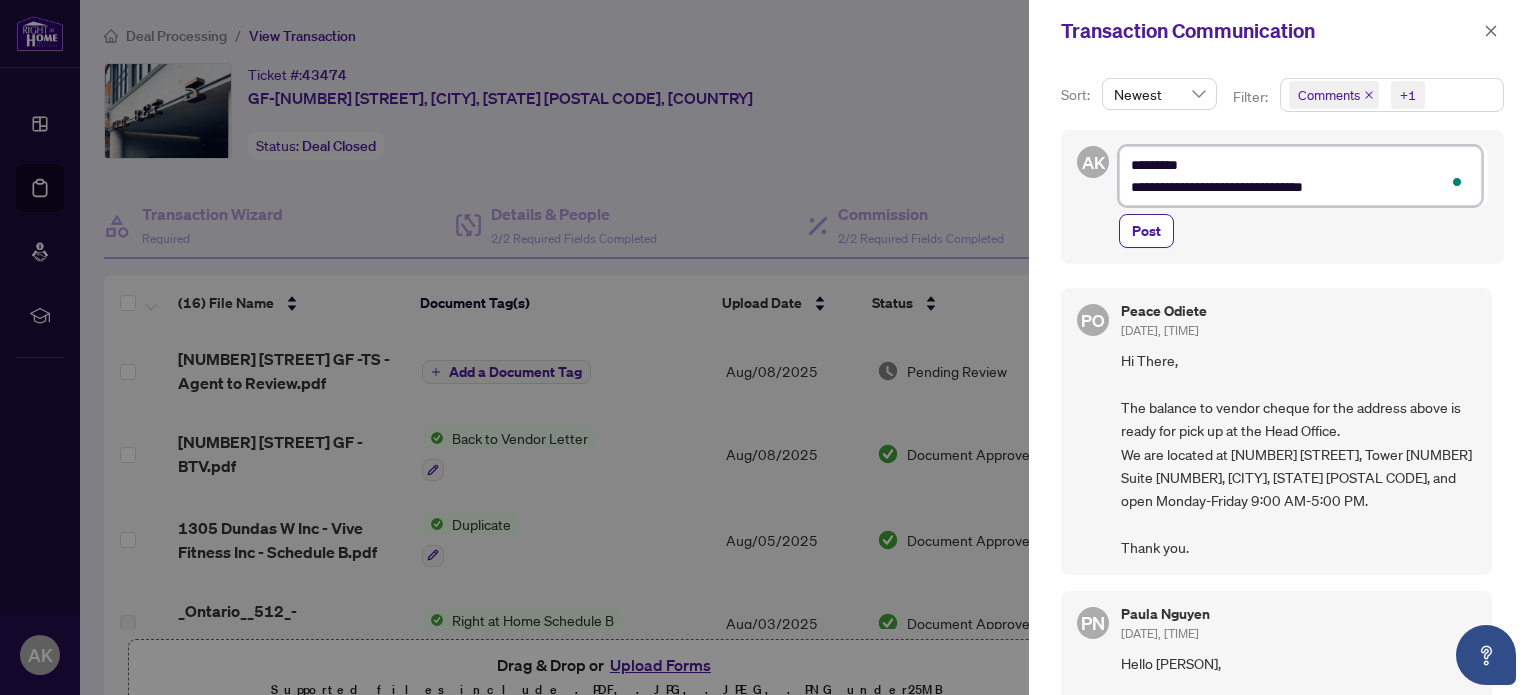 type on "**********" 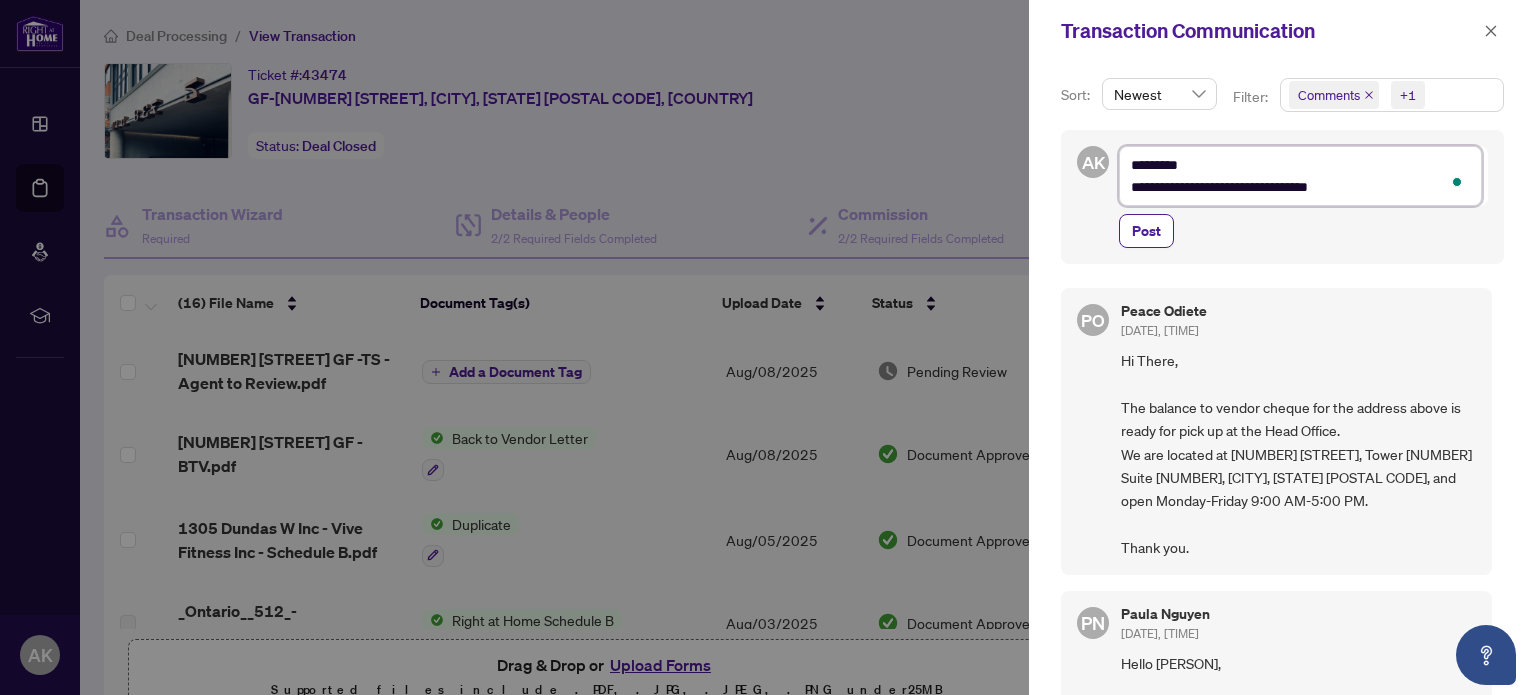 type on "**********" 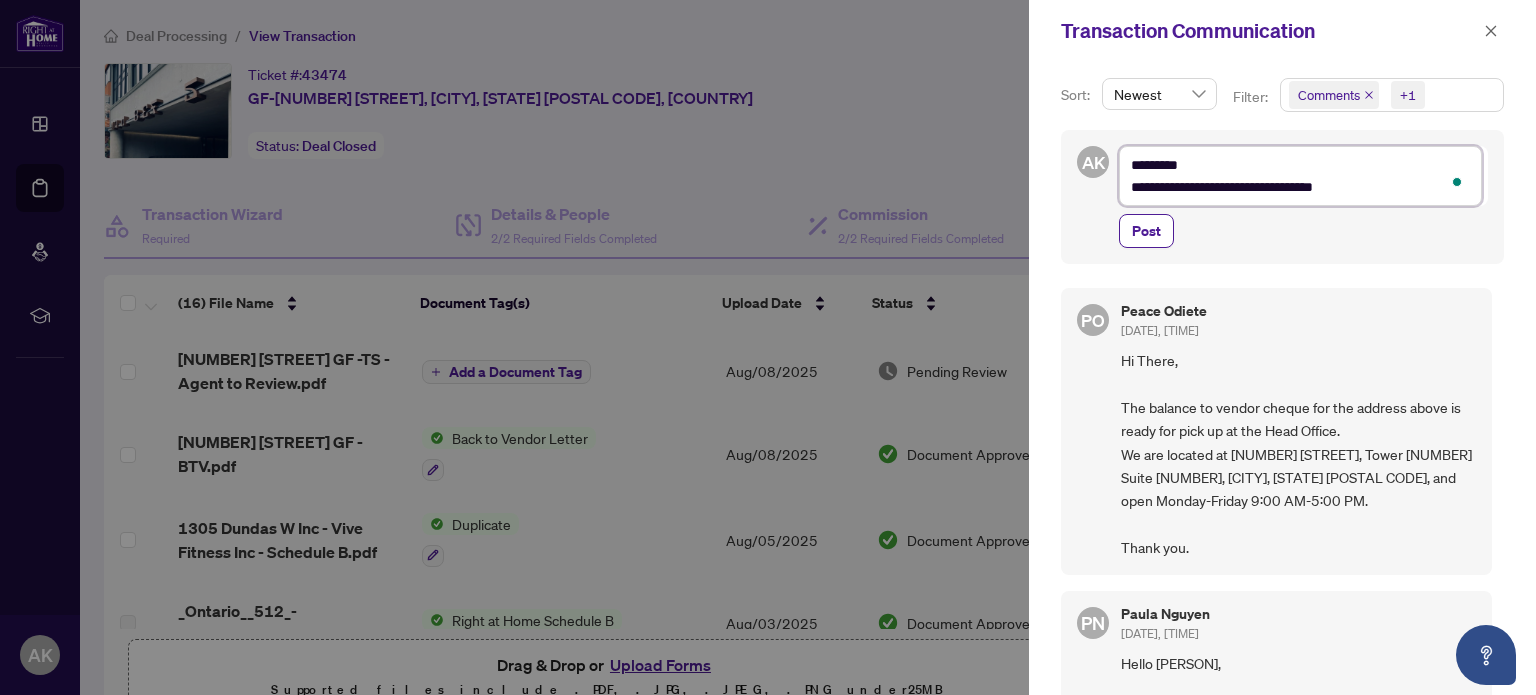 type on "**********" 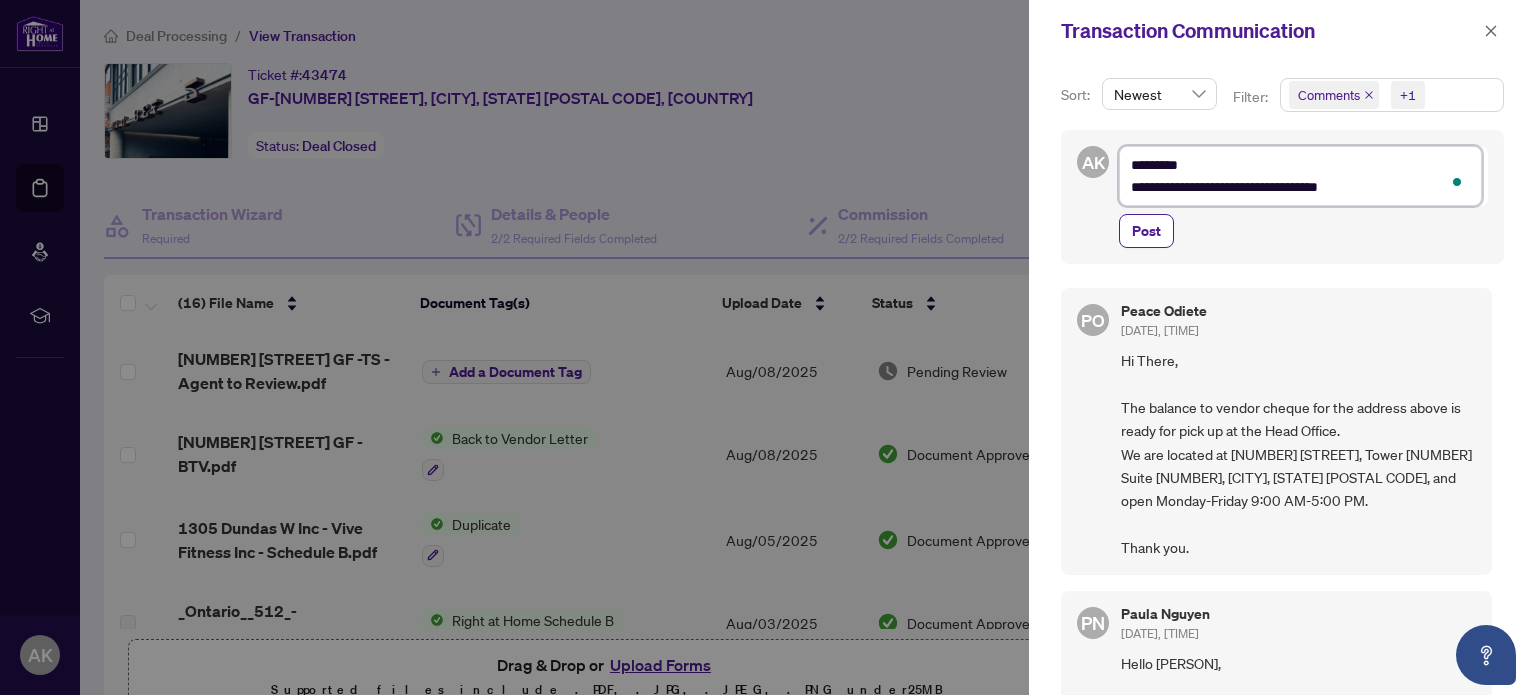 type on "**********" 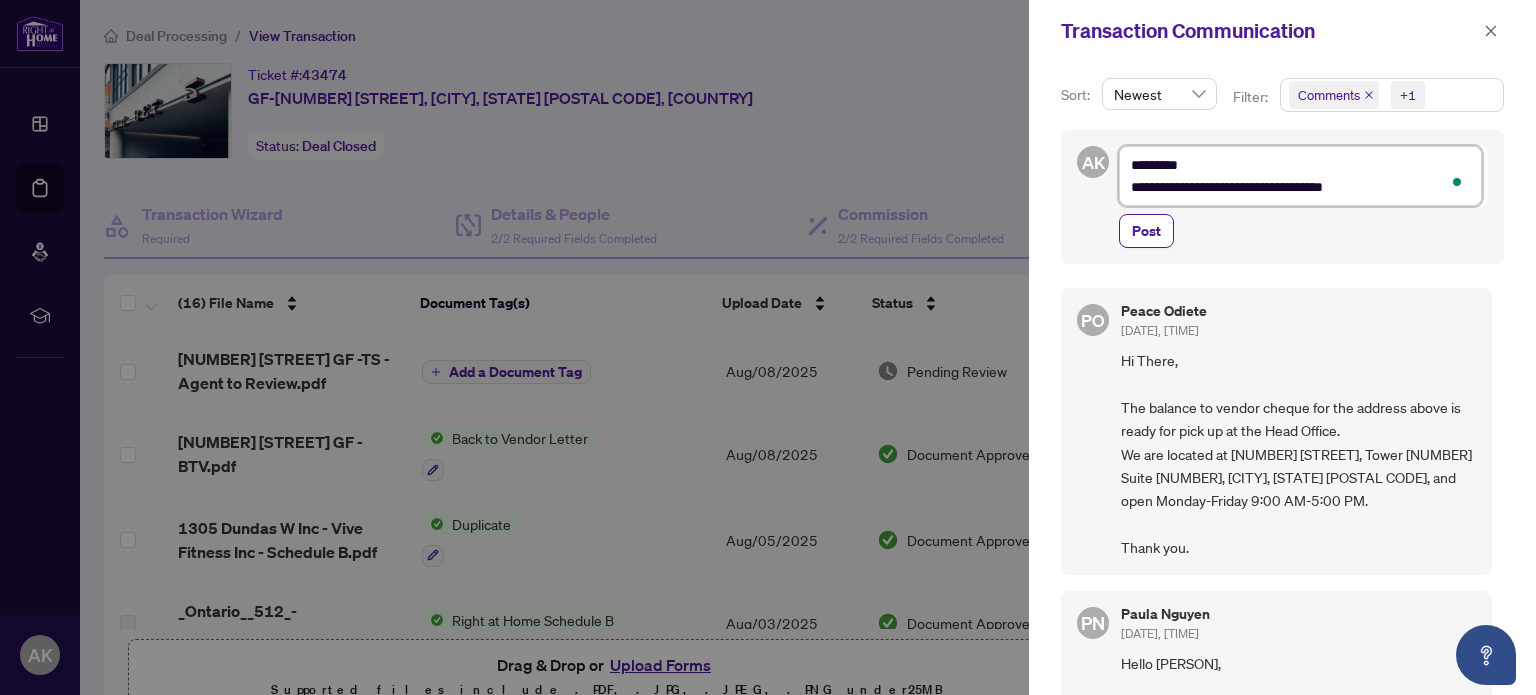 type on "**********" 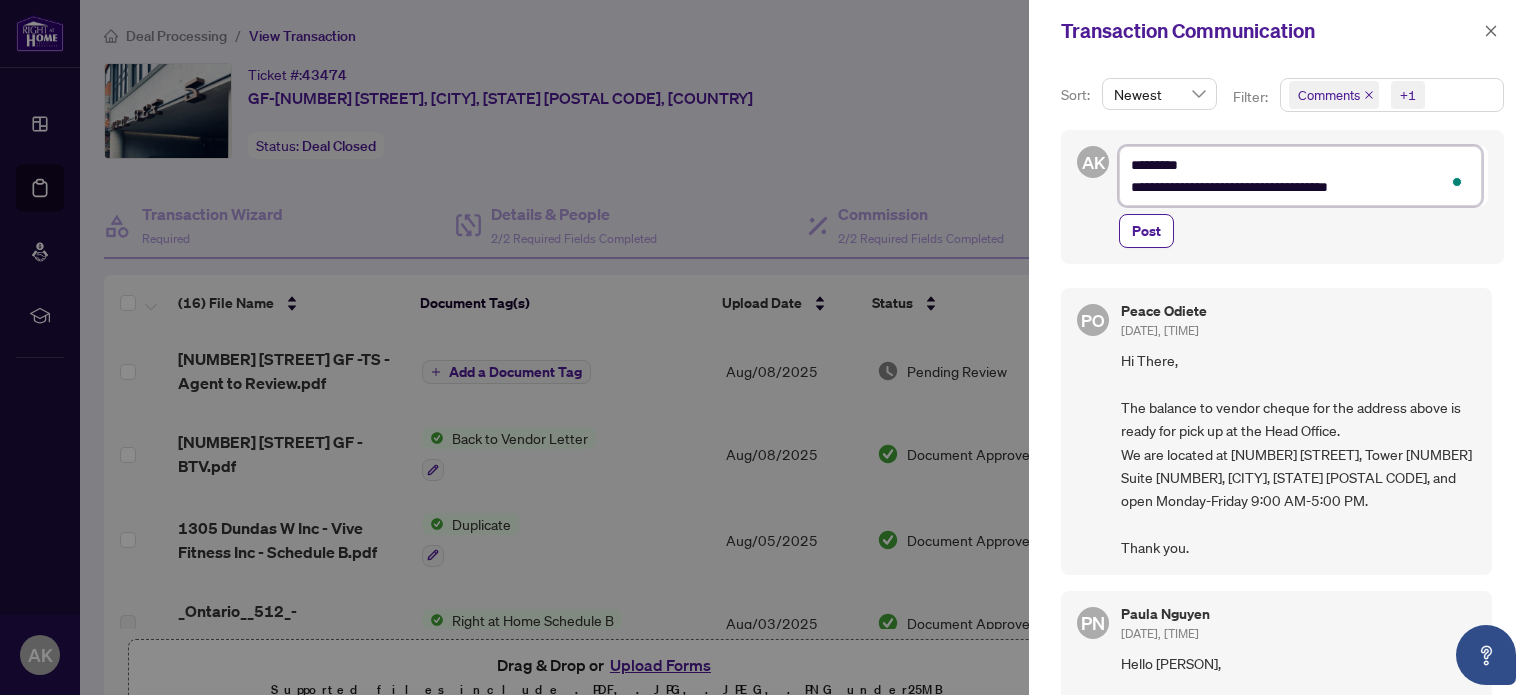 type on "**********" 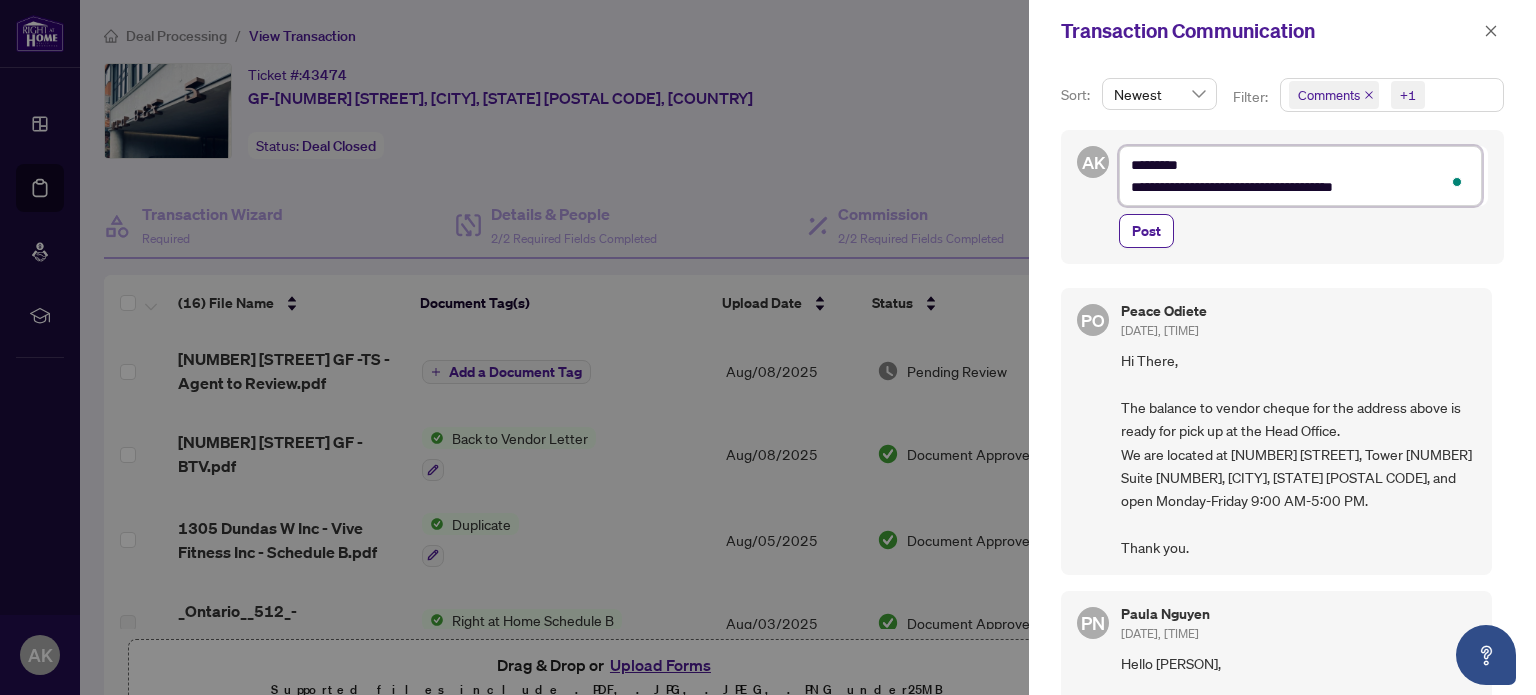 type on "**********" 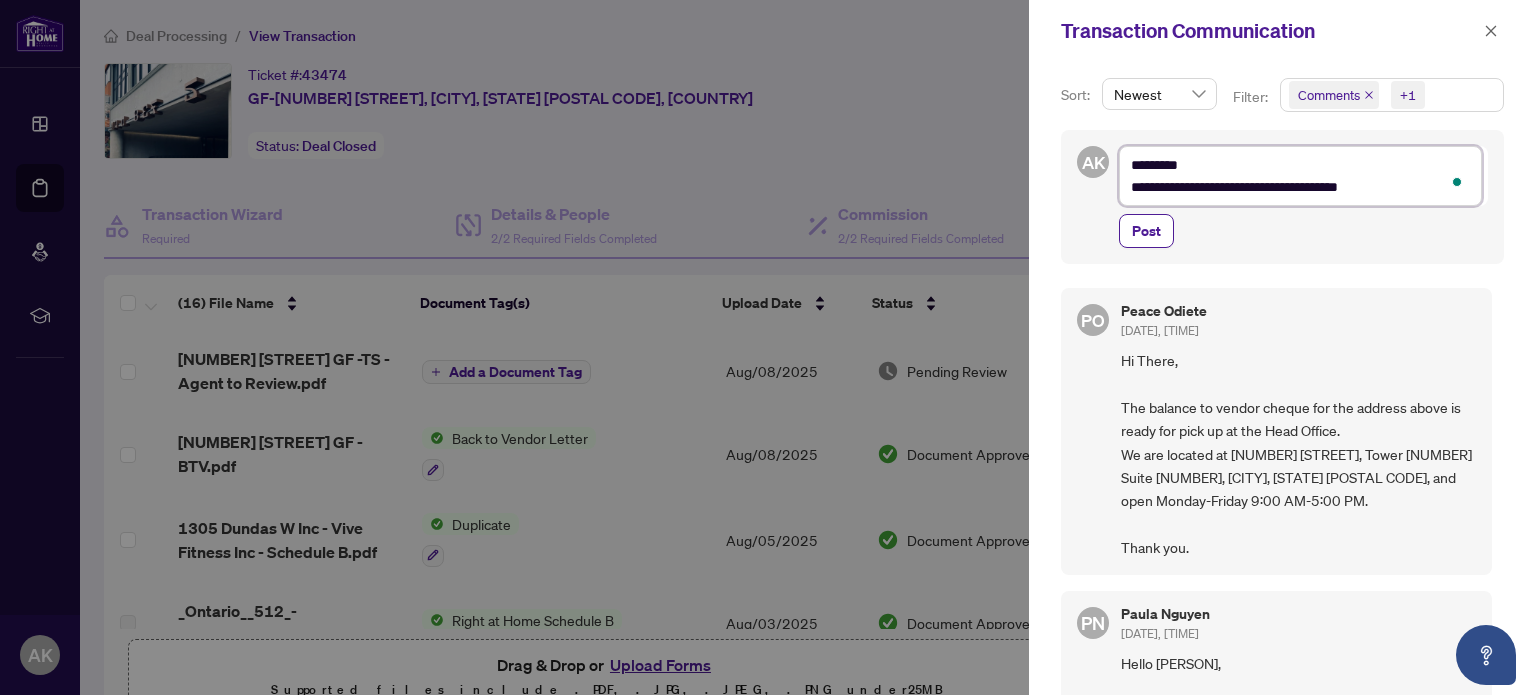 type on "**********" 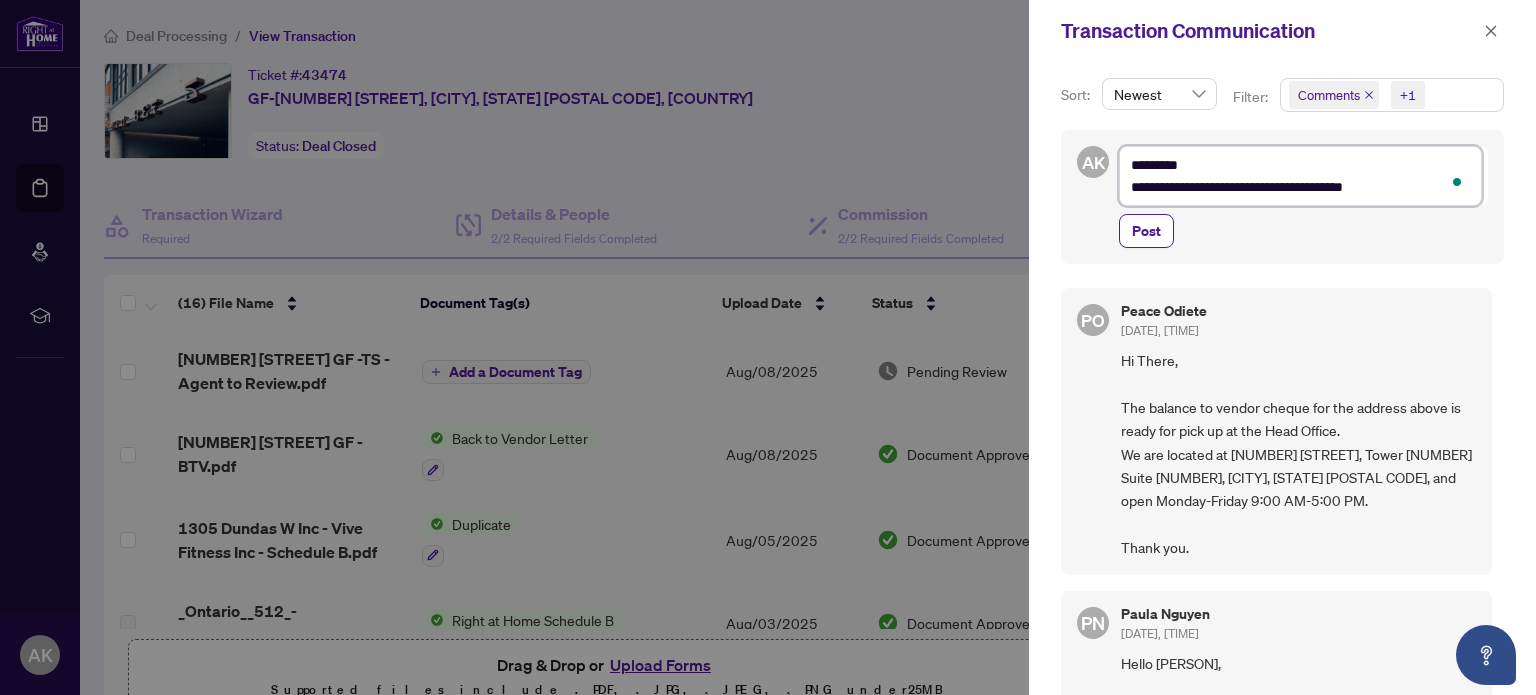 type on "**********" 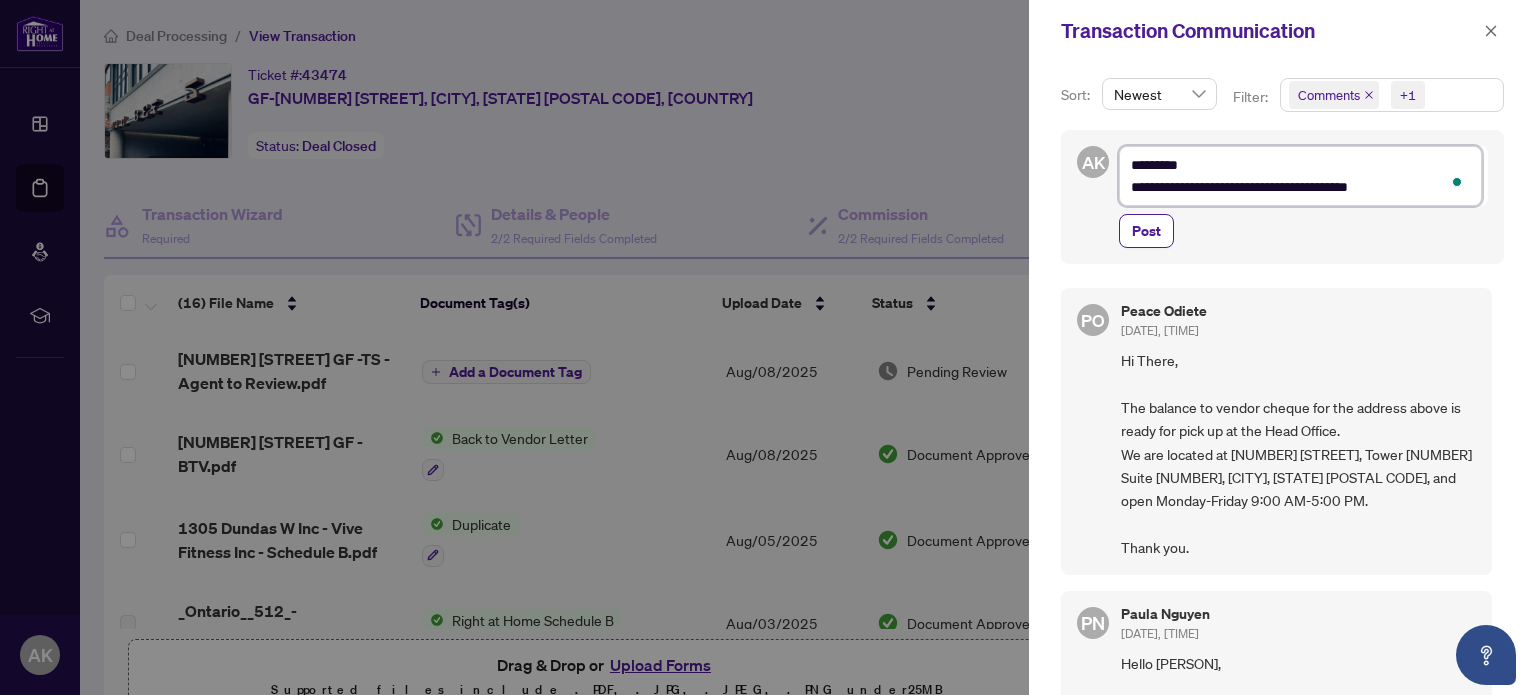 type on "**********" 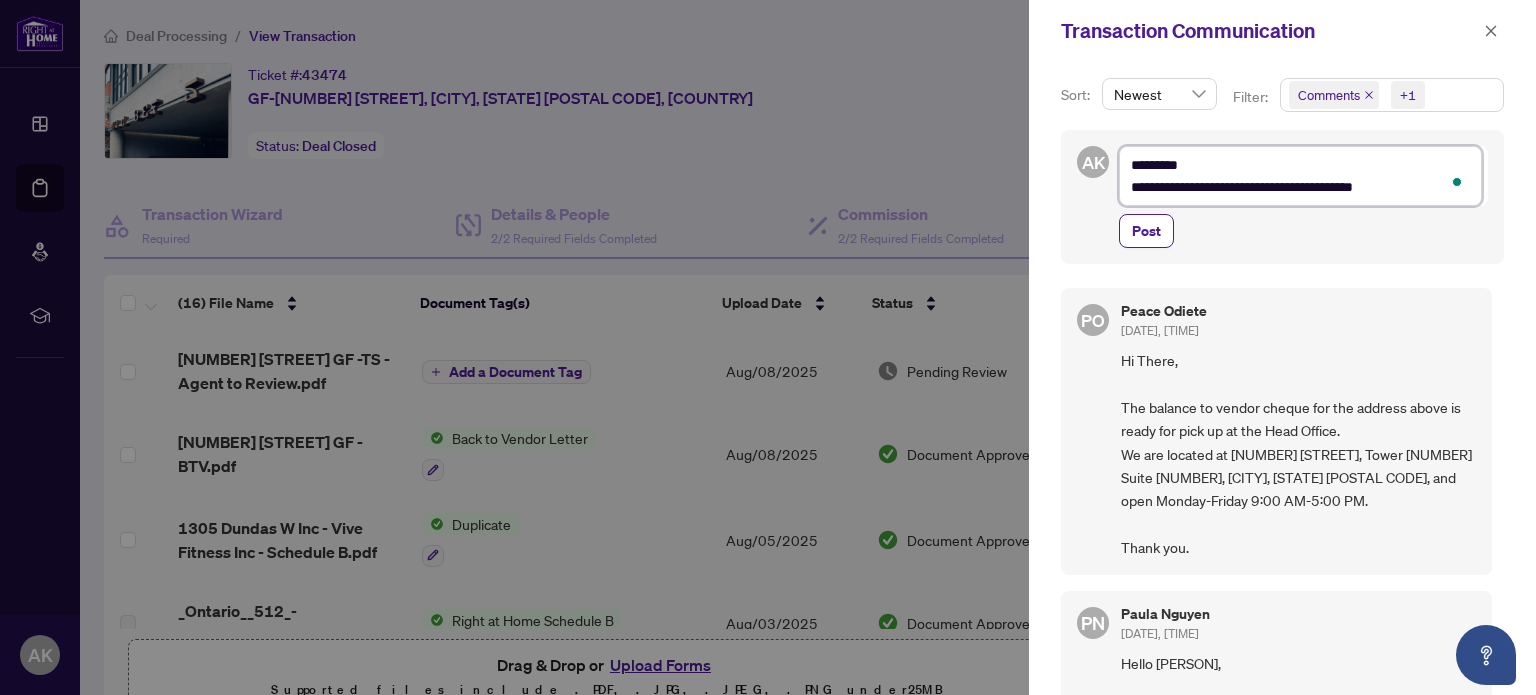 type on "**********" 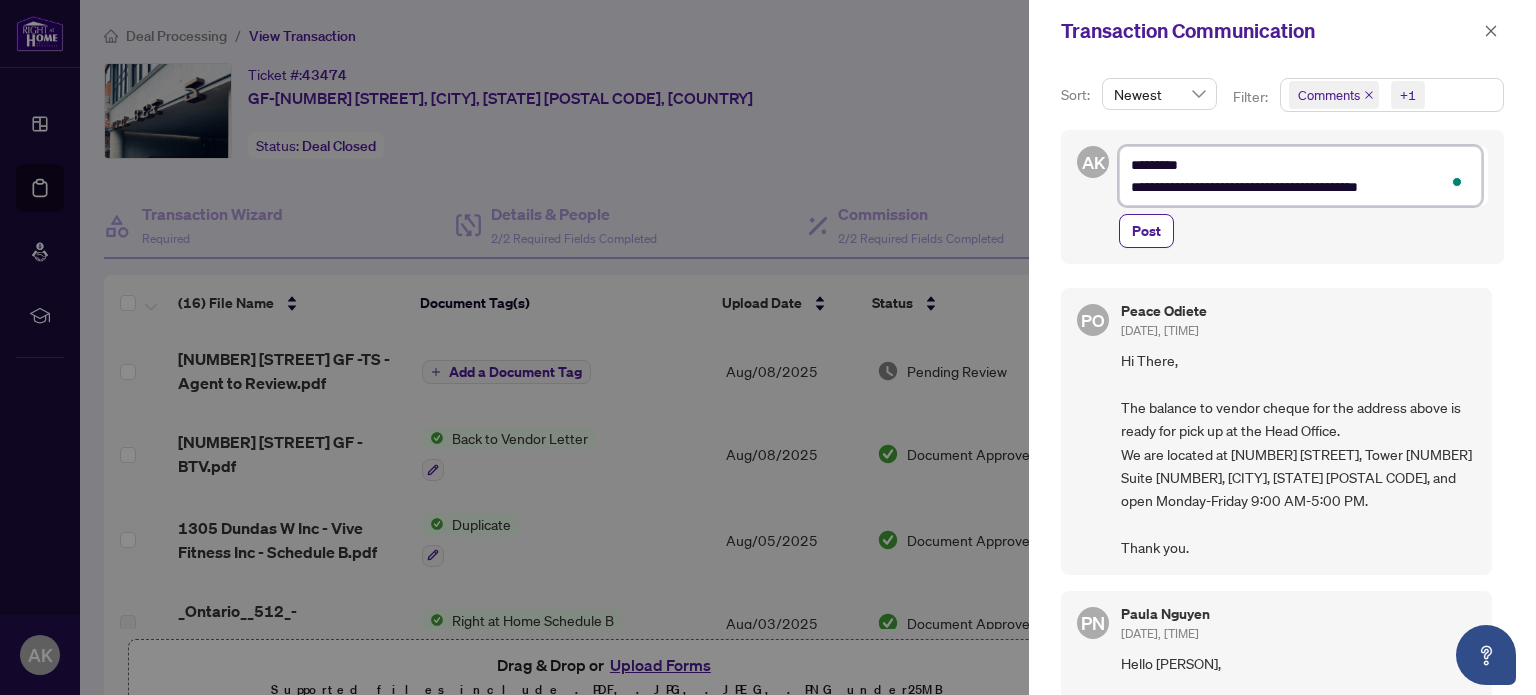 type on "**********" 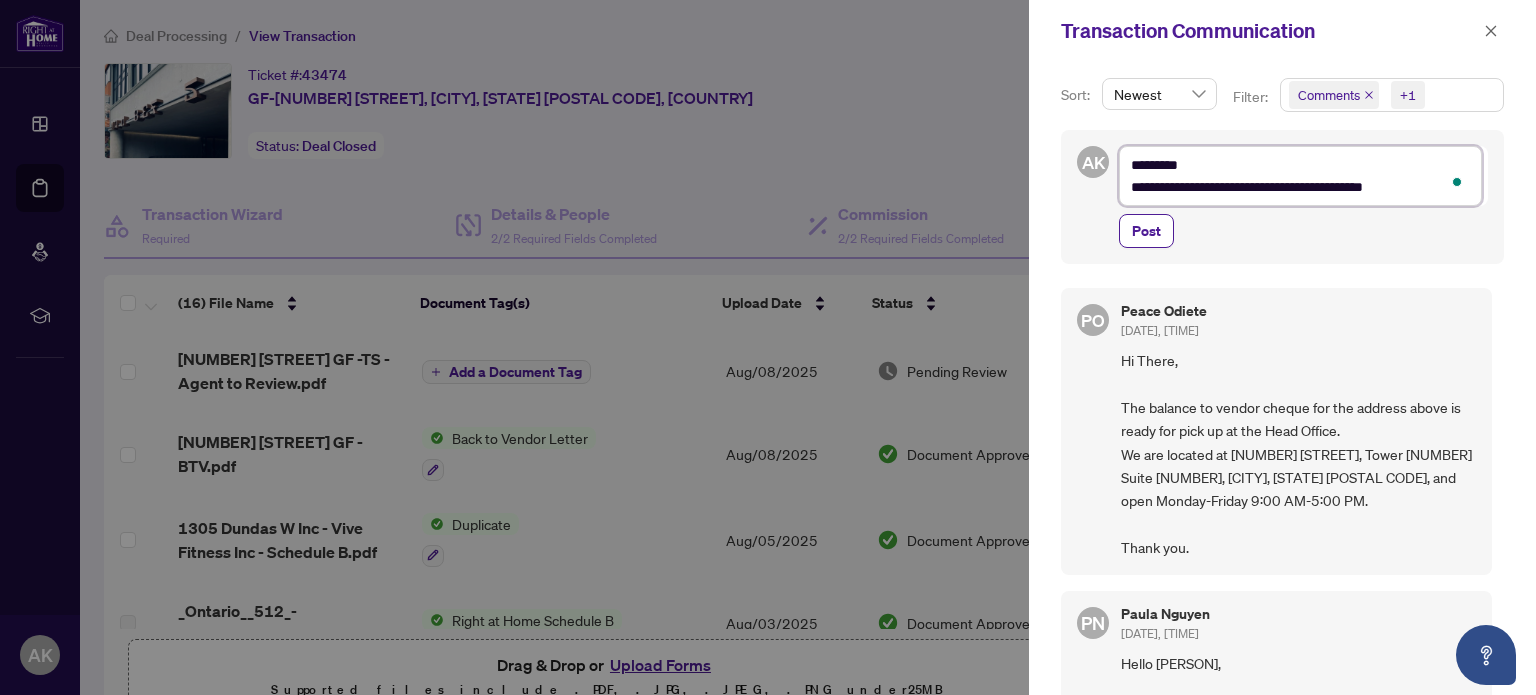 type on "**********" 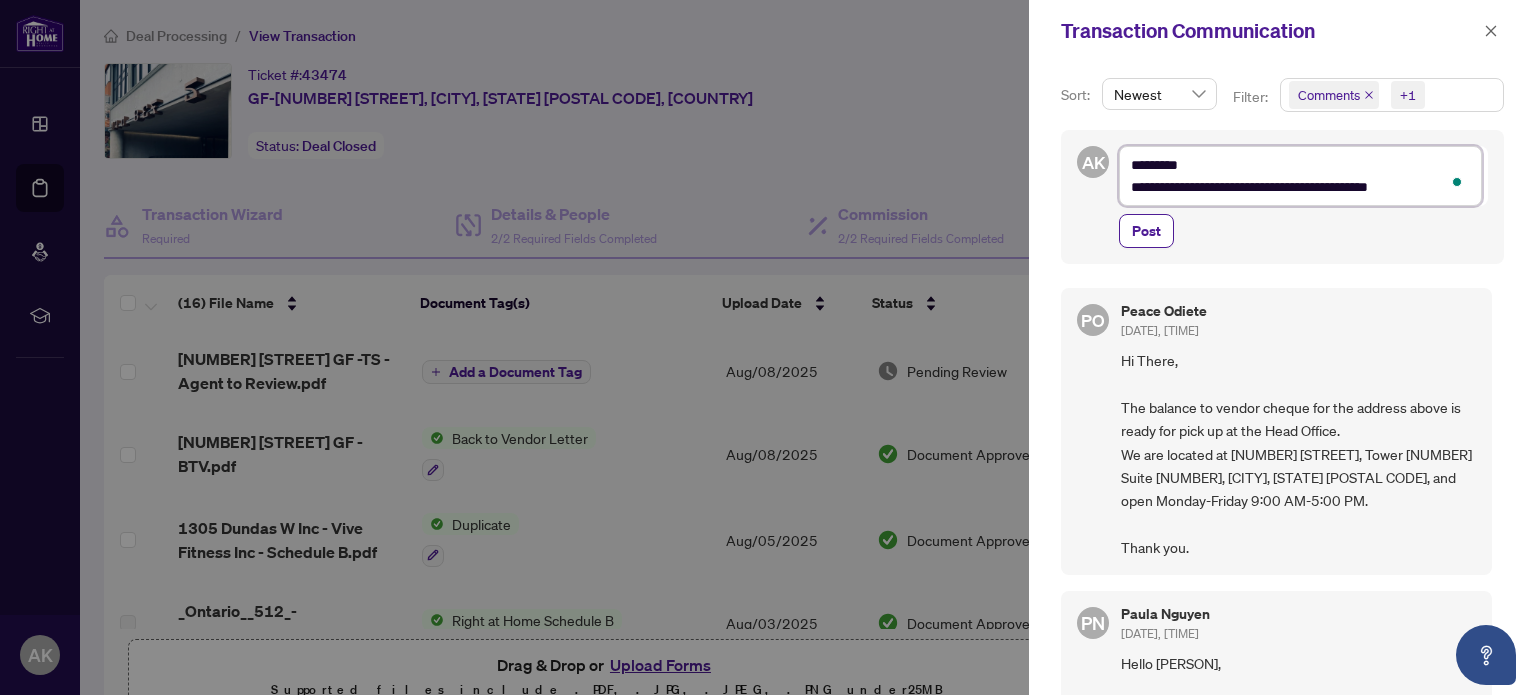 type on "**********" 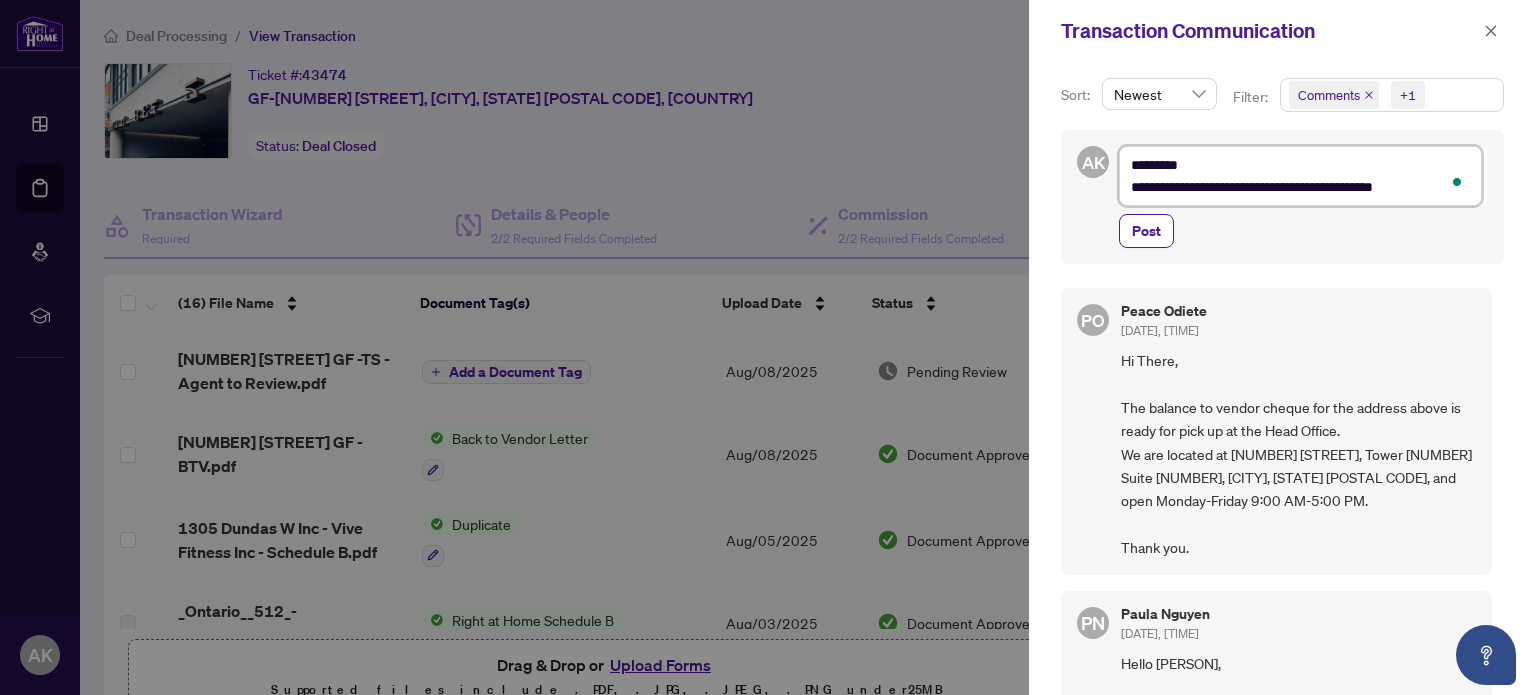 type on "**********" 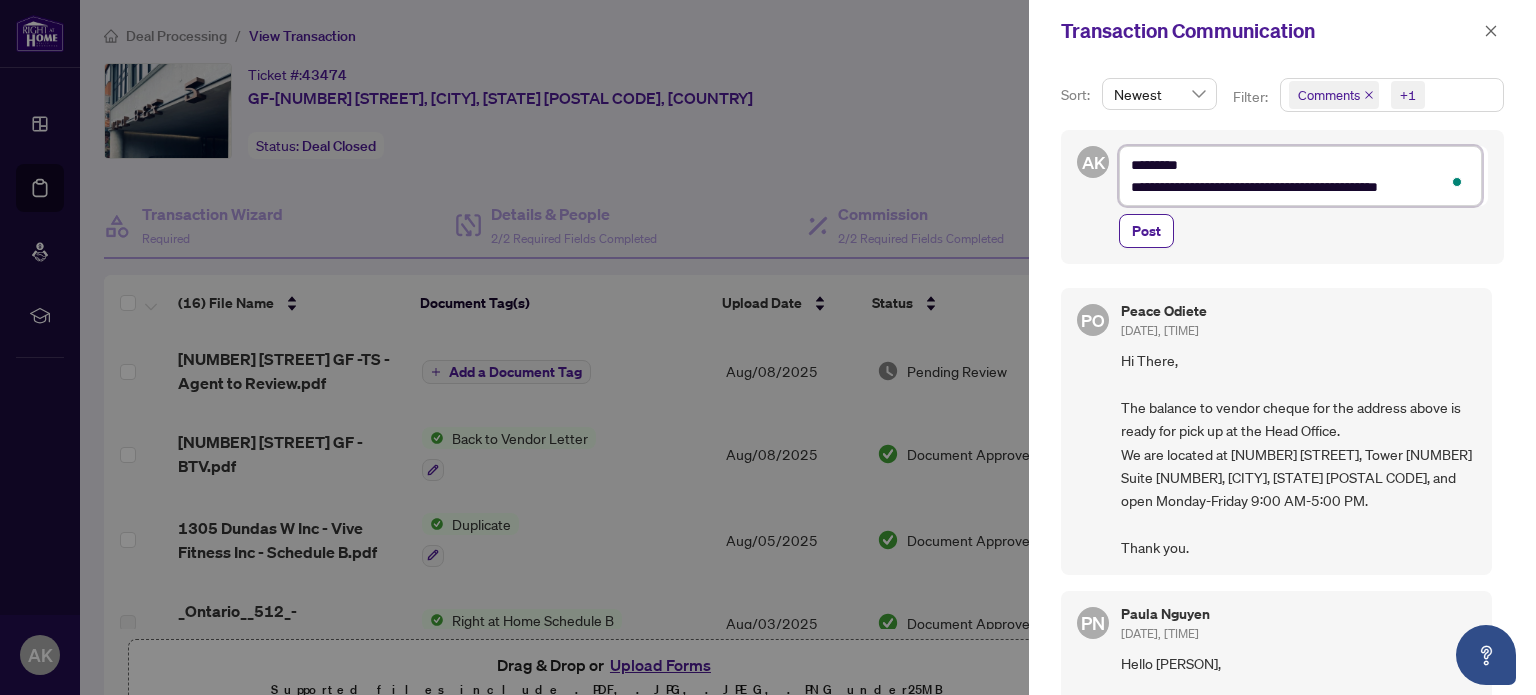 type on "**********" 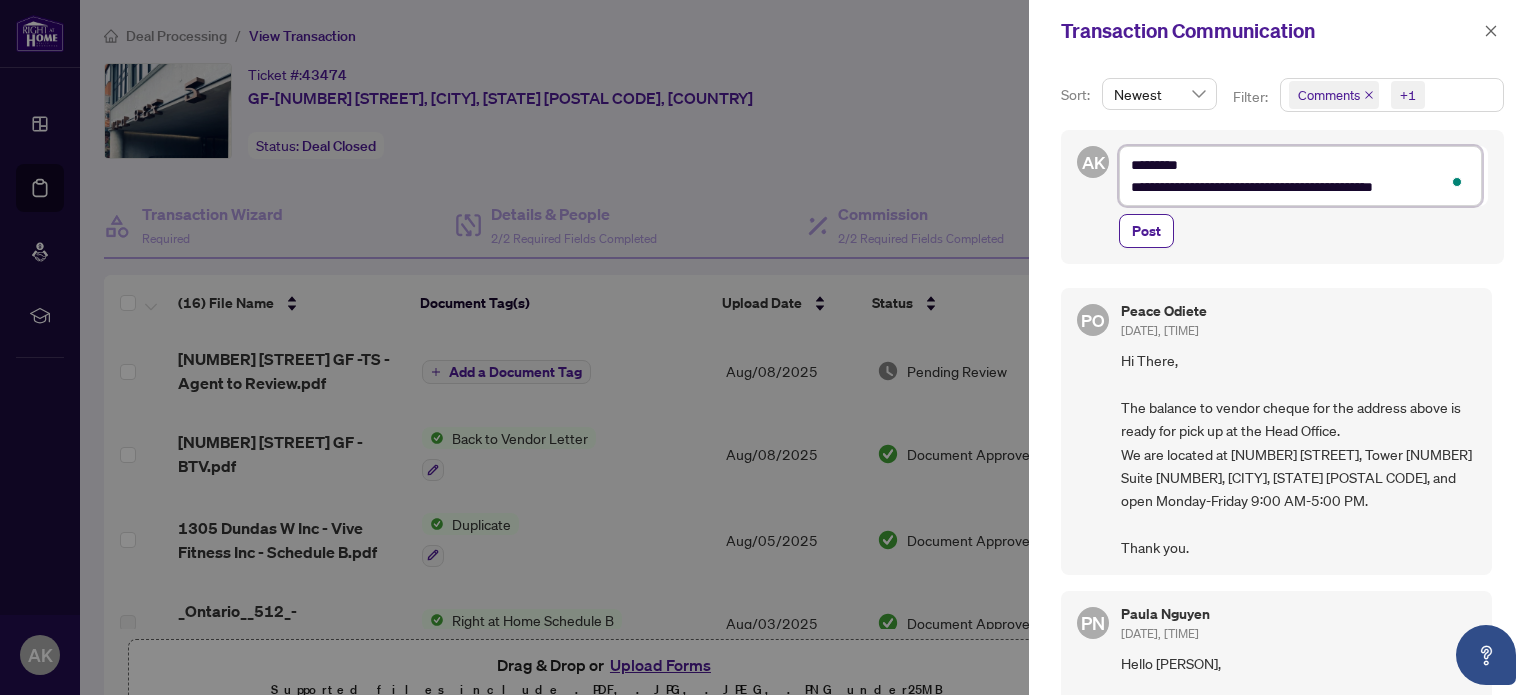 type on "**********" 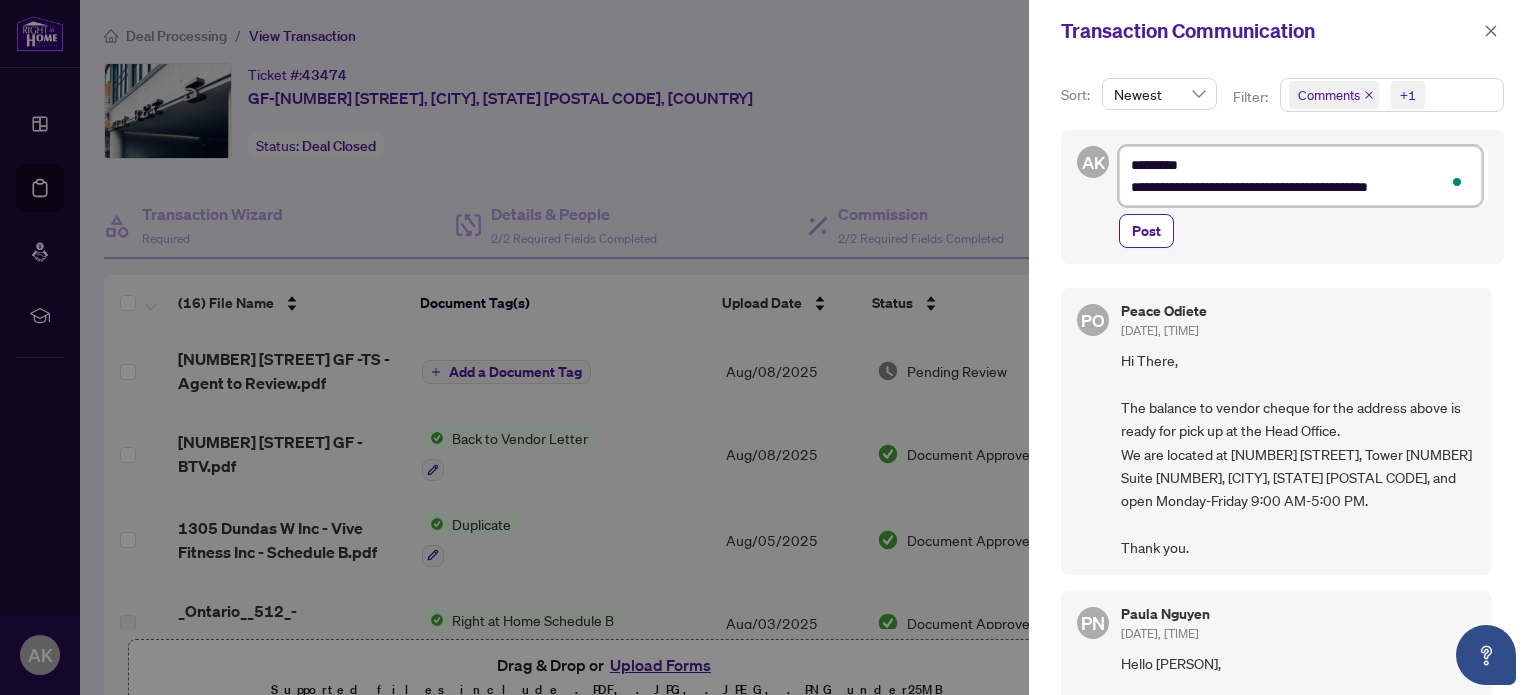 type on "**********" 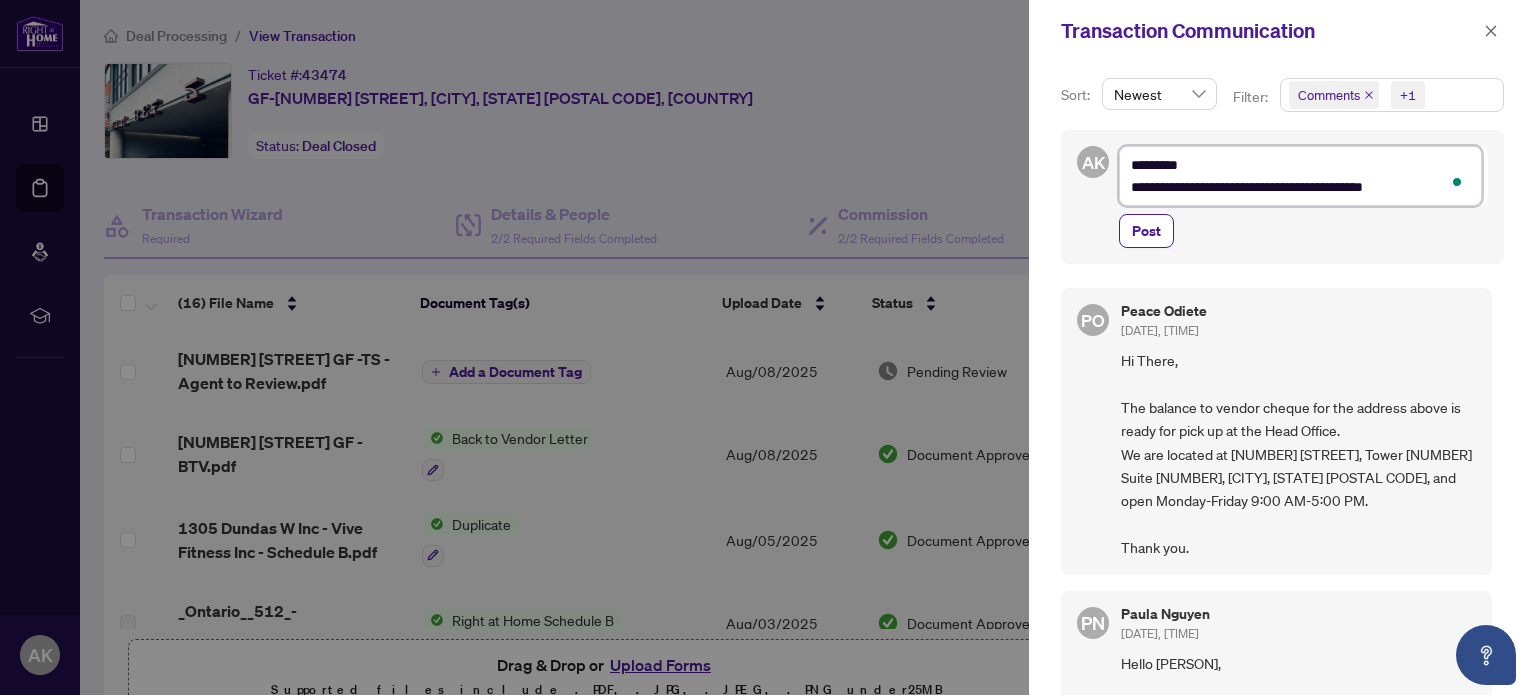 type on "**********" 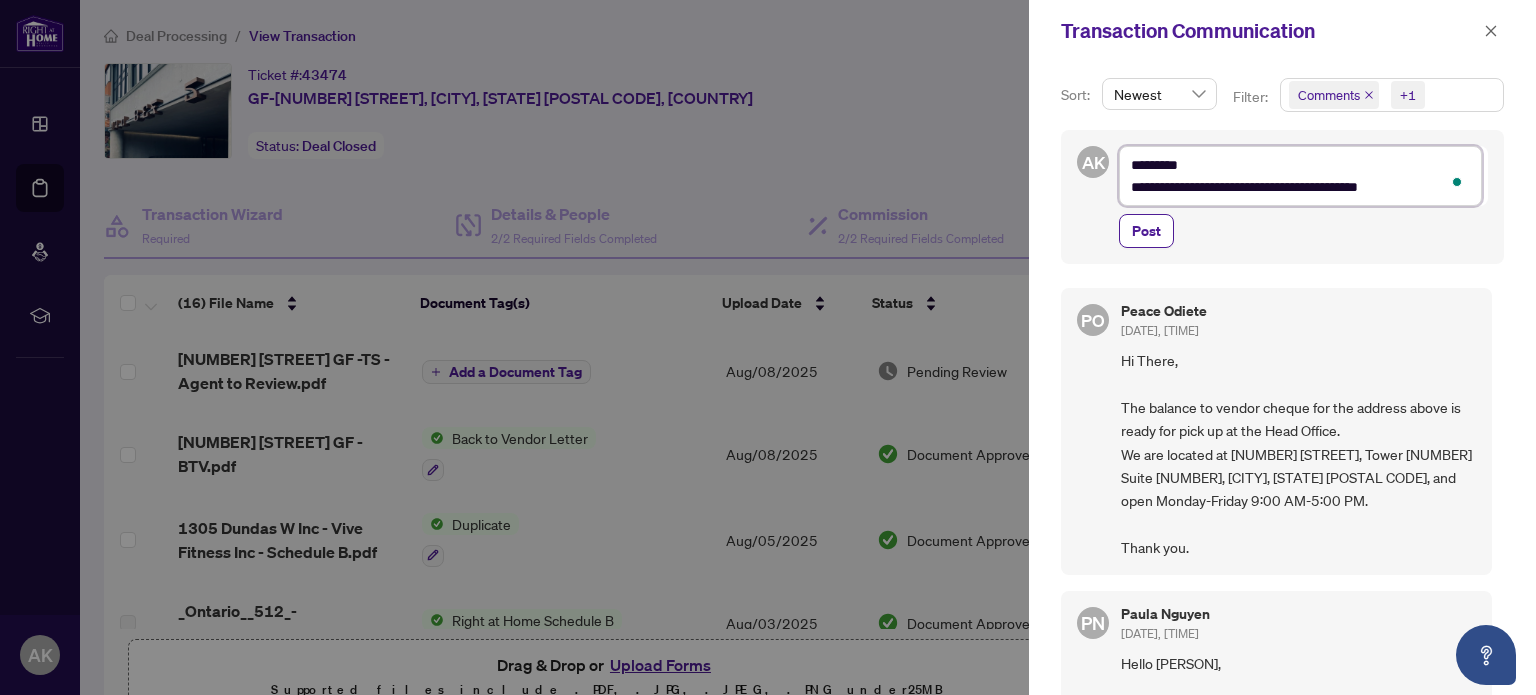type on "**********" 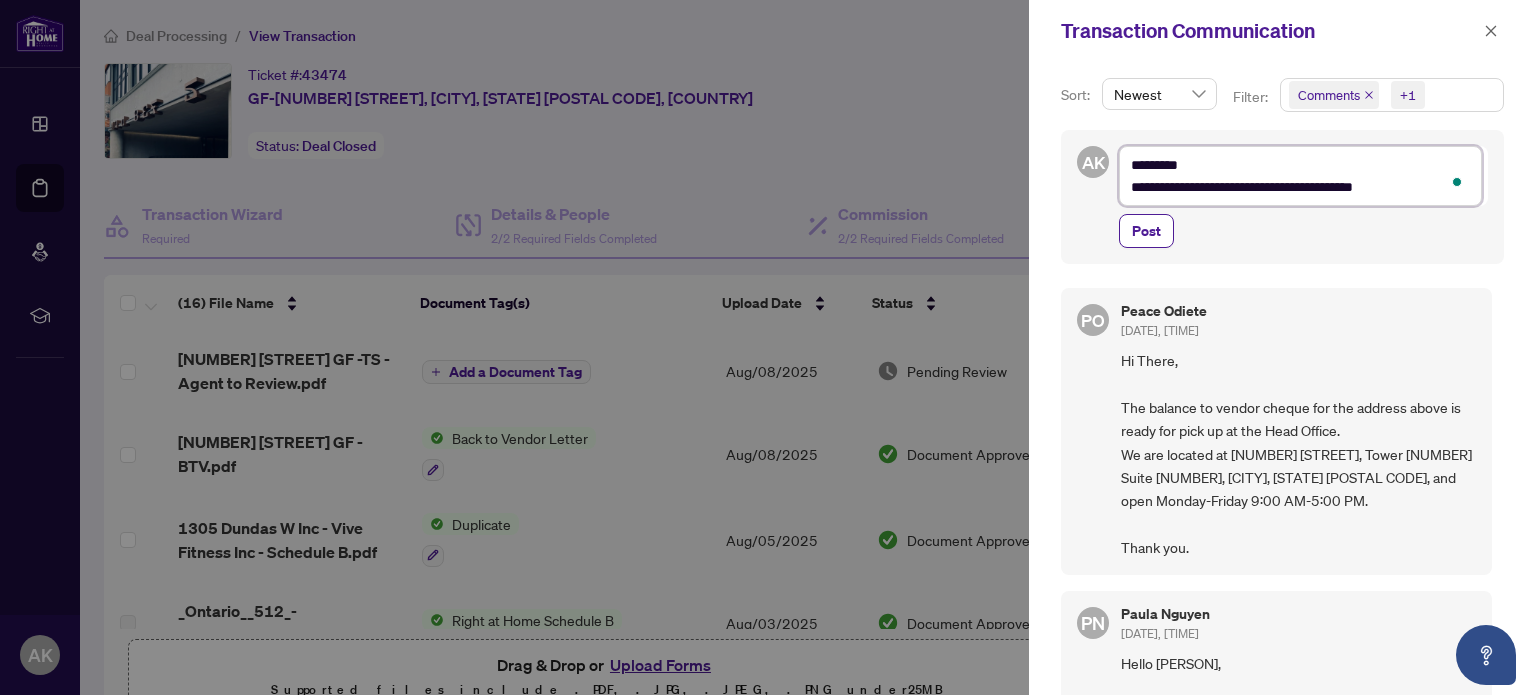 type on "**********" 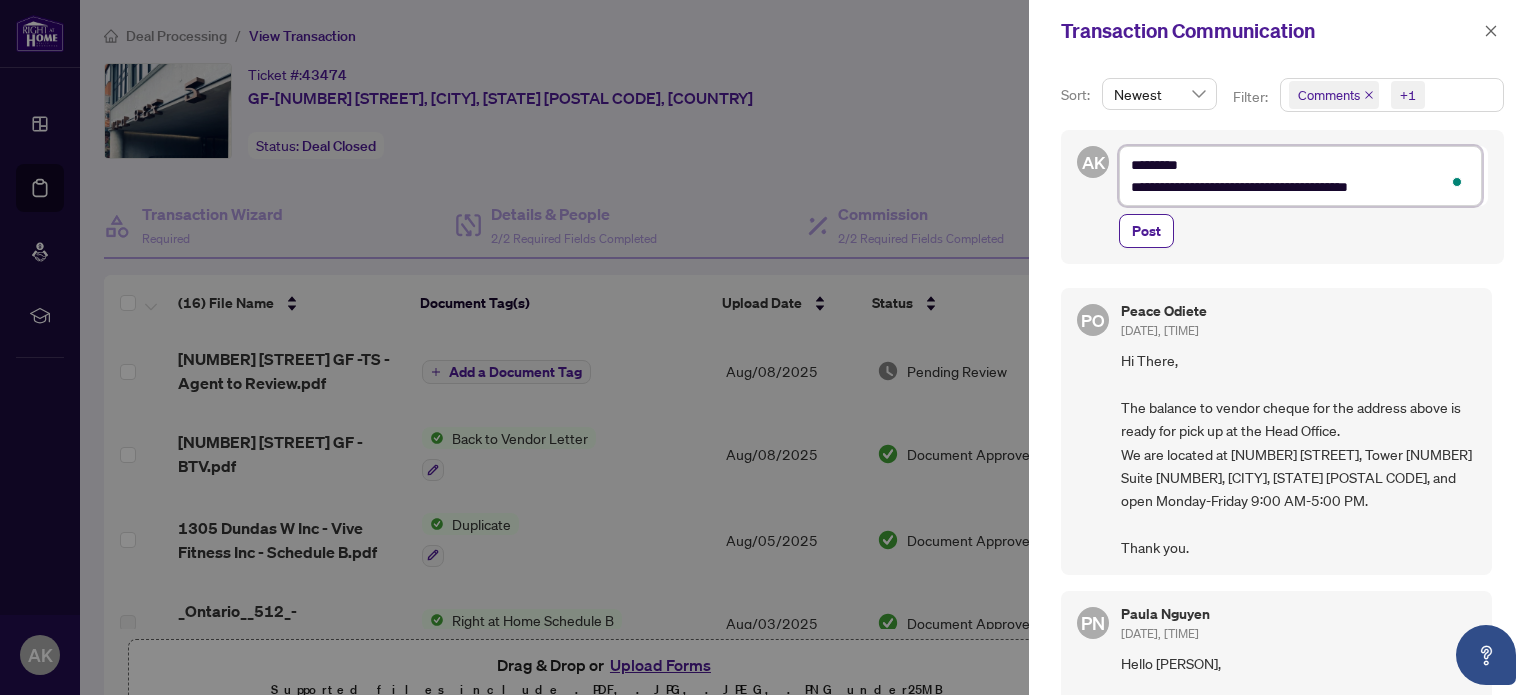 type on "**********" 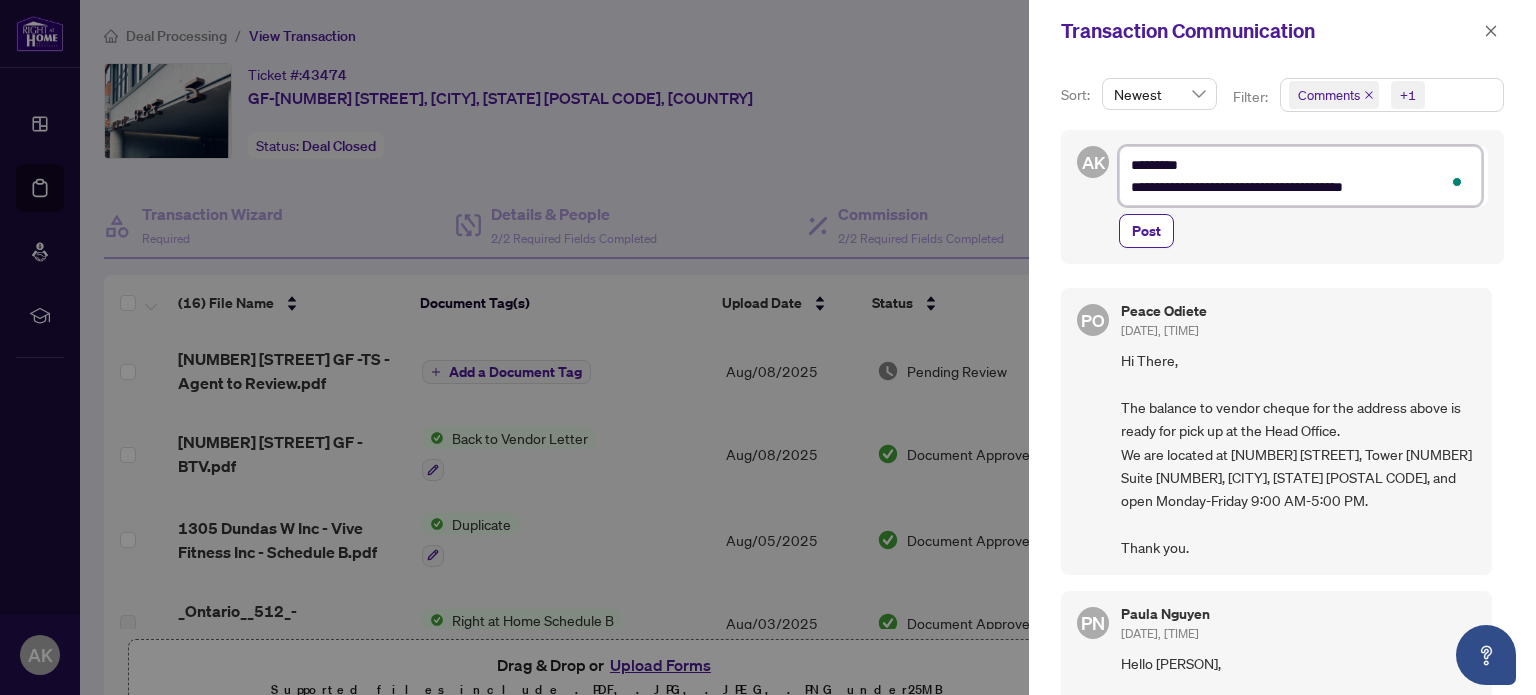 type on "**********" 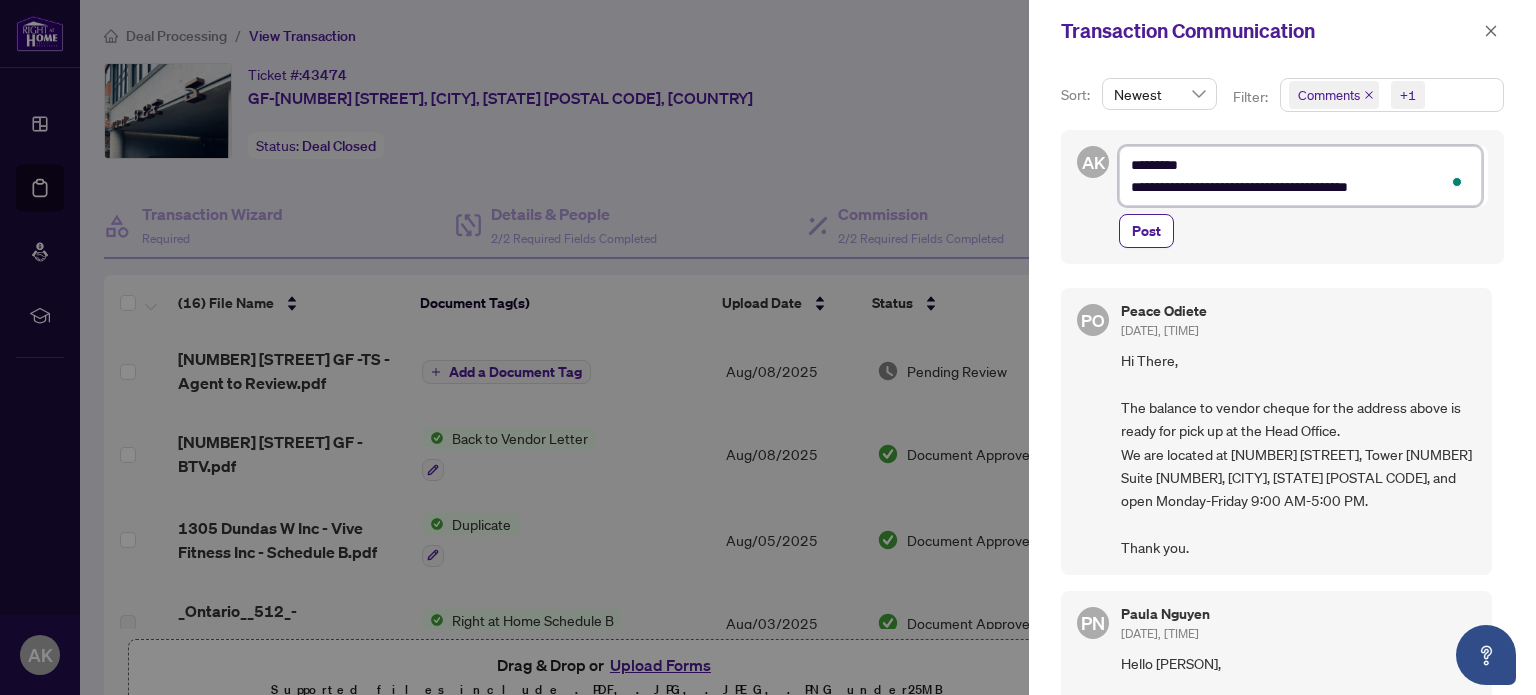 type on "**********" 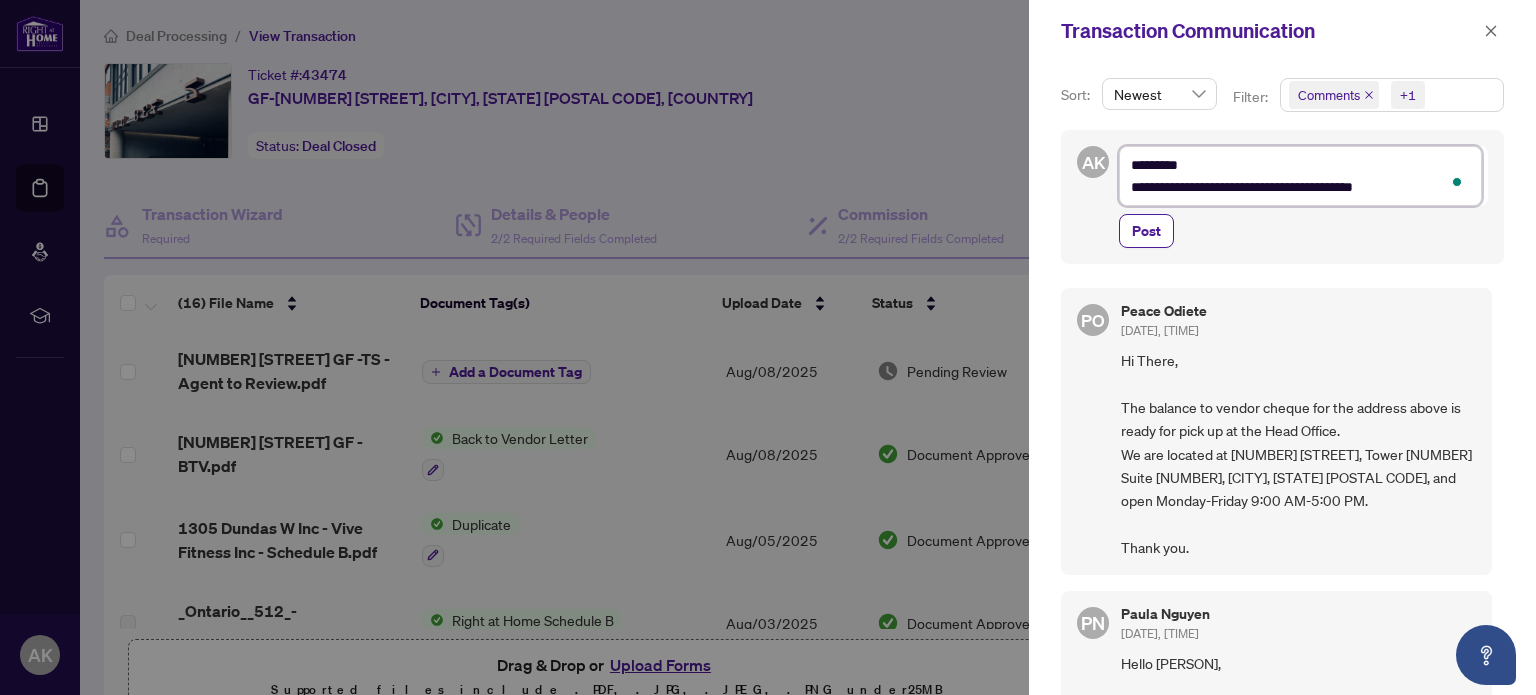 type on "**********" 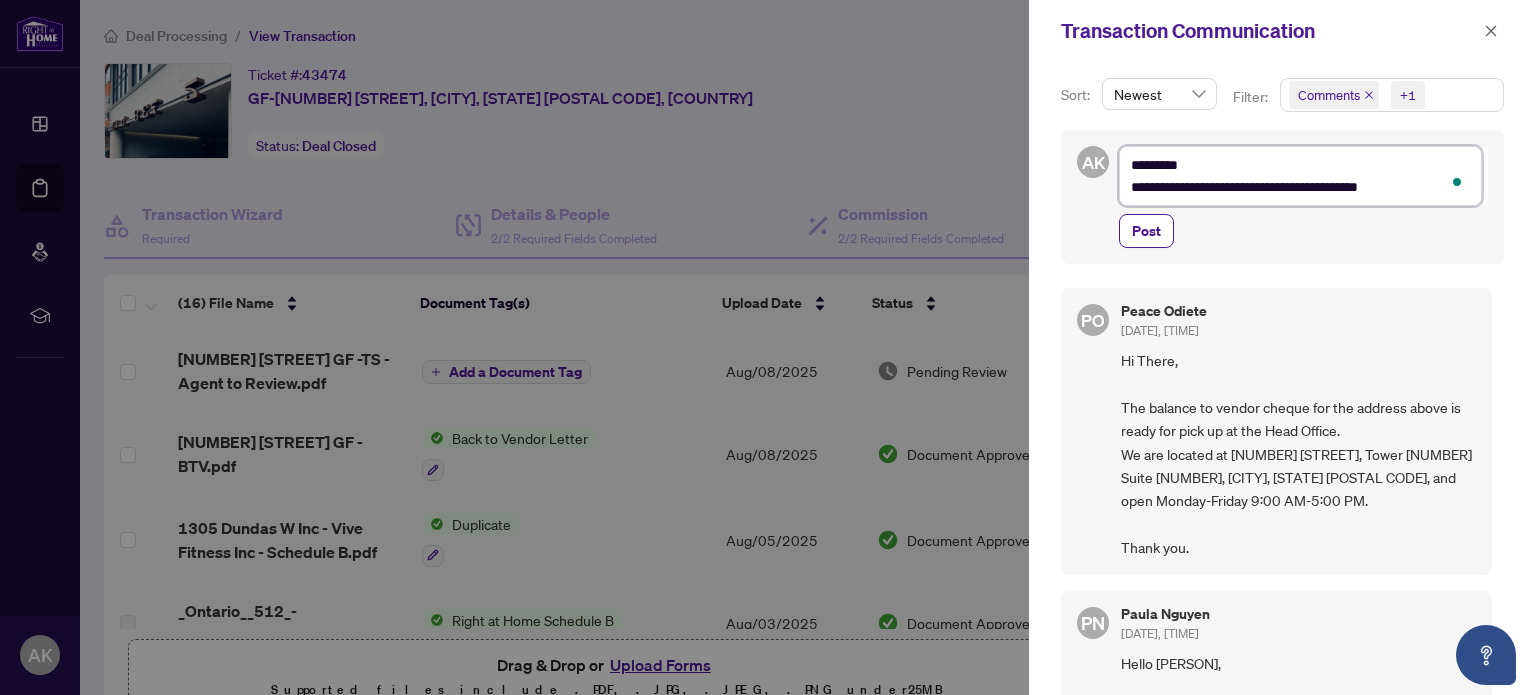 type on "**********" 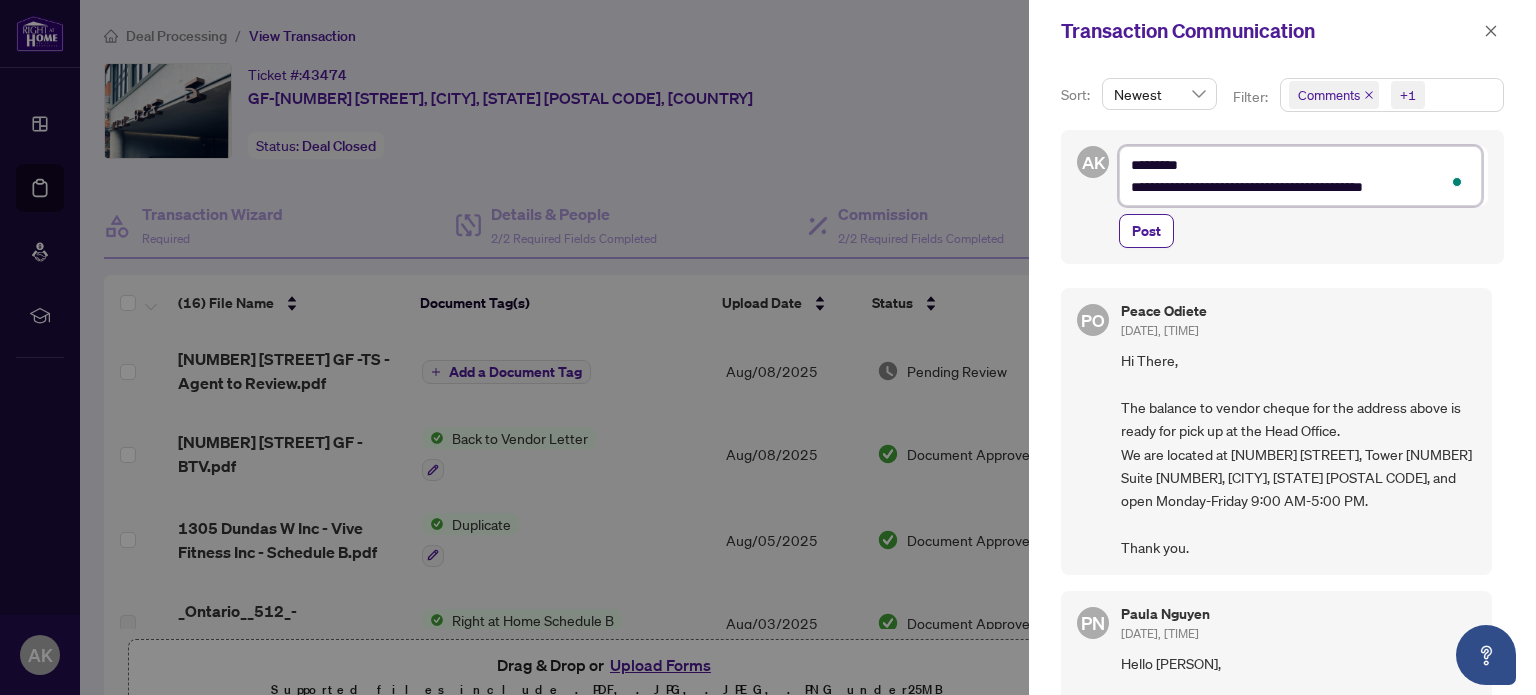 type on "**********" 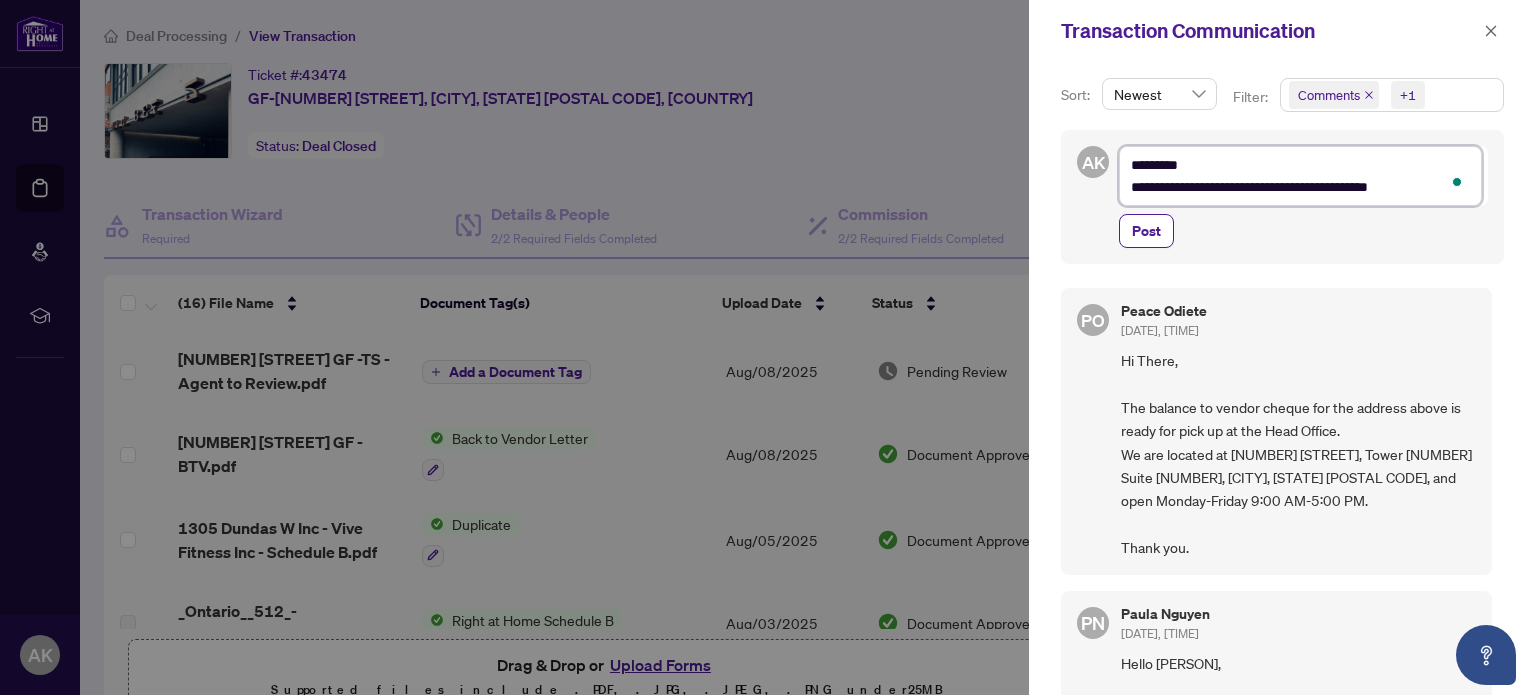 type on "**********" 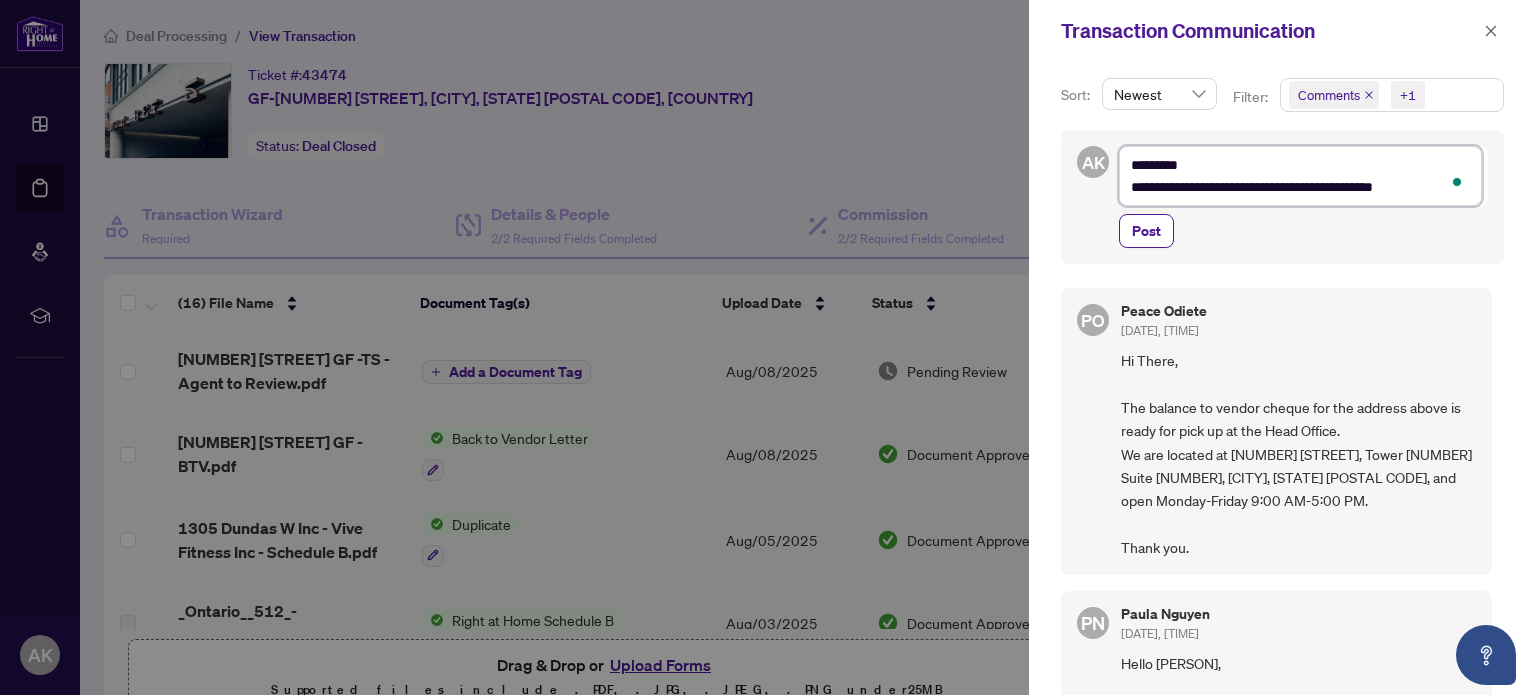 type on "**********" 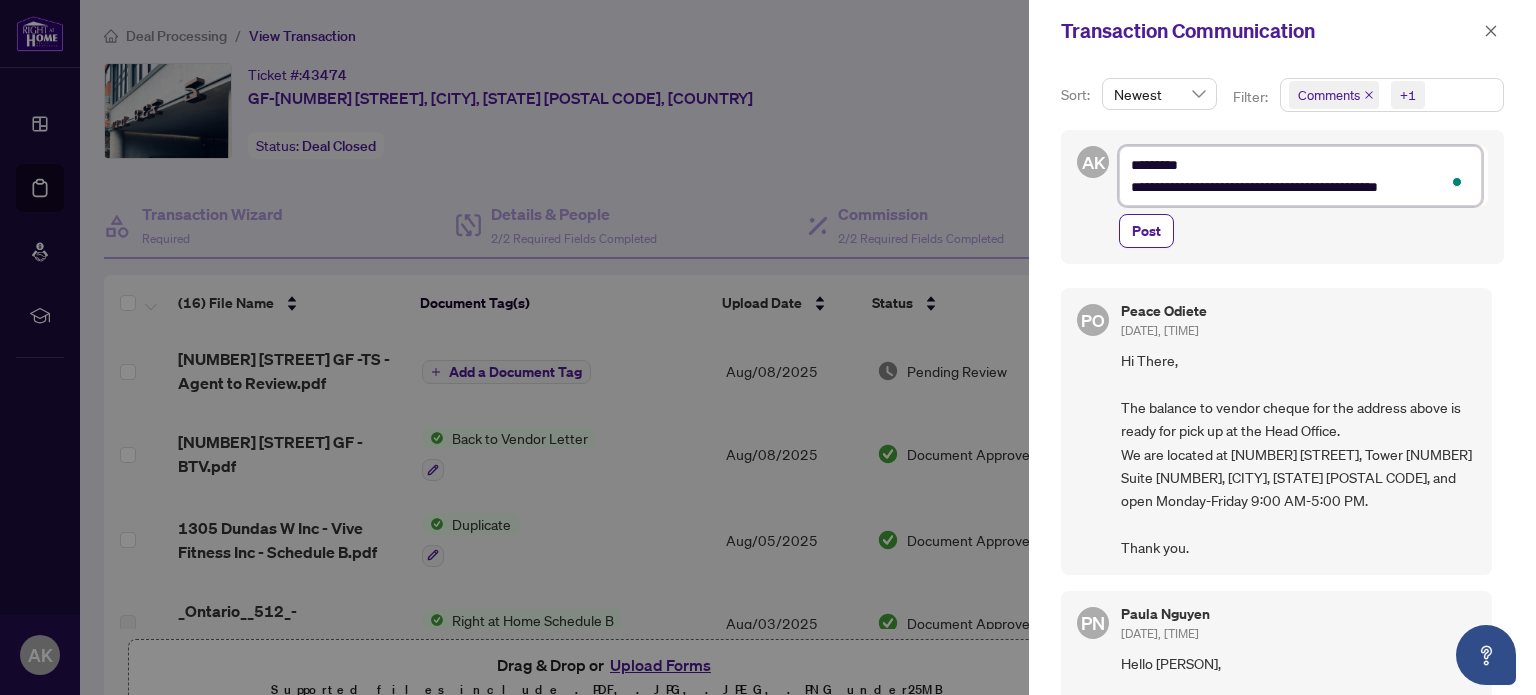 type on "**********" 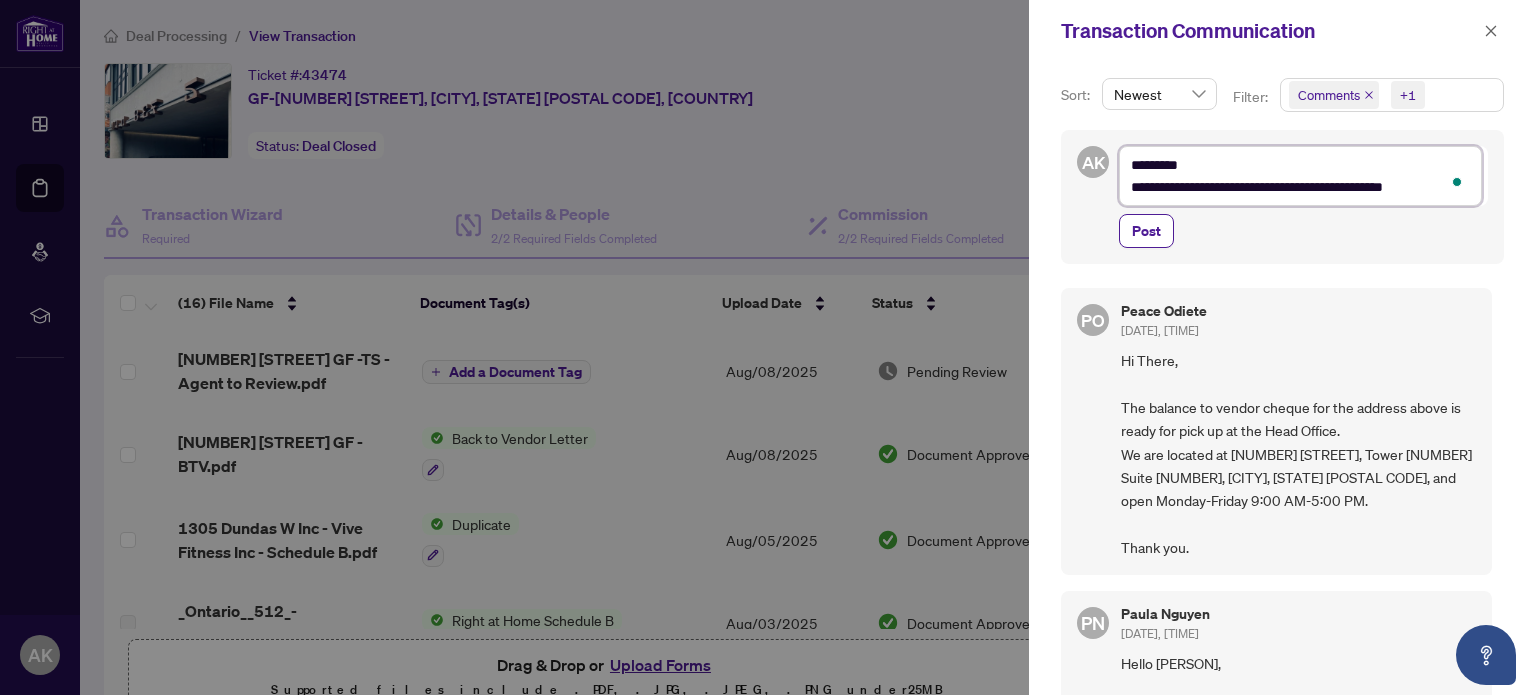 type on "**********" 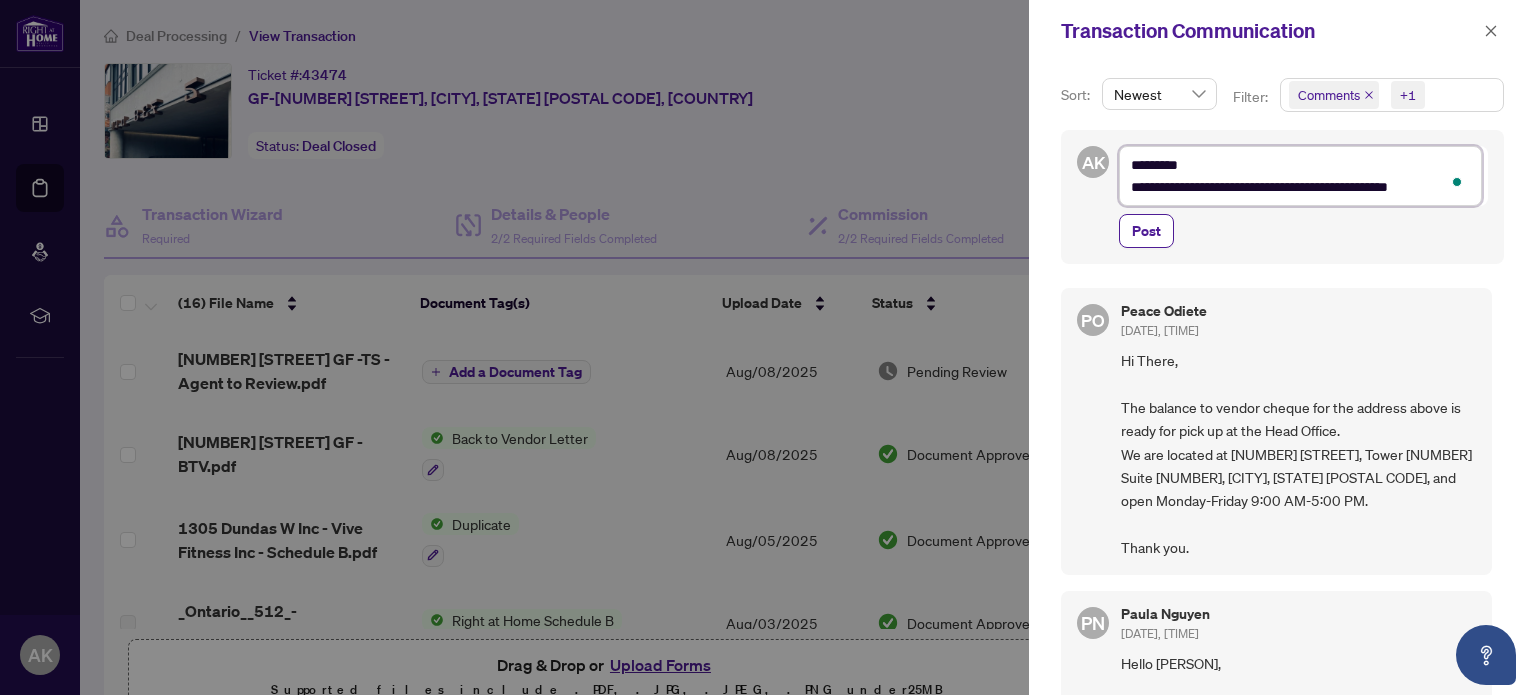 type on "**********" 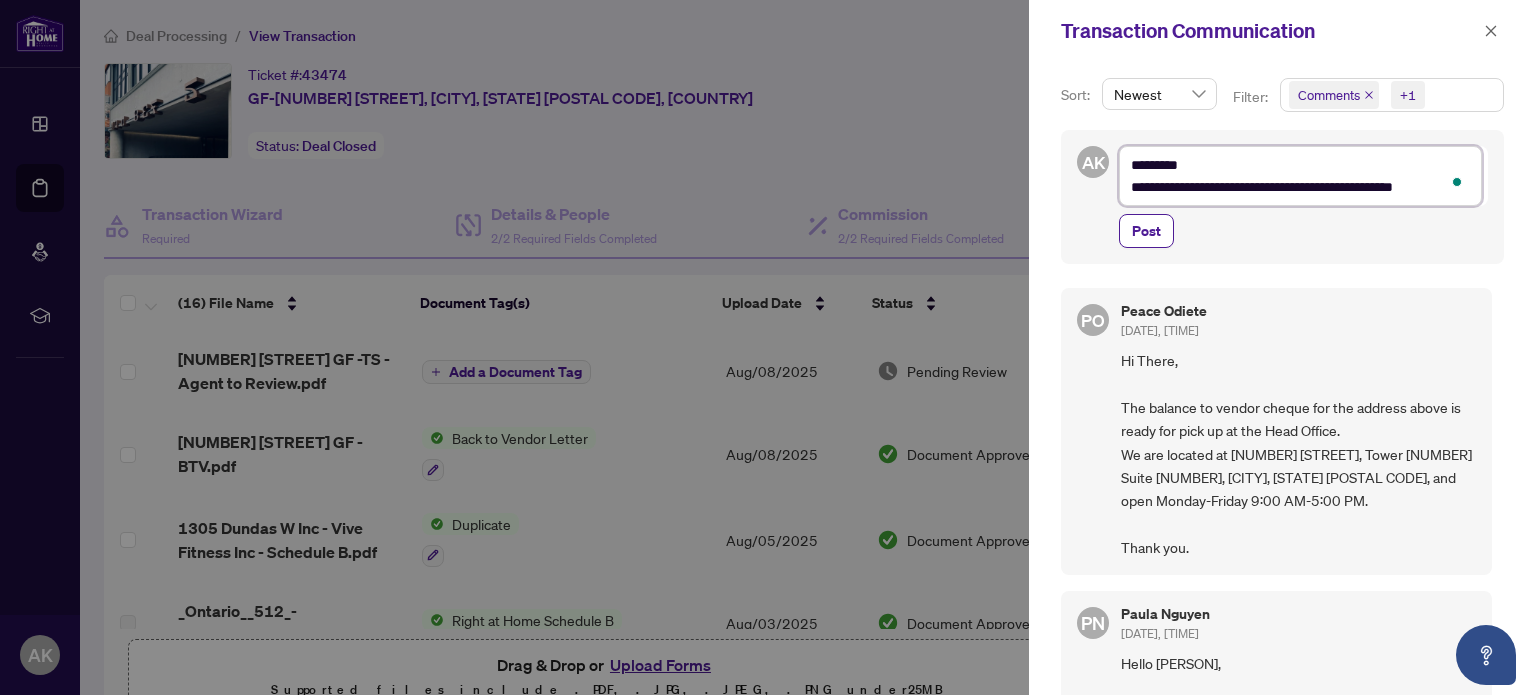 type on "**********" 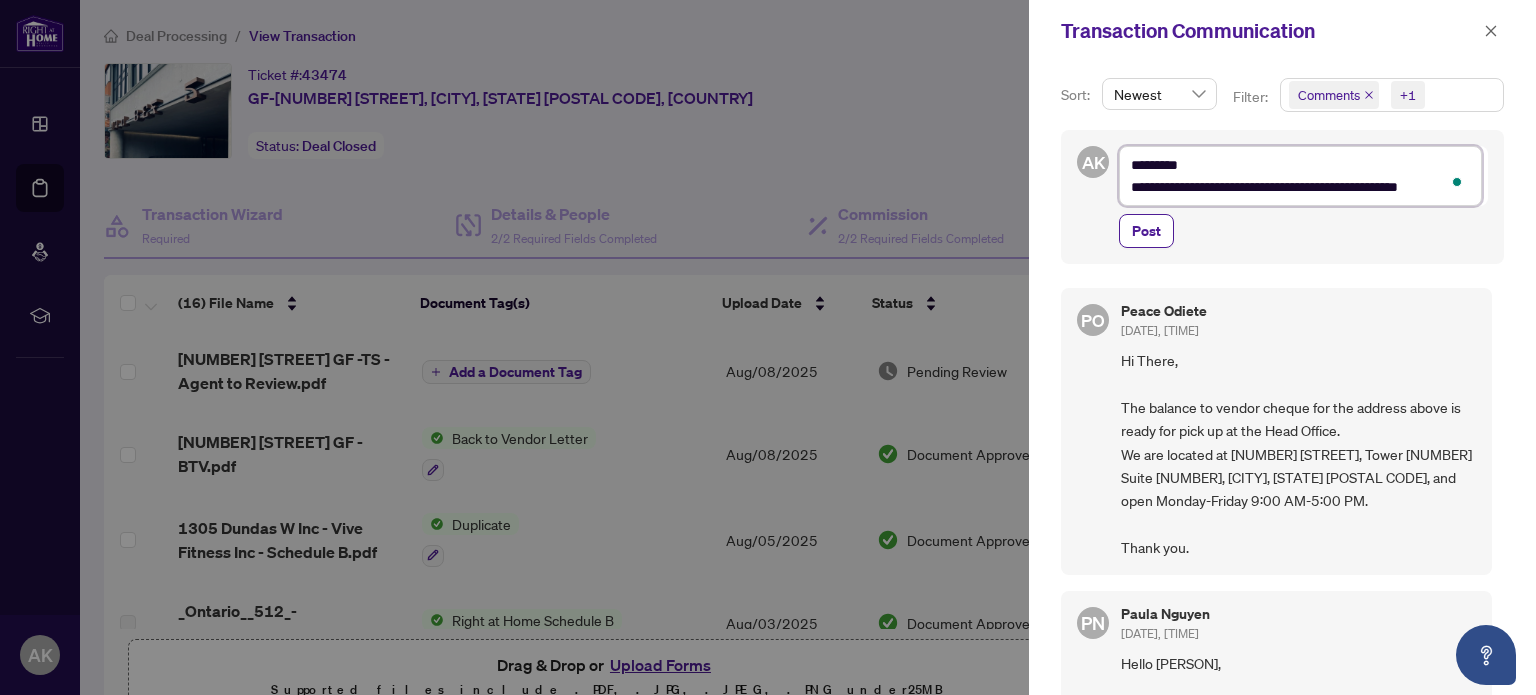 type on "**********" 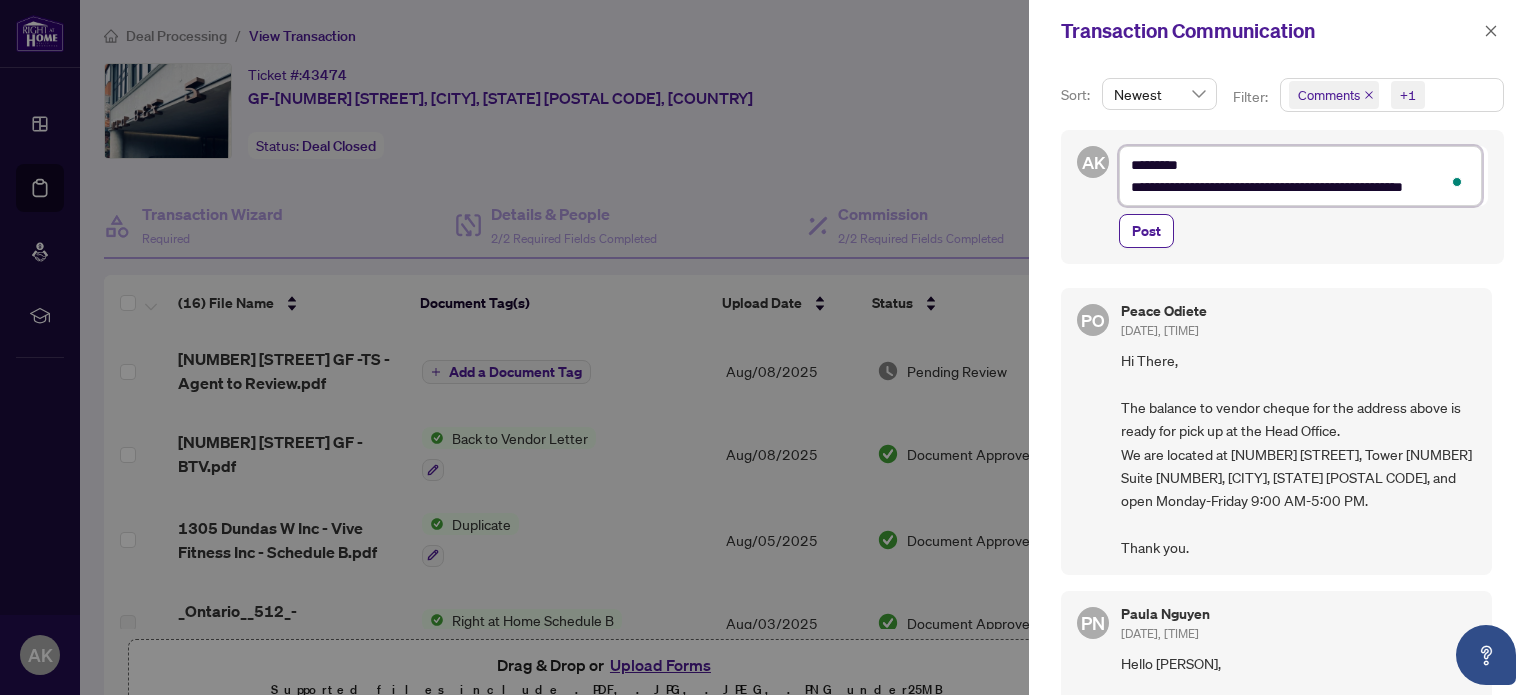 scroll, scrollTop: 5, scrollLeft: 0, axis: vertical 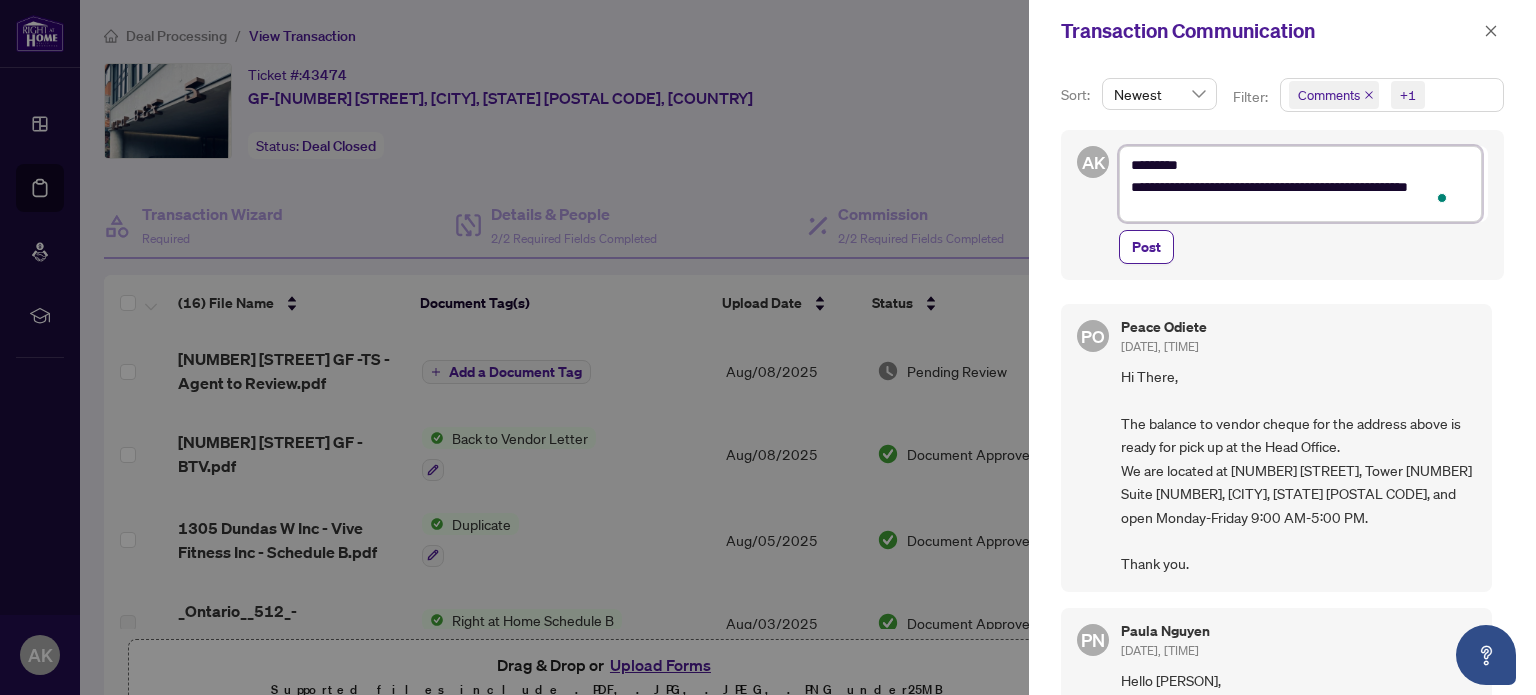 type on "**********" 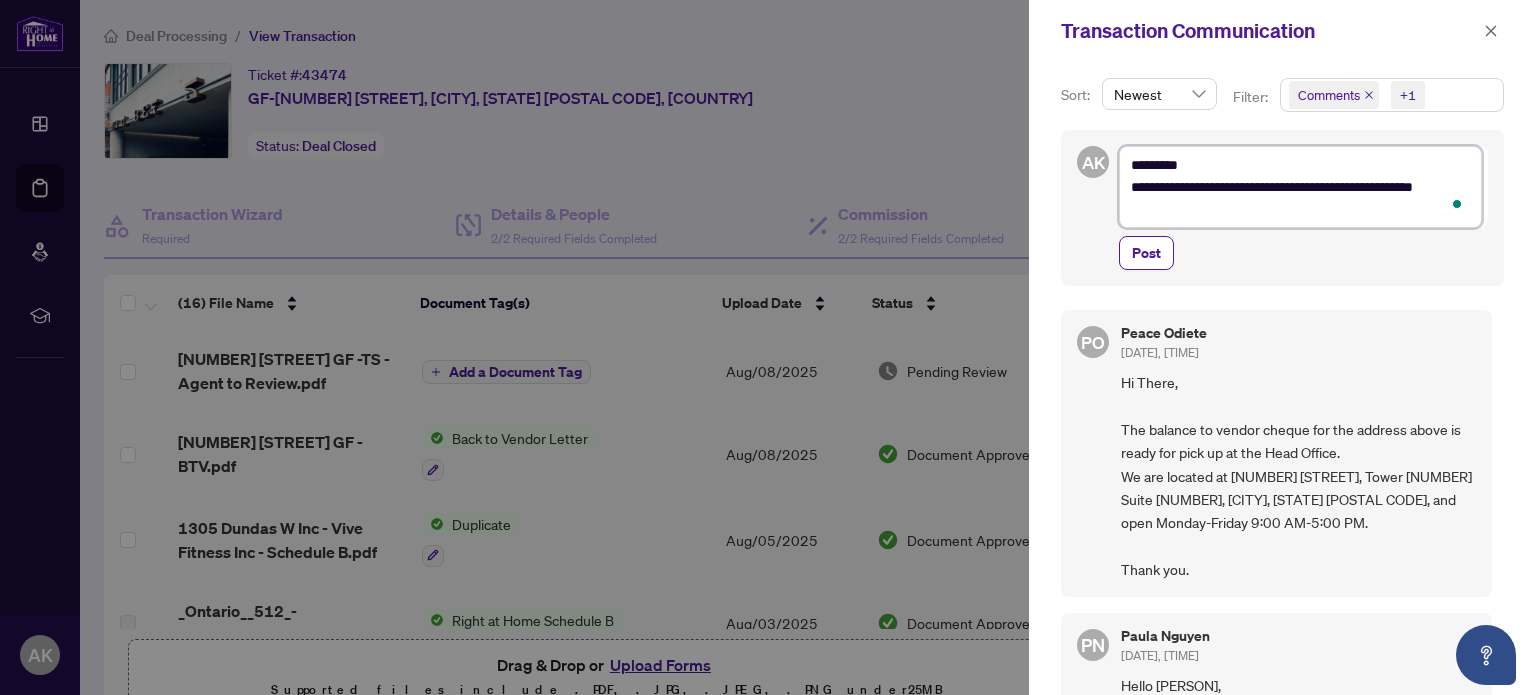 type on "**********" 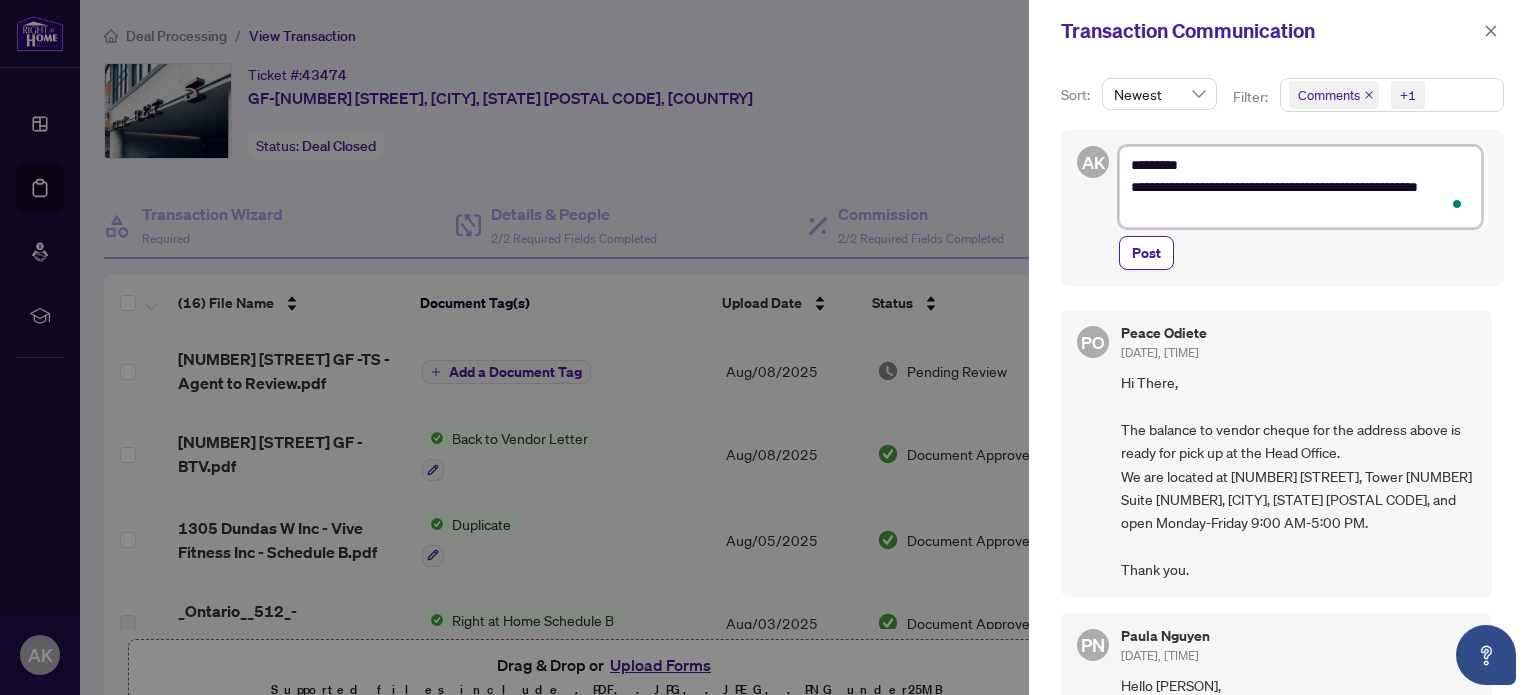type on "**********" 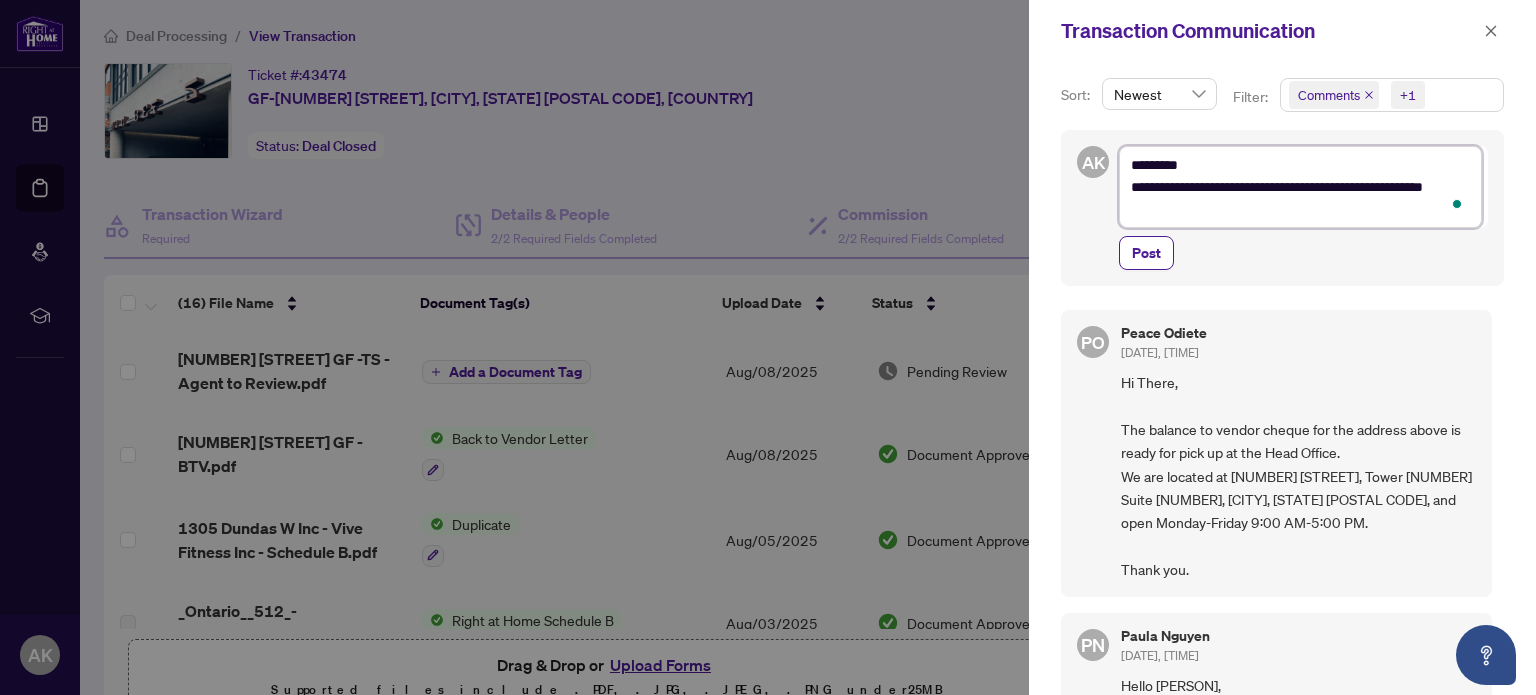 type on "**********" 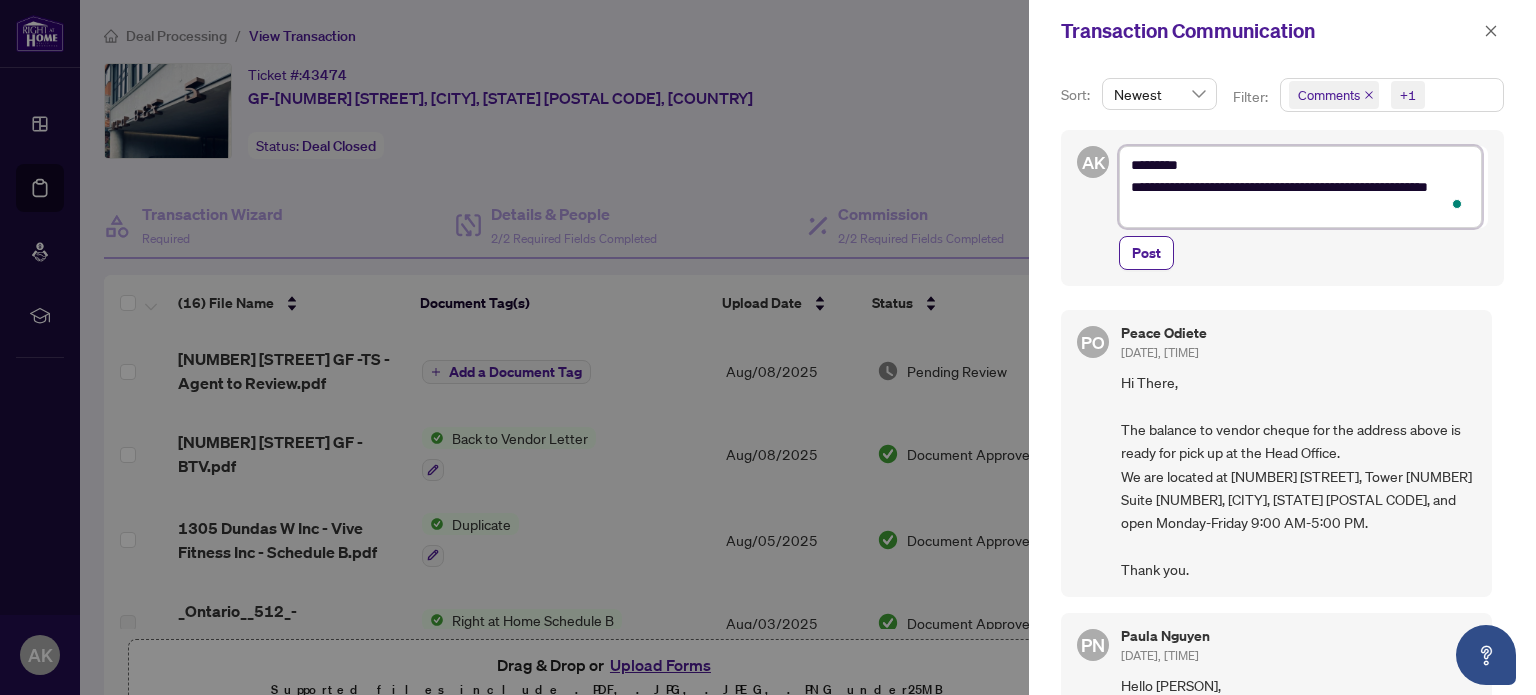 type on "**********" 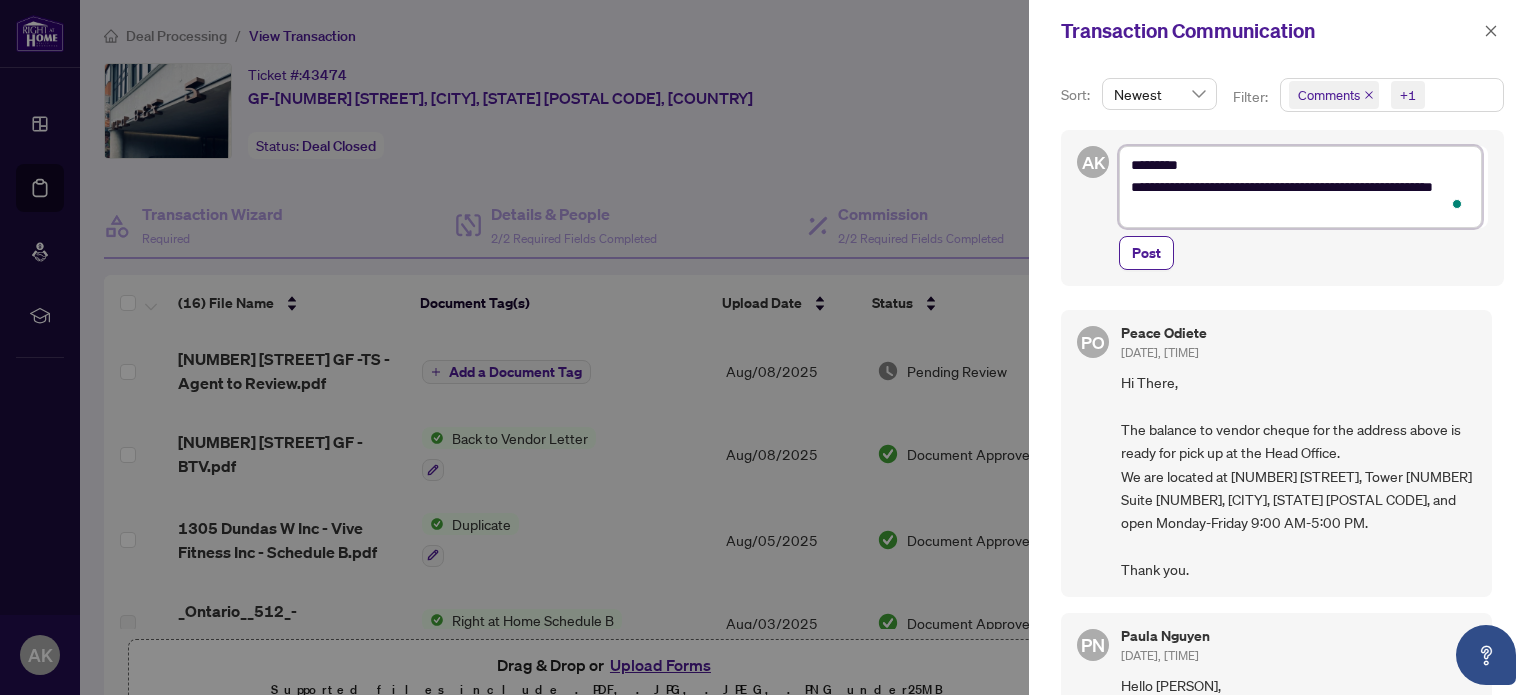 type on "**********" 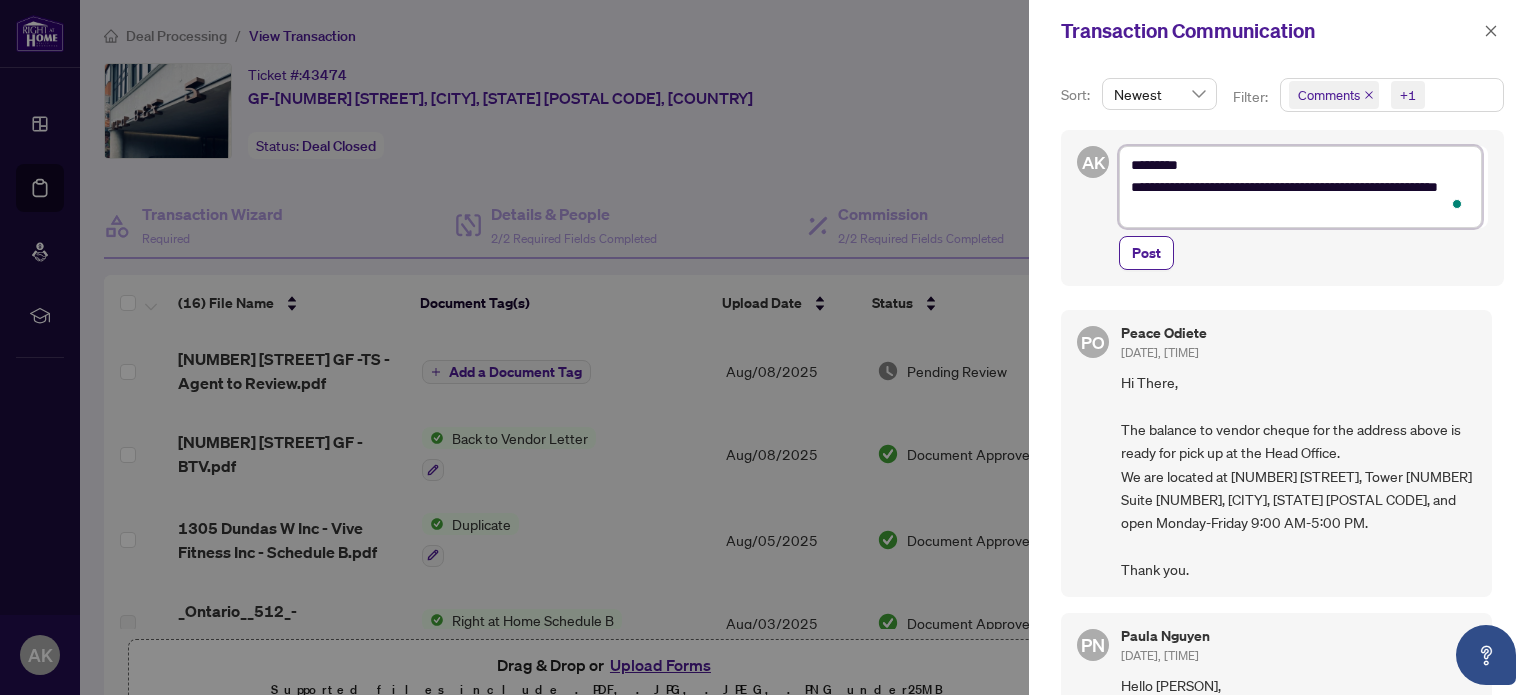 type on "**********" 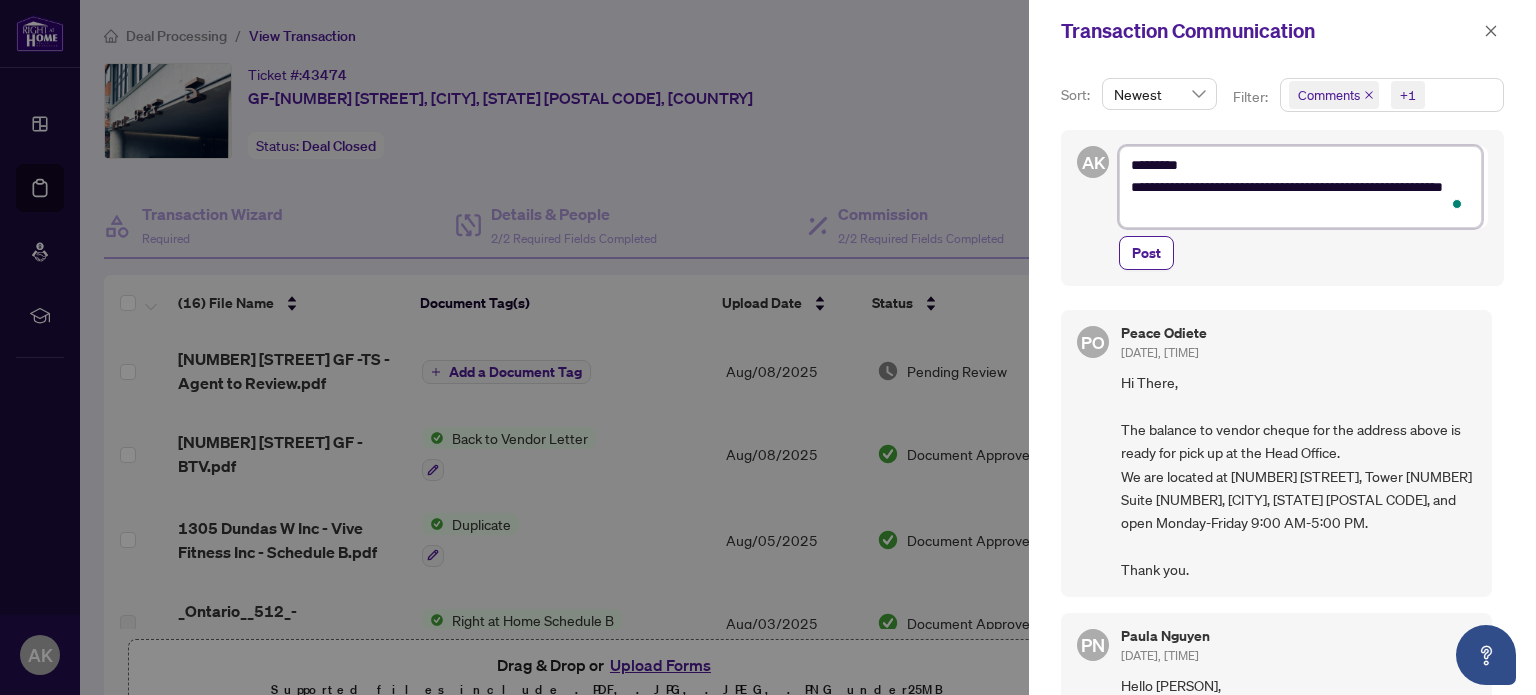 type on "**********" 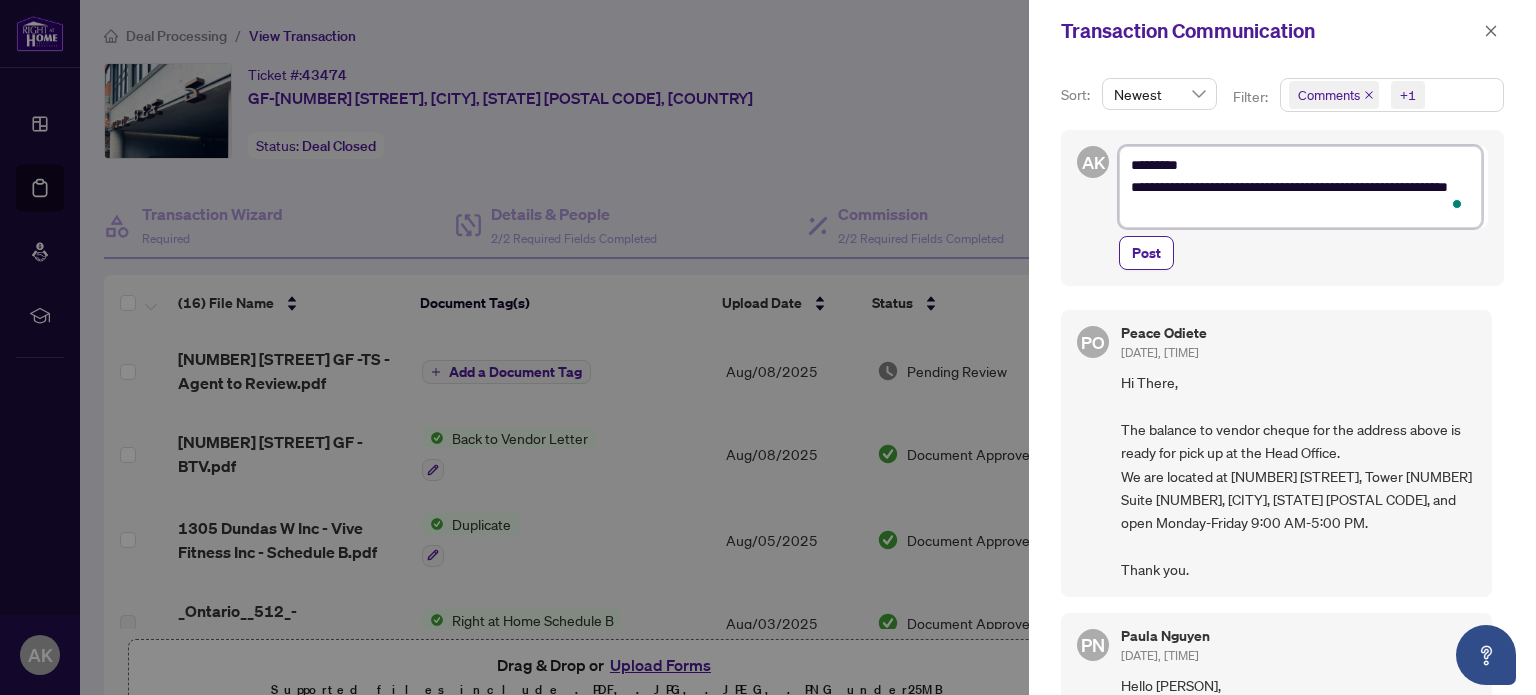 type on "**********" 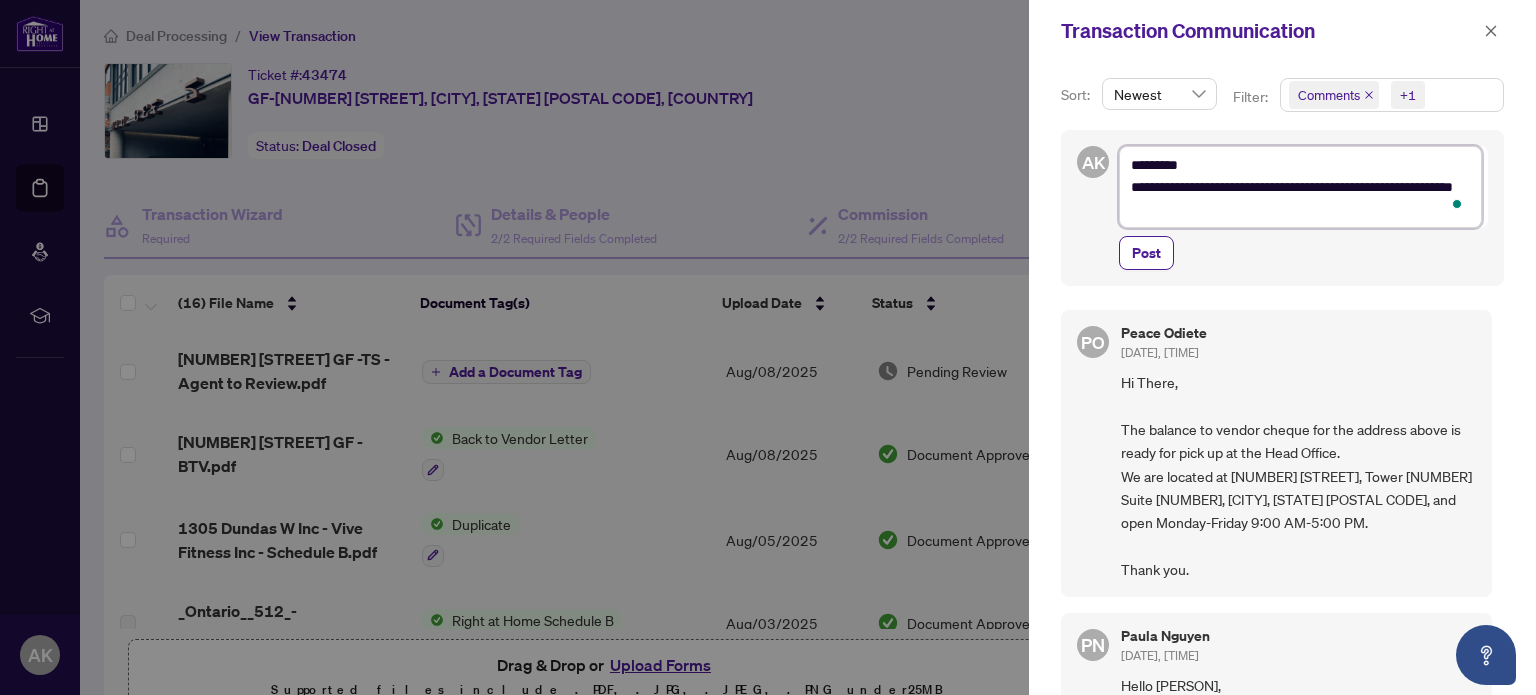 type on "**********" 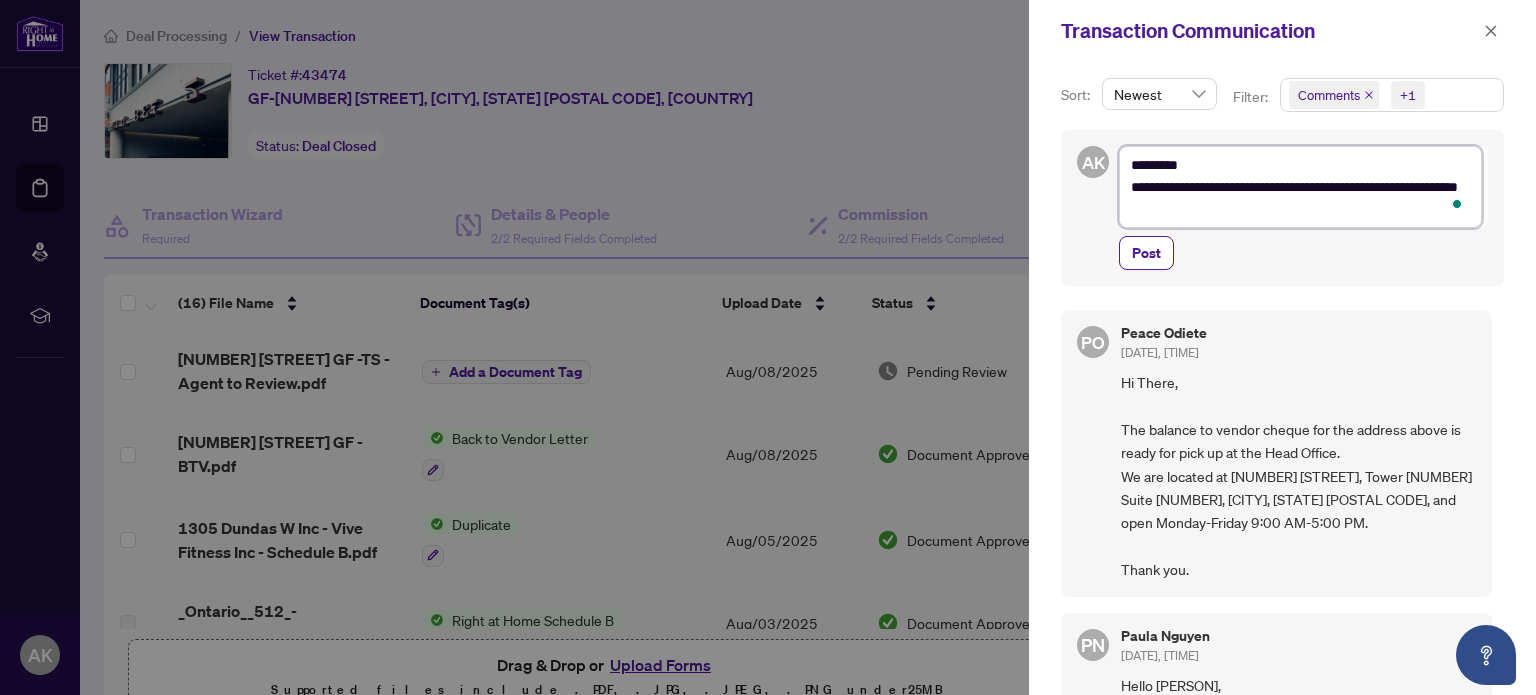 type on "**********" 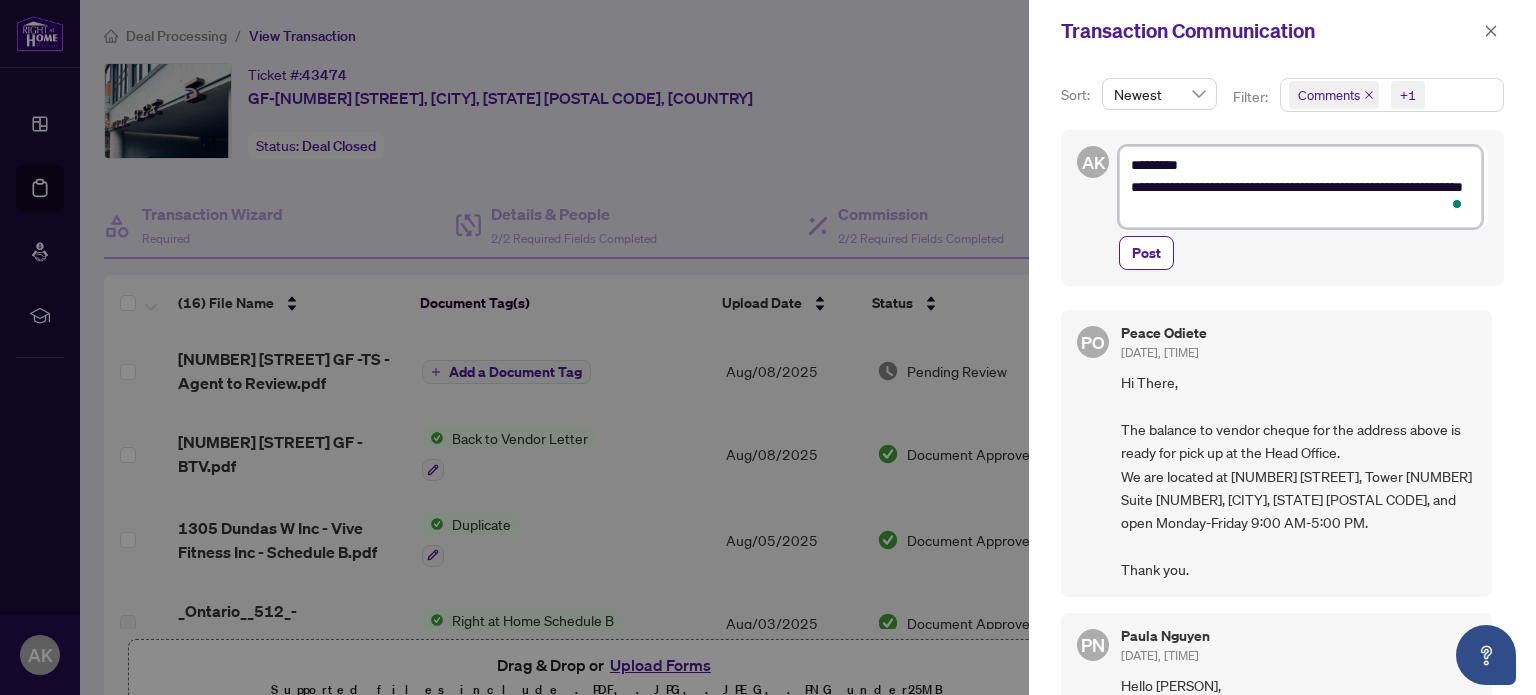 type on "**********" 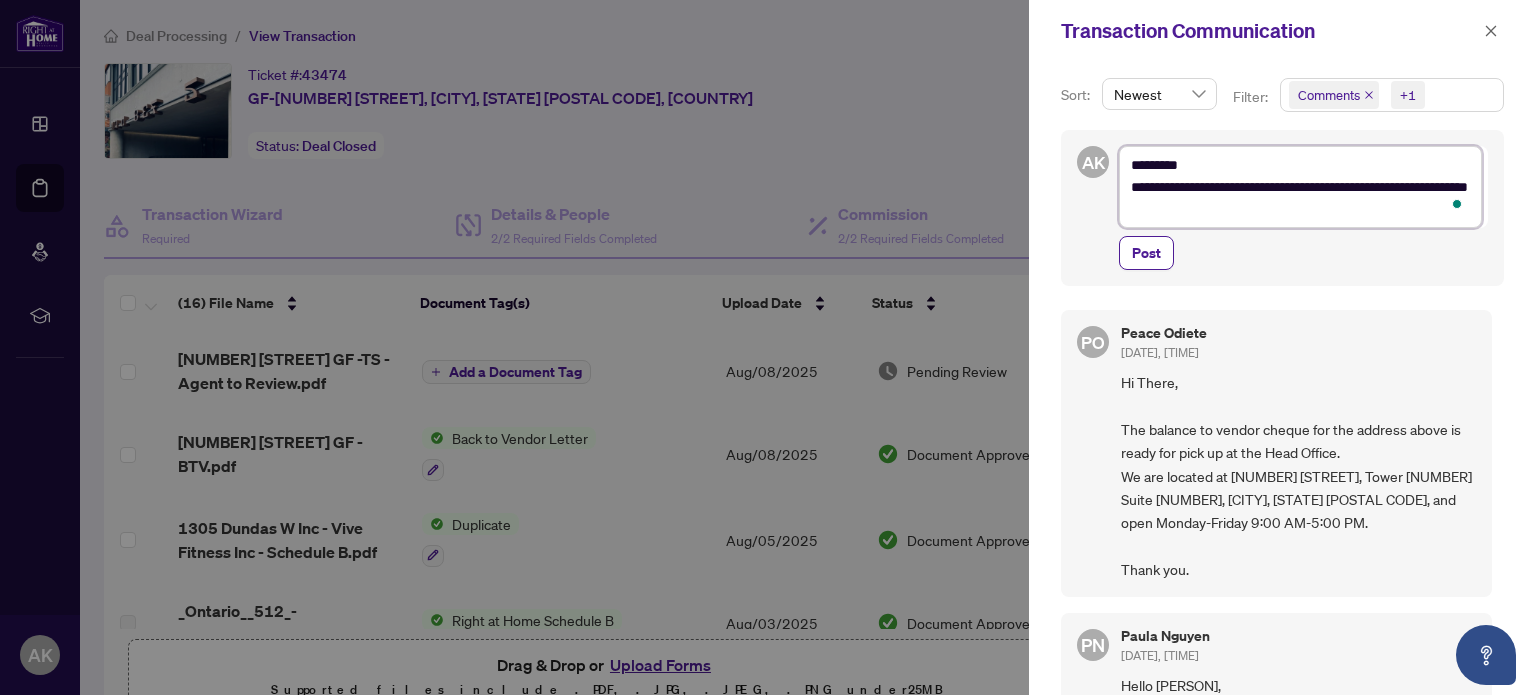 type on "**********" 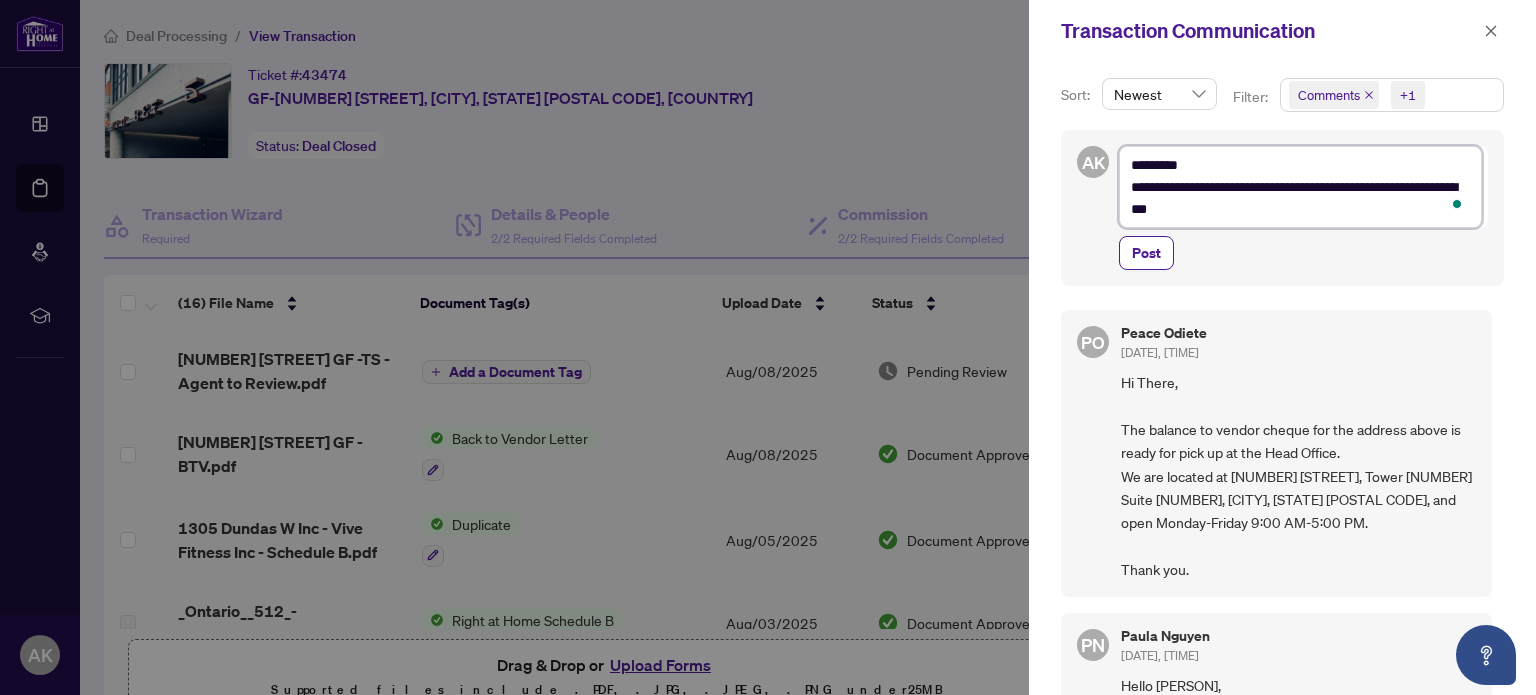type on "**********" 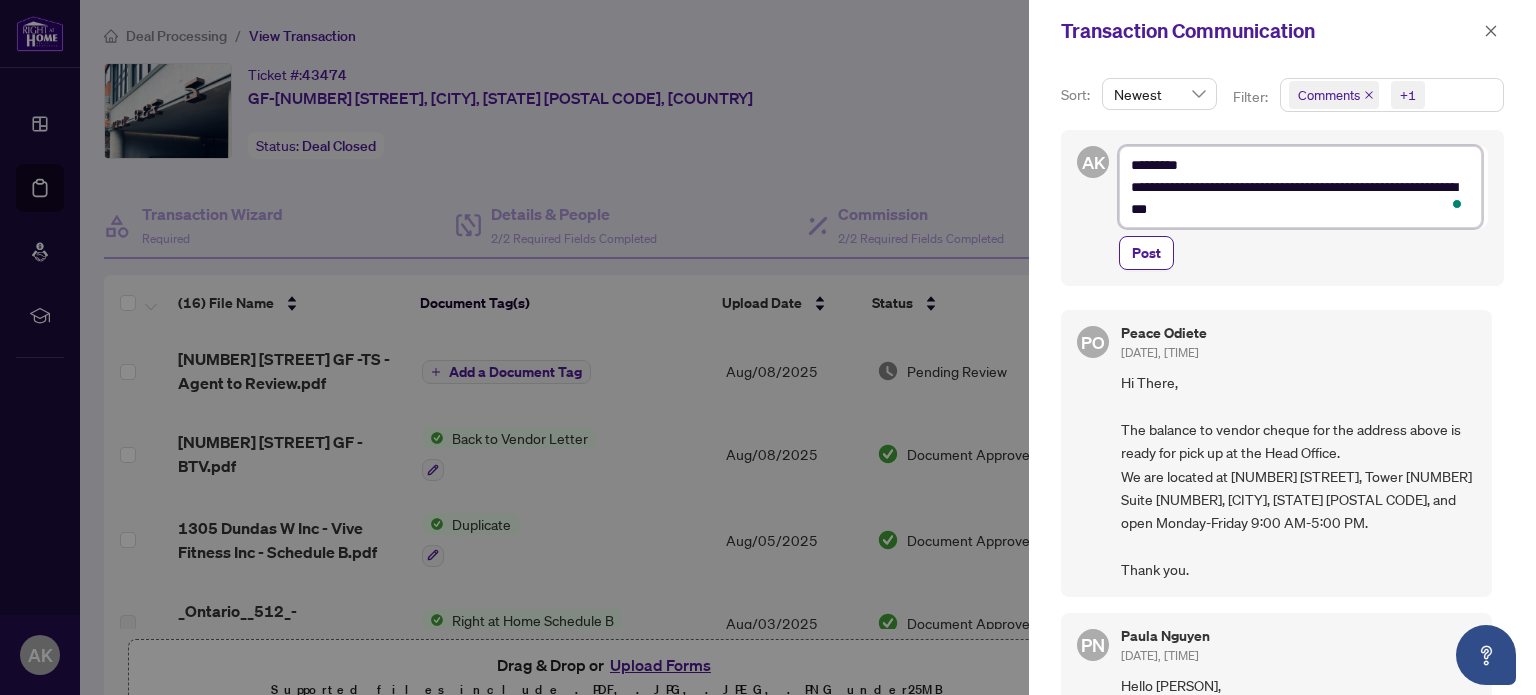 type on "**********" 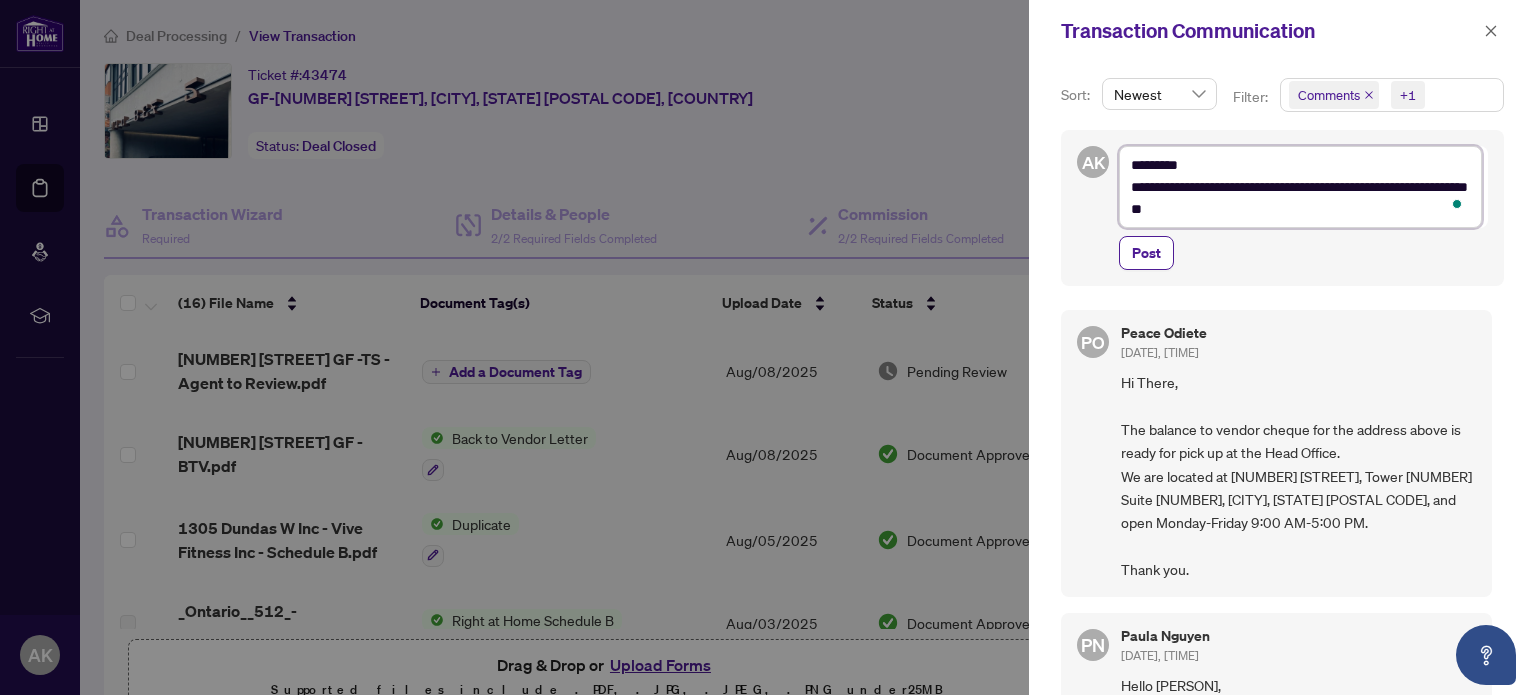 type on "**********" 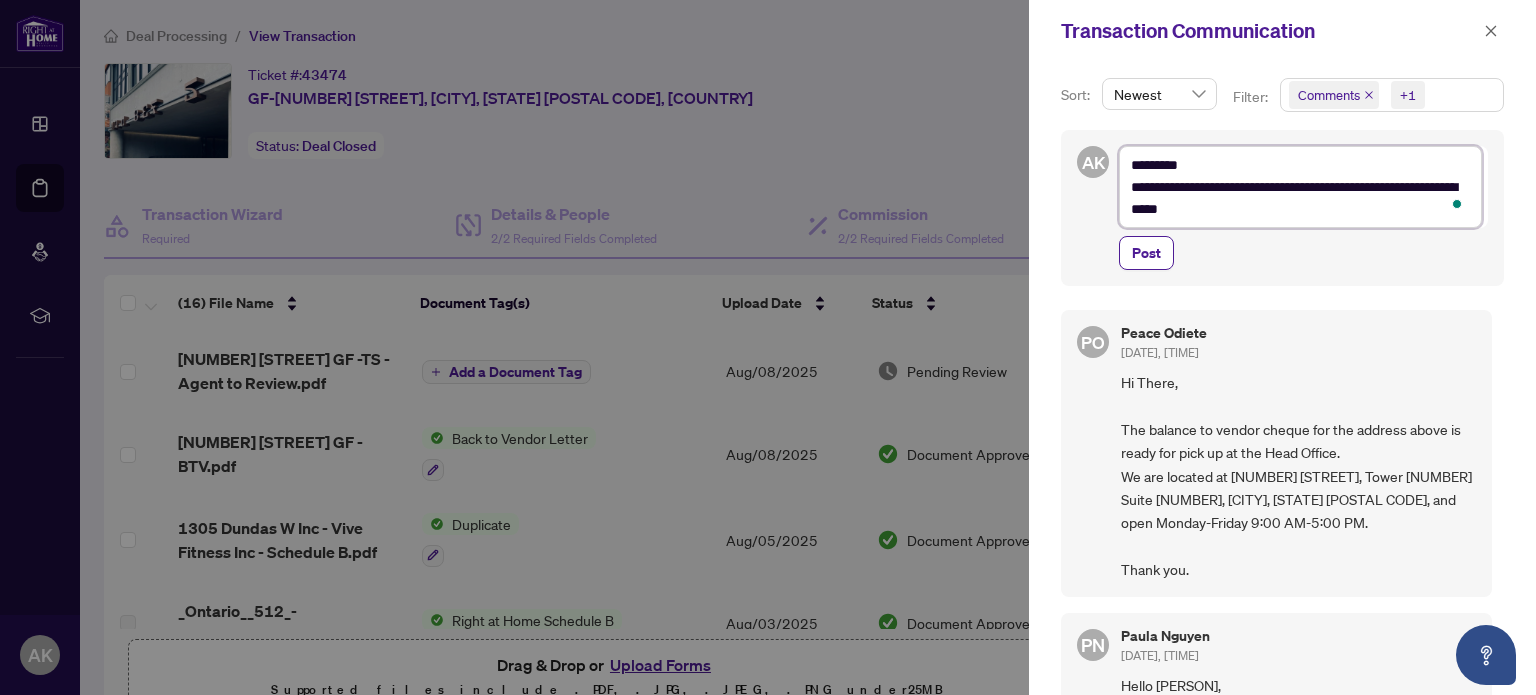 type 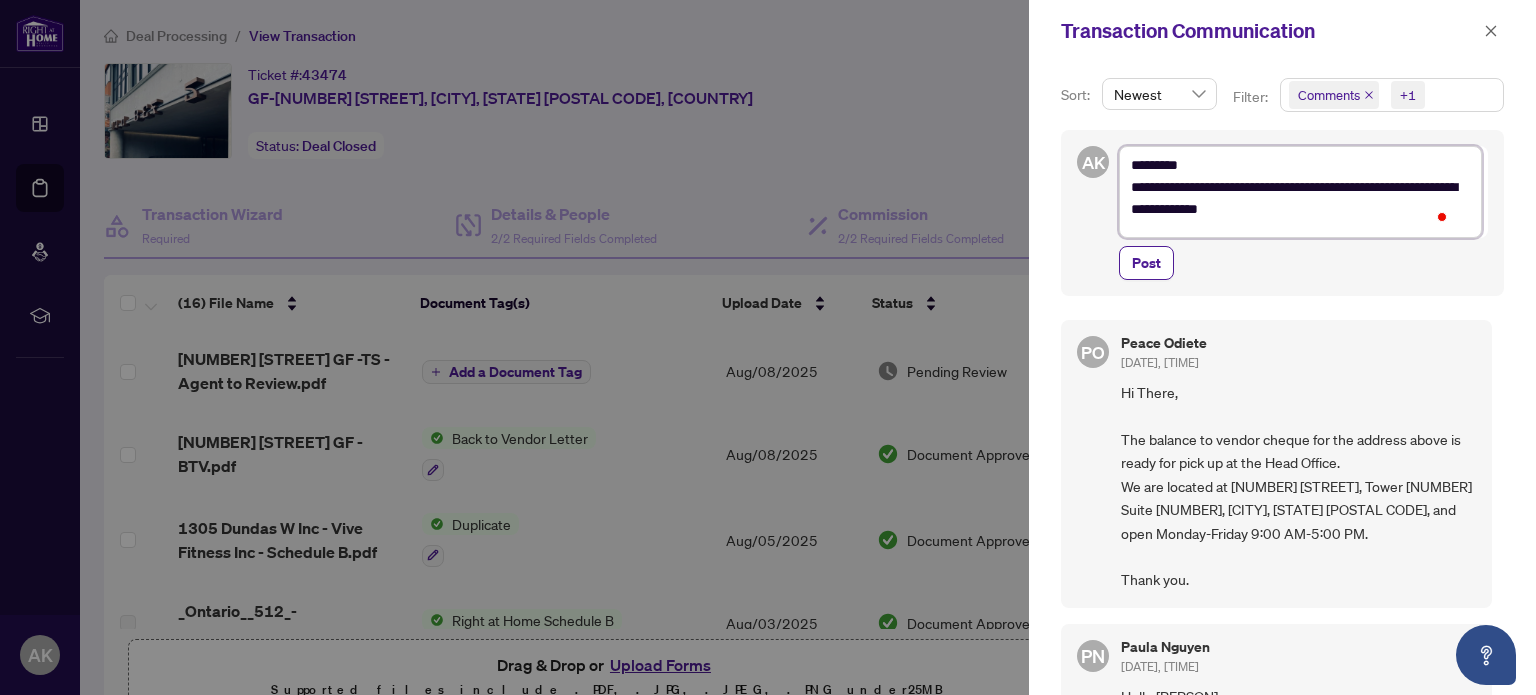 scroll, scrollTop: 1, scrollLeft: 0, axis: vertical 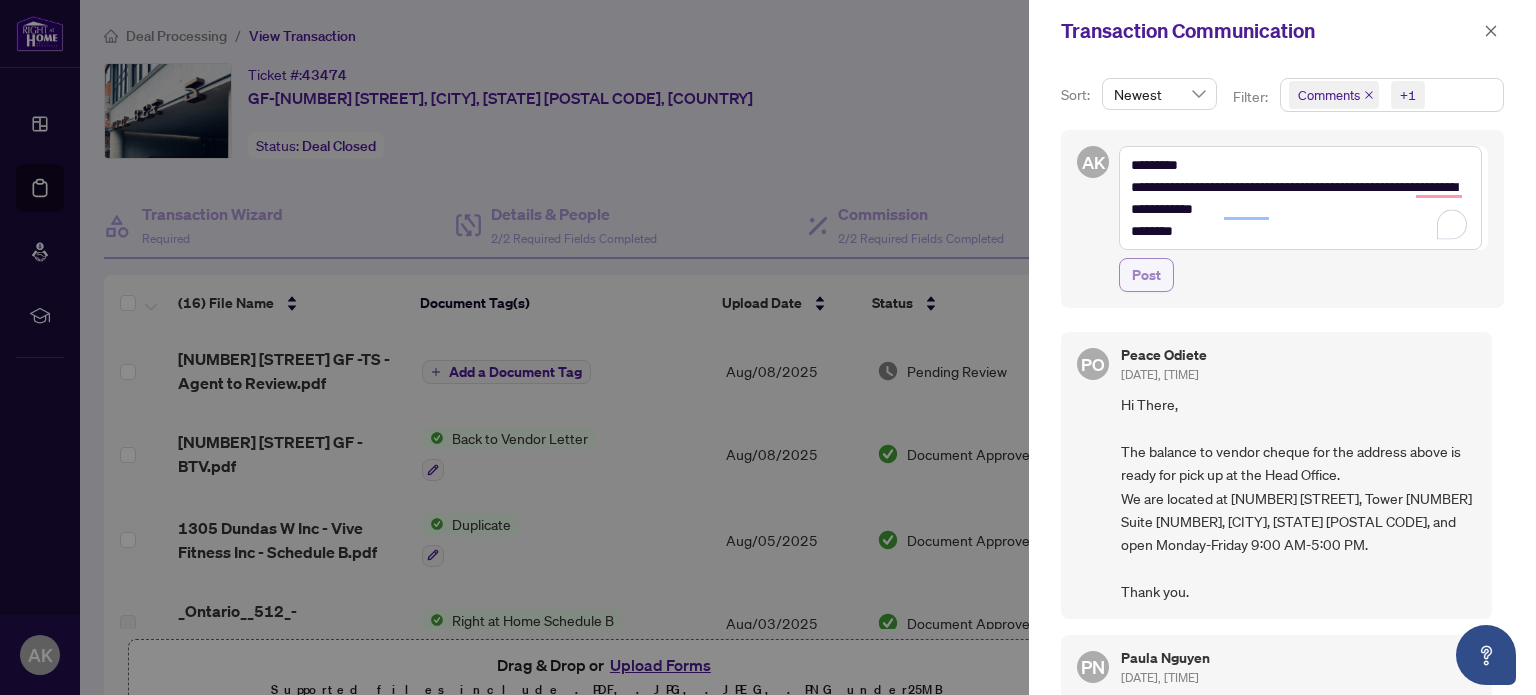 click on "Post" at bounding box center [1146, 275] 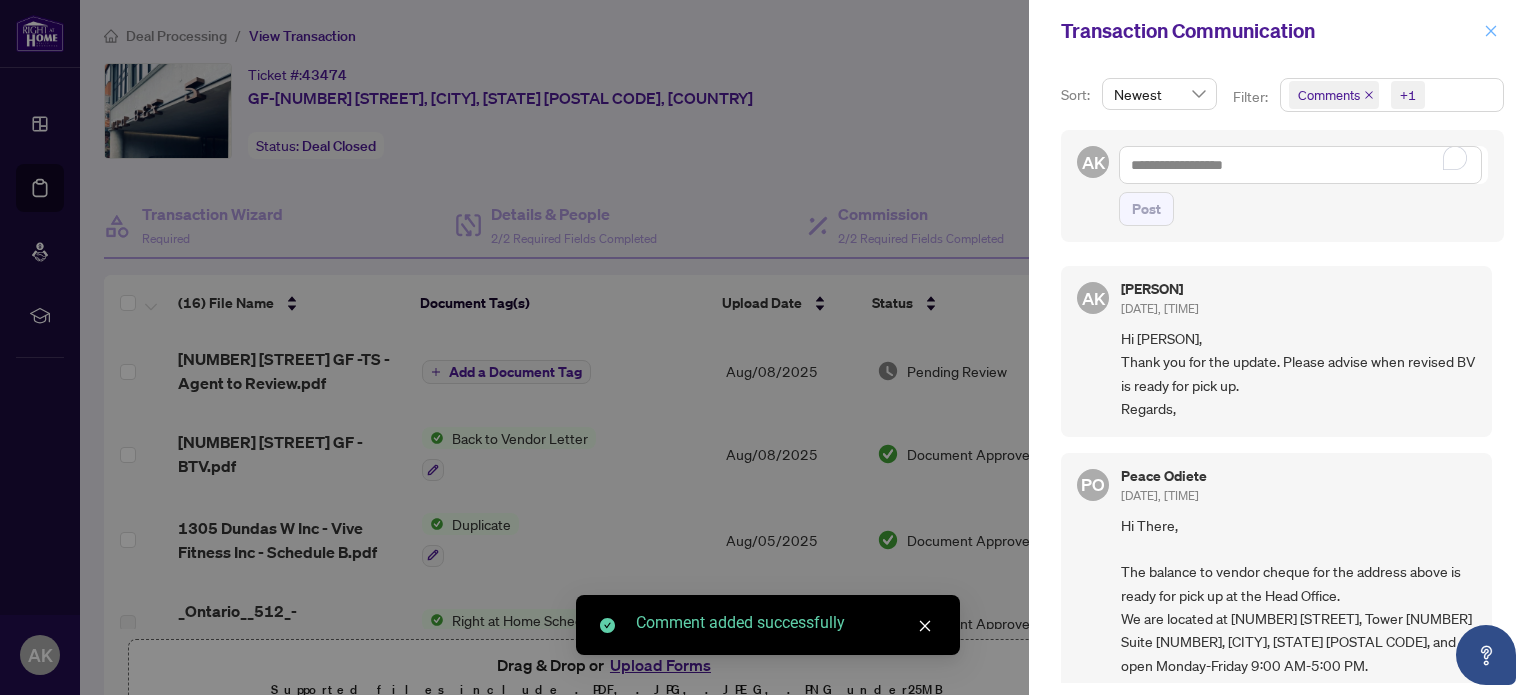 click at bounding box center (1491, 31) 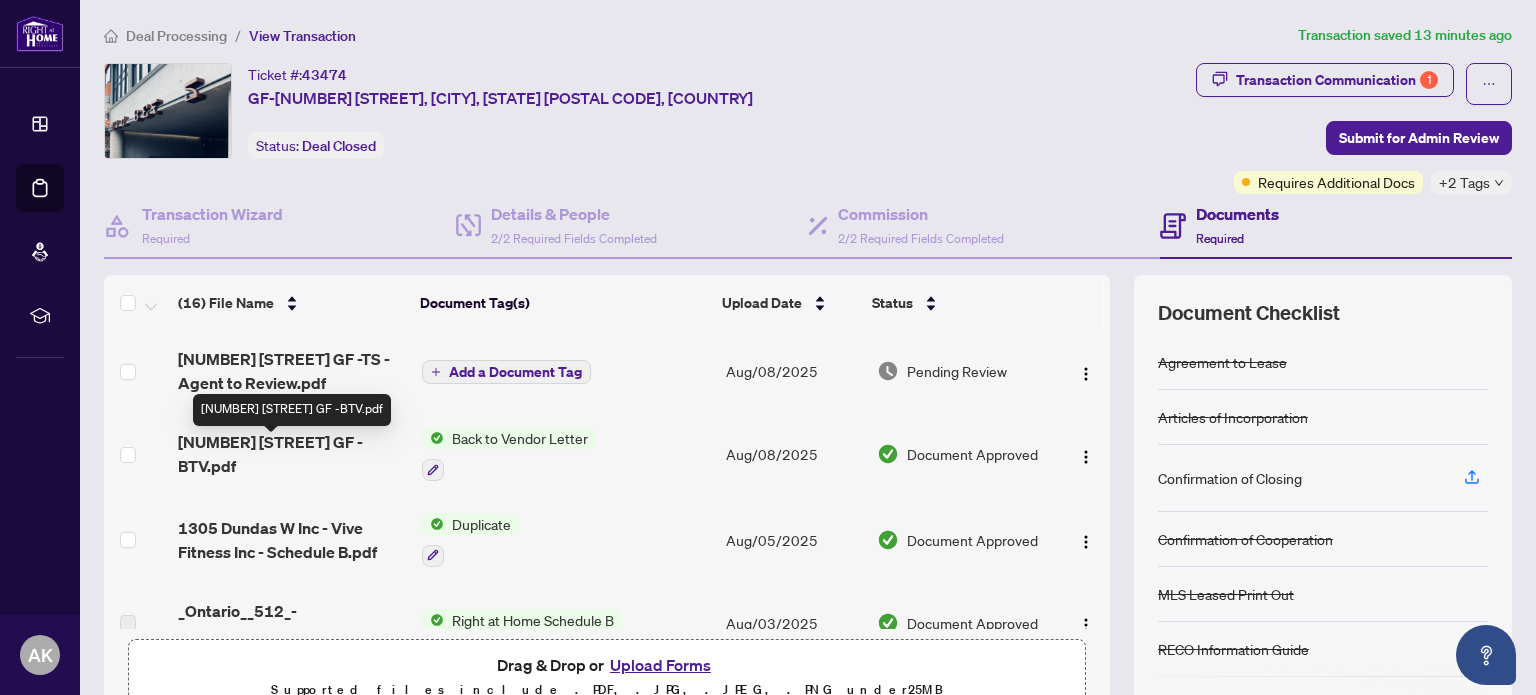 click on "[NUMBER] [STREET] GF -BTV.pdf" at bounding box center (291, 454) 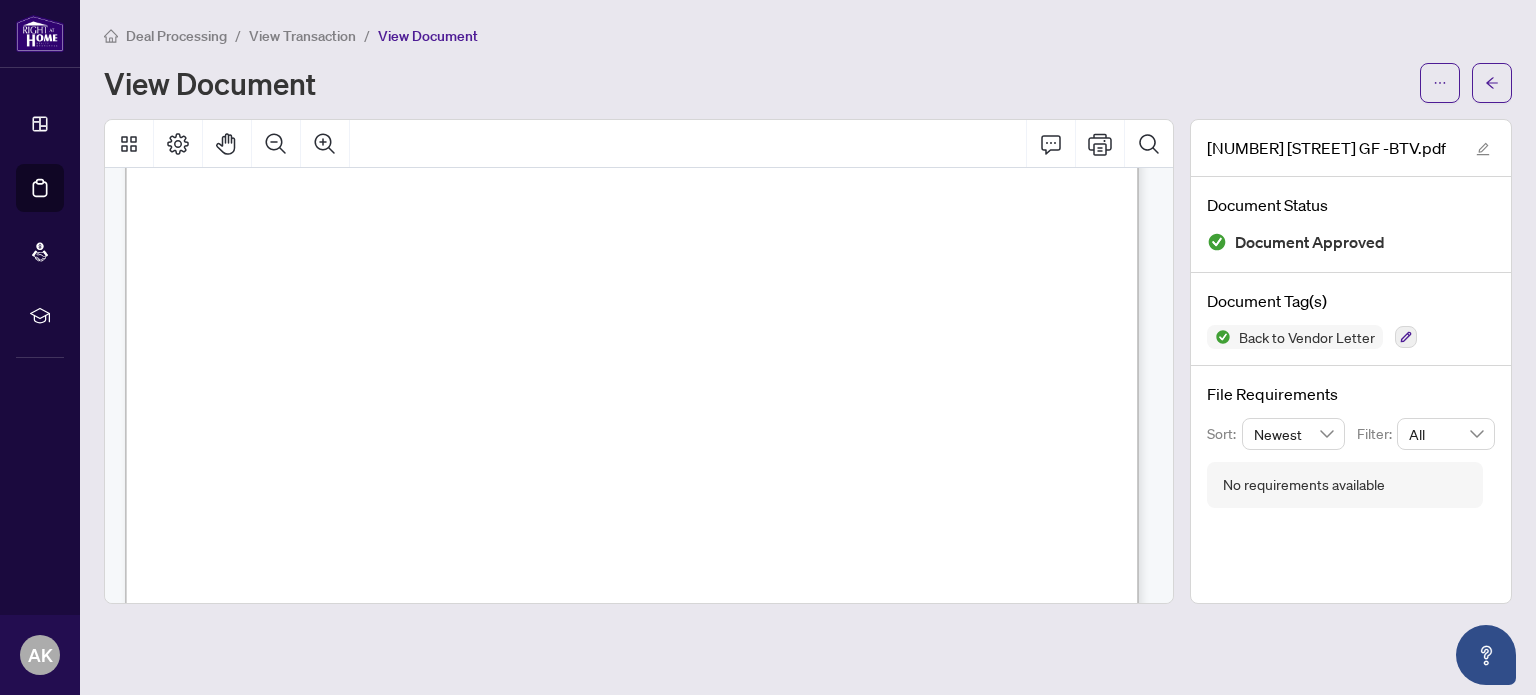 scroll, scrollTop: 0, scrollLeft: 0, axis: both 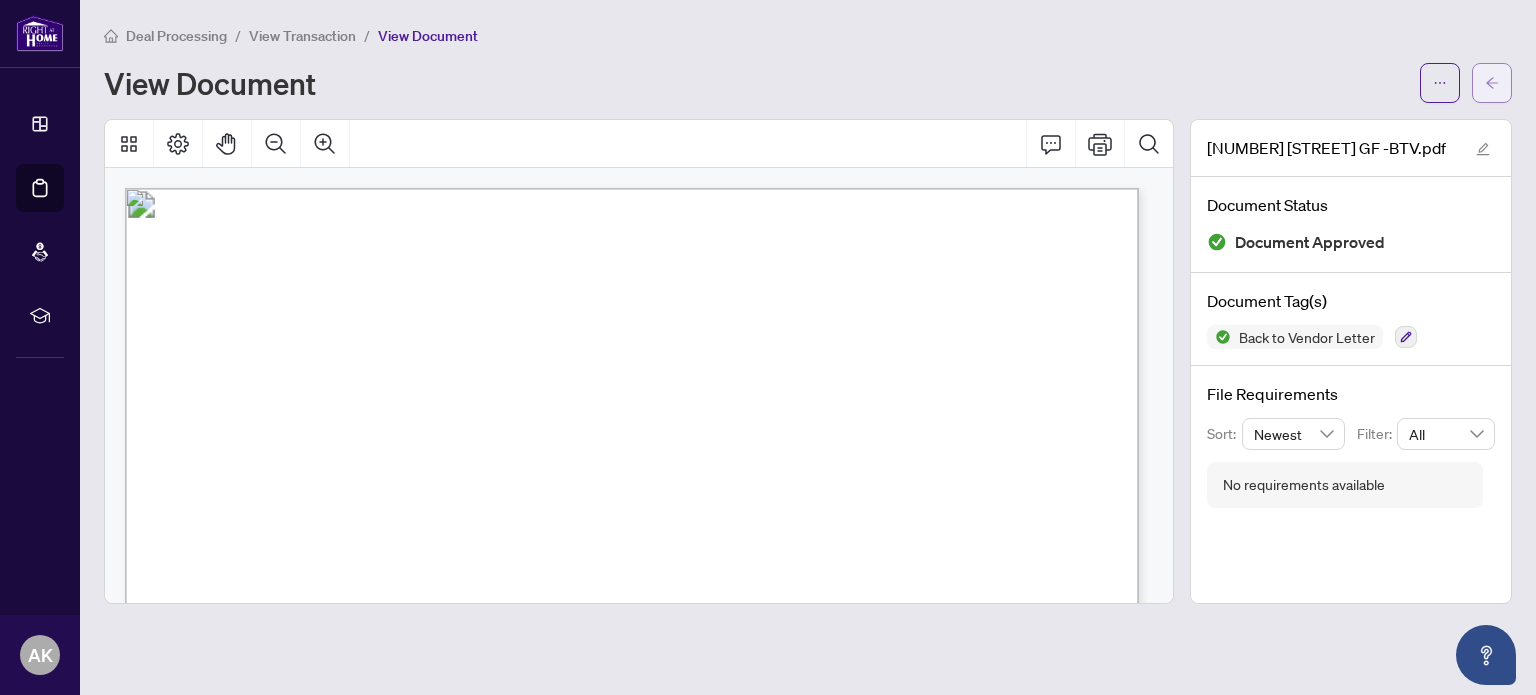 click 